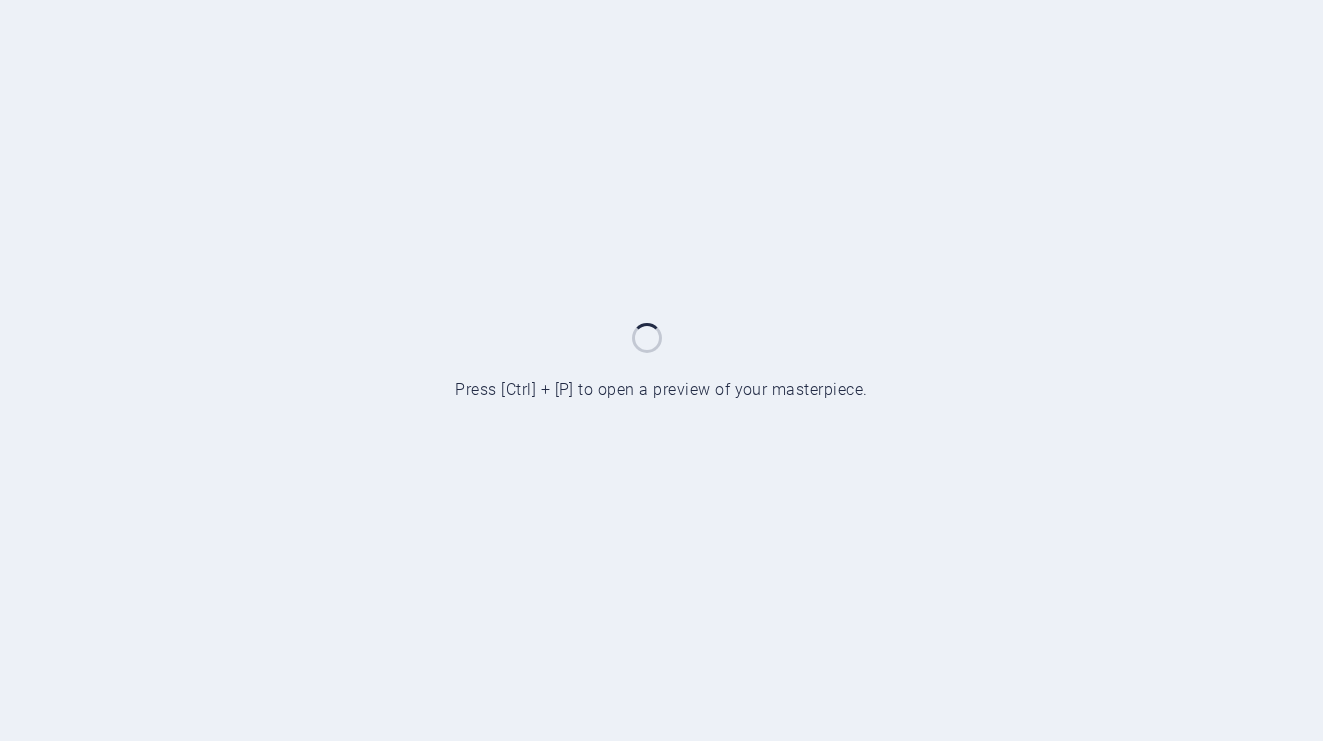 scroll, scrollTop: 0, scrollLeft: 0, axis: both 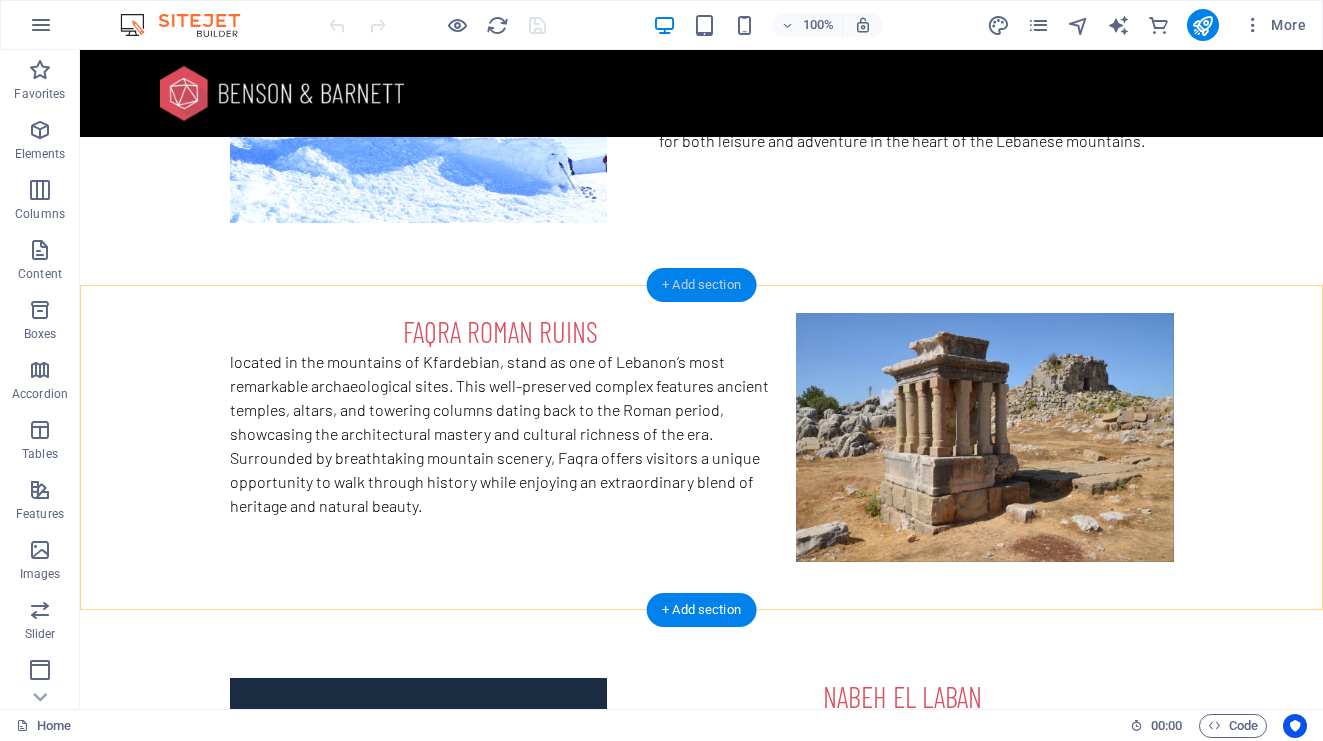 click on "+ Add section" at bounding box center [701, 285] 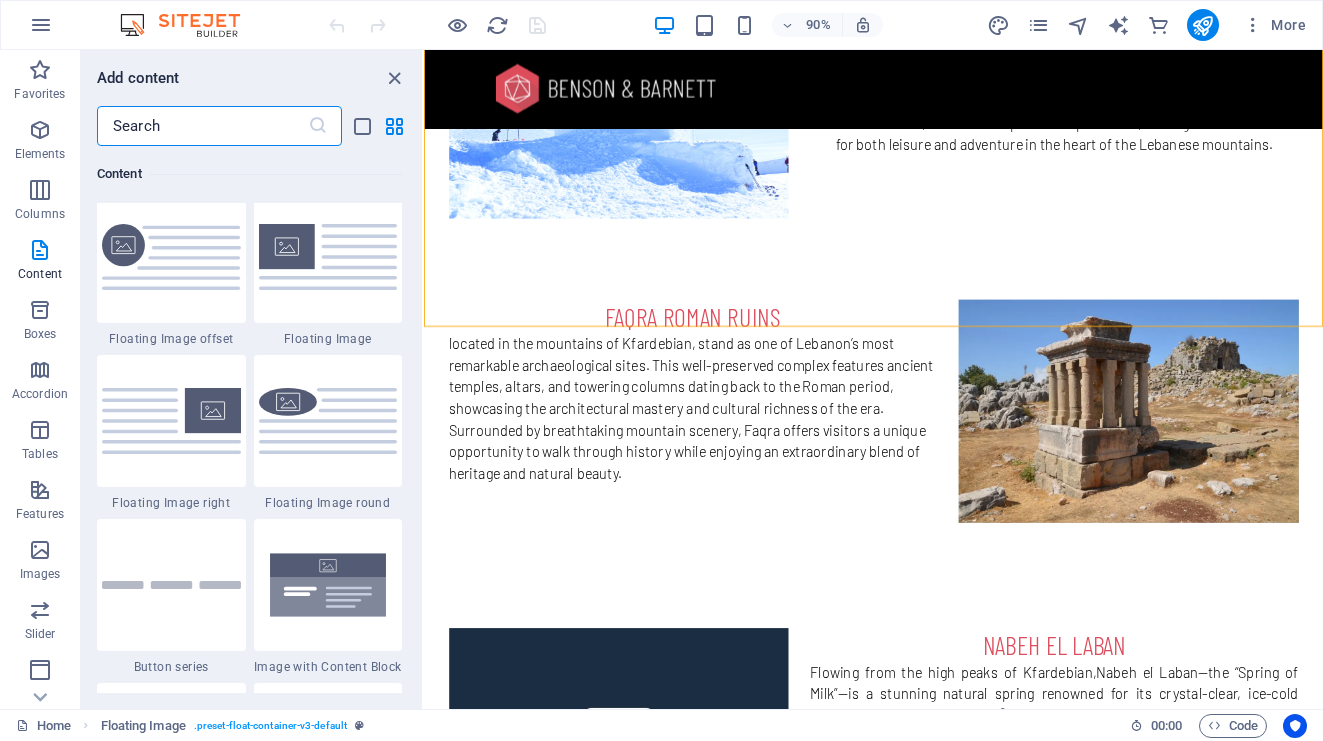 scroll, scrollTop: 4332, scrollLeft: 0, axis: vertical 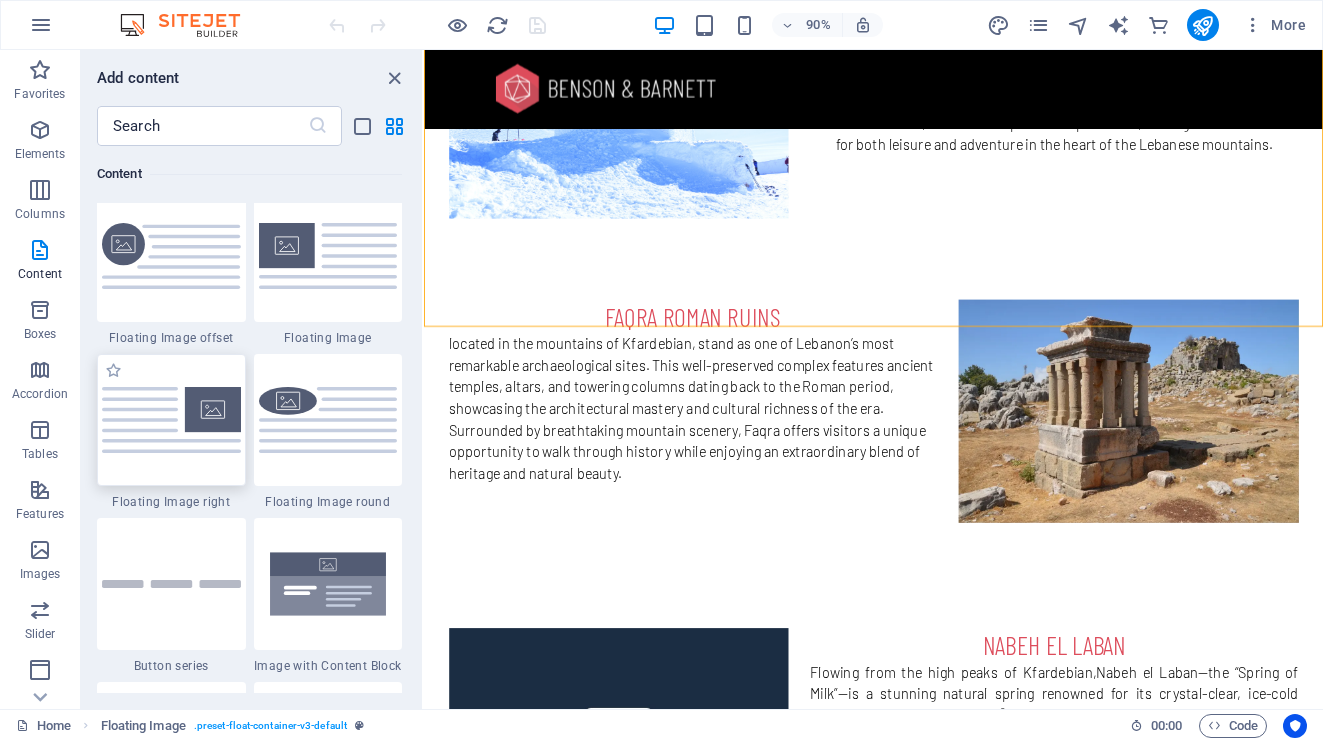 click at bounding box center [171, 419] 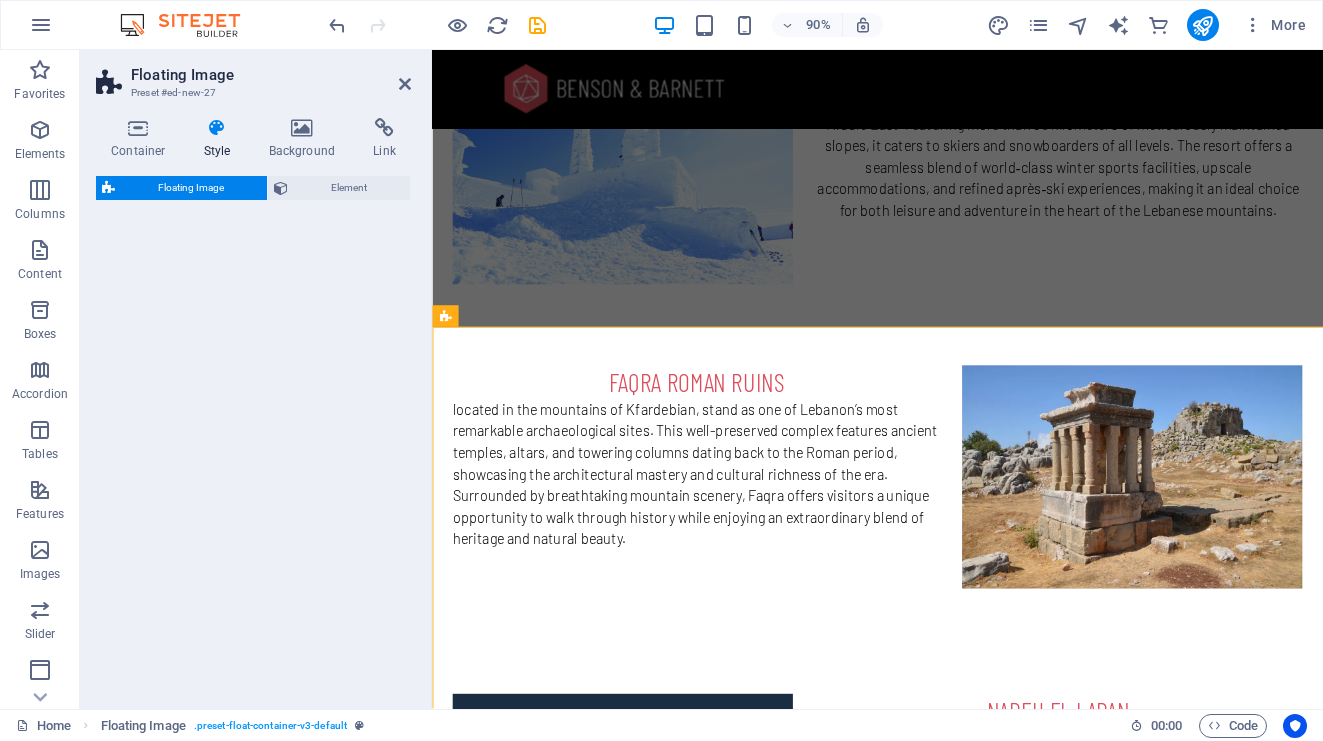 select on "%" 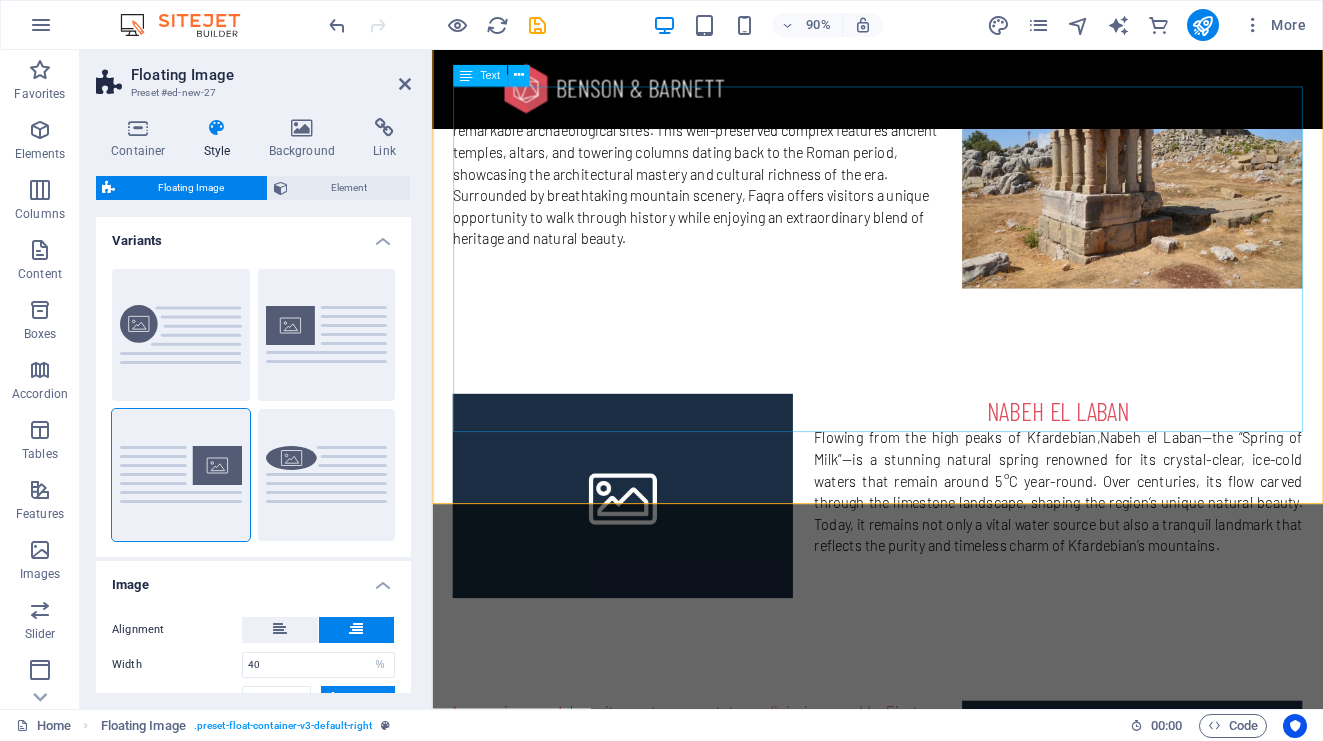 scroll, scrollTop: 2974, scrollLeft: 0, axis: vertical 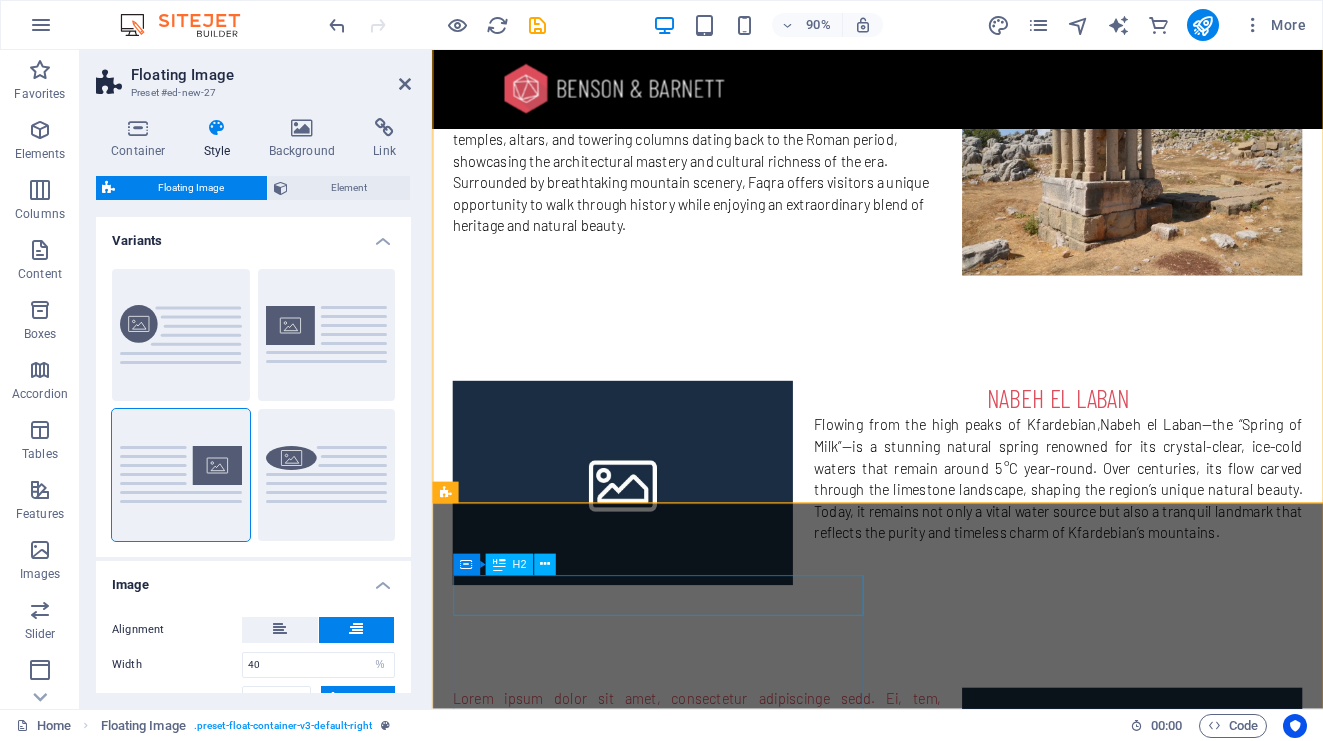 click on "STAY & DINE" at bounding box center [920, 1325] 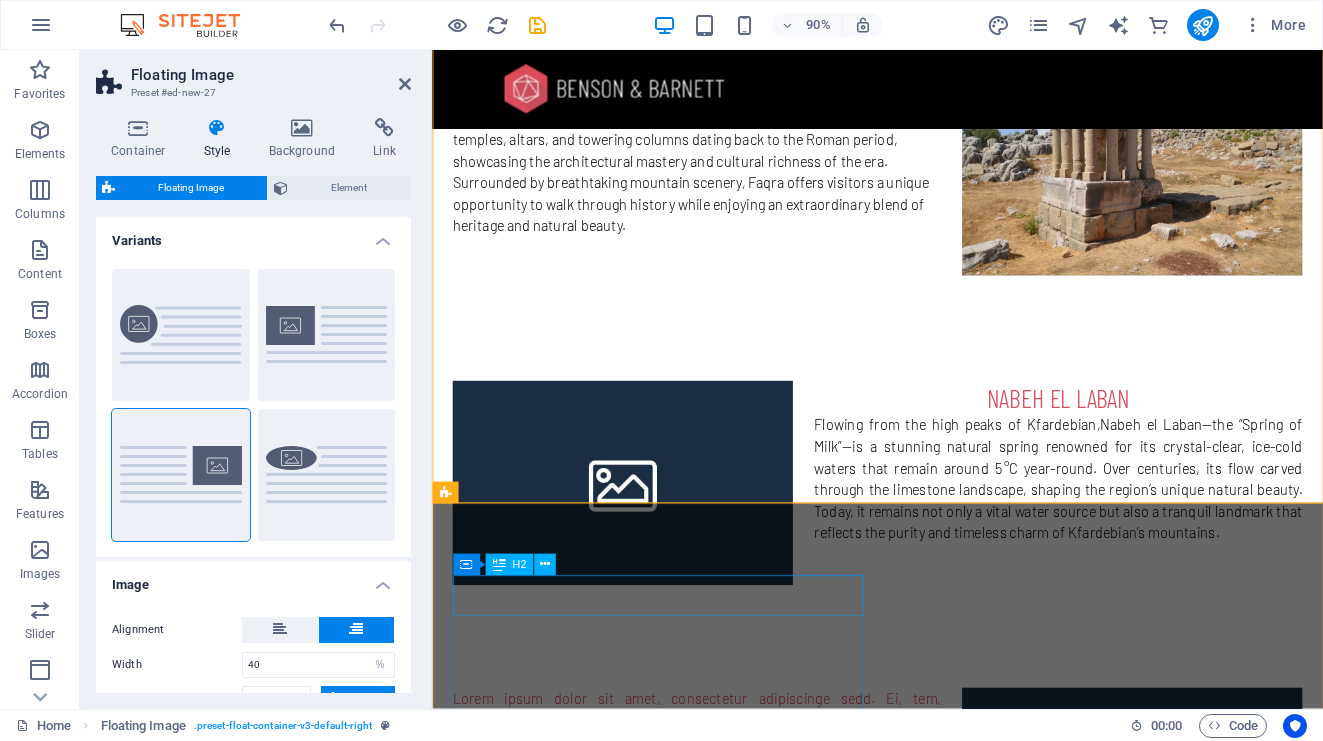 click on "STAY & DINE" at bounding box center [920, 1325] 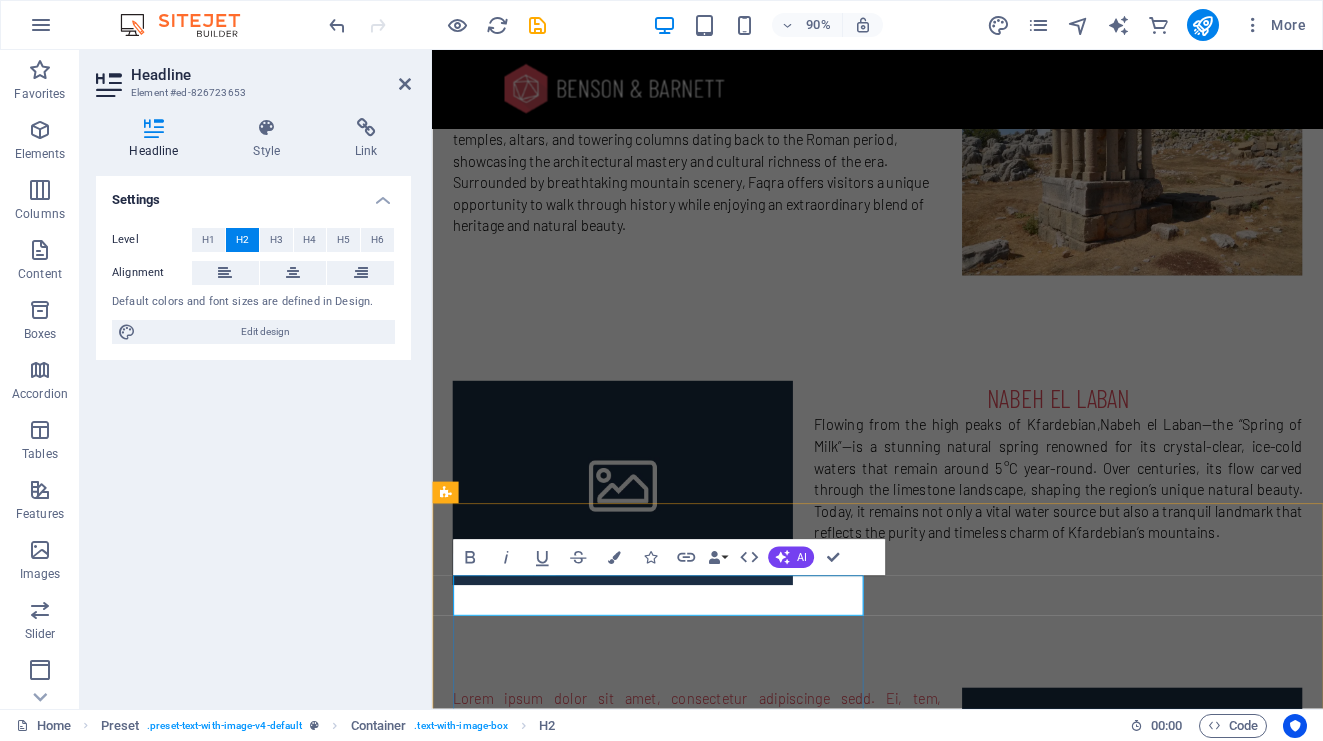 click on "STAY & DINE" at bounding box center (920, 1325) 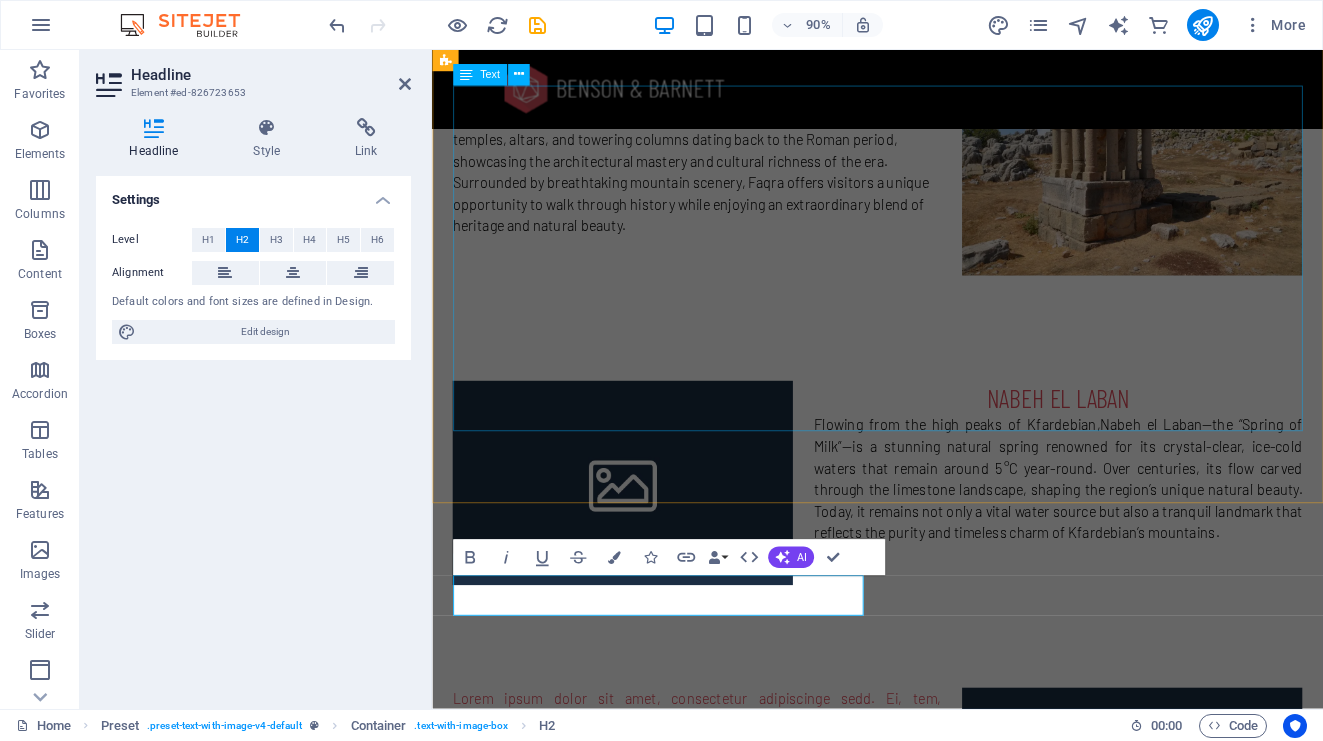 click at bounding box center (927, 951) 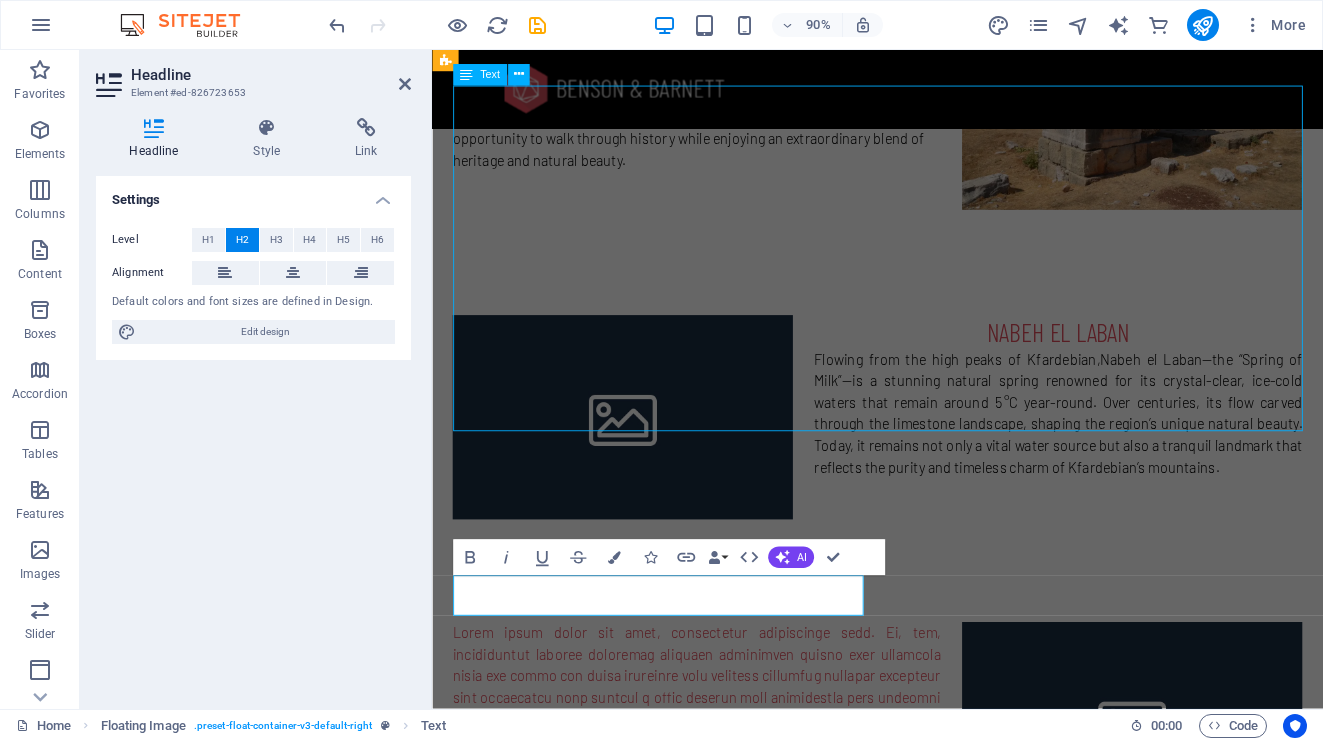 scroll, scrollTop: 2901, scrollLeft: 0, axis: vertical 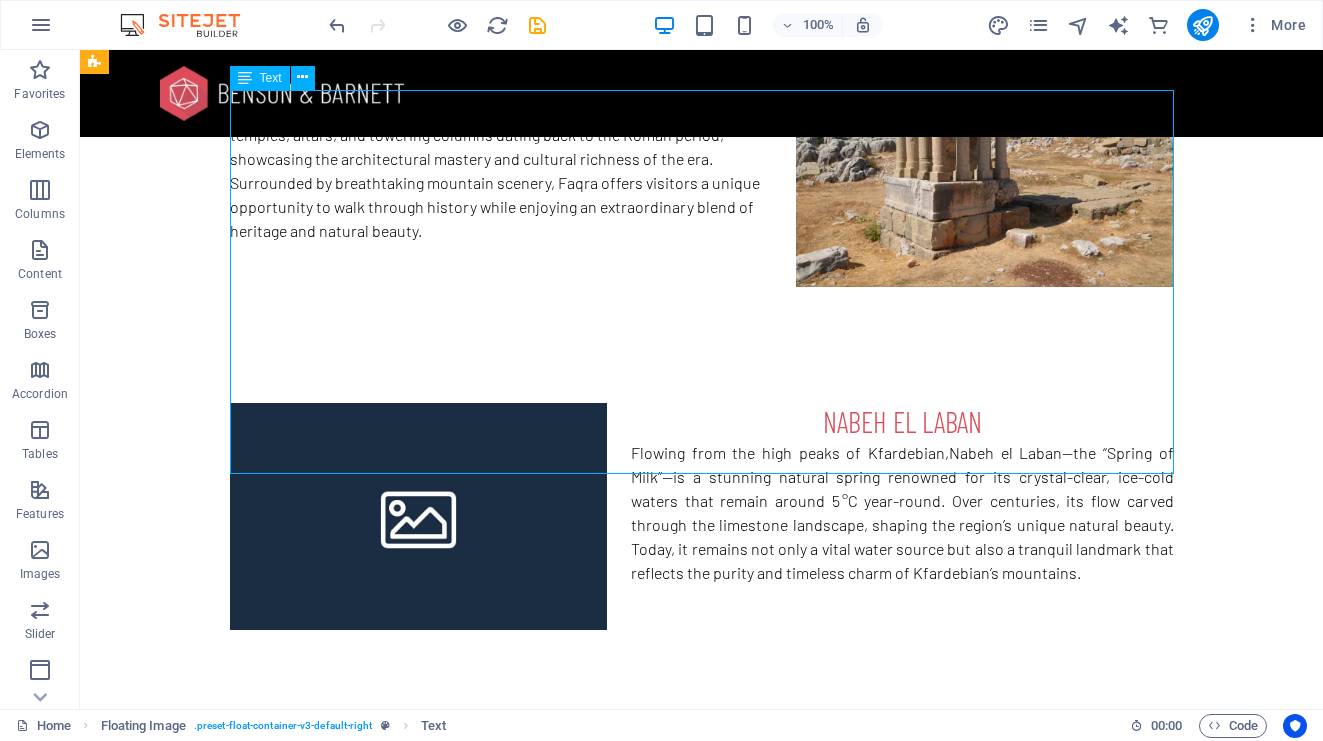 click at bounding box center [702, 937] 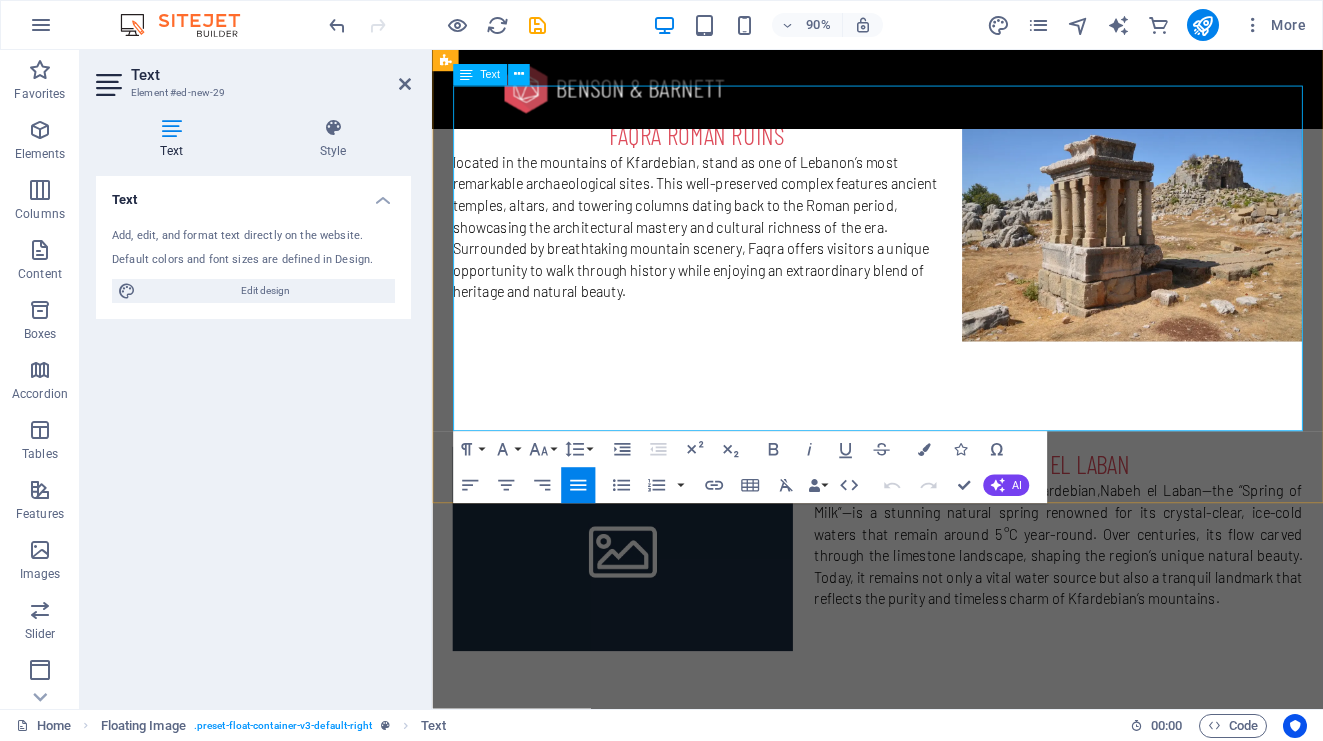scroll, scrollTop: 2974, scrollLeft: 0, axis: vertical 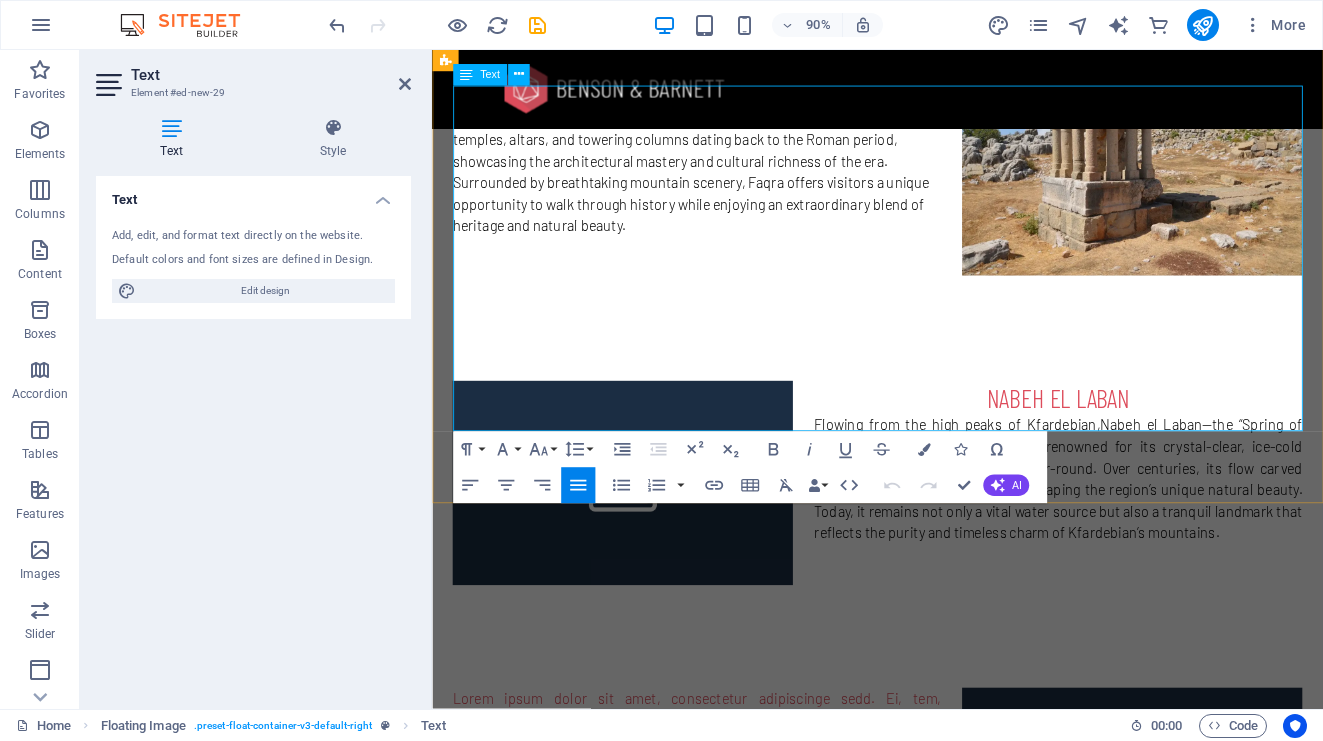 click at bounding box center (927, 951) 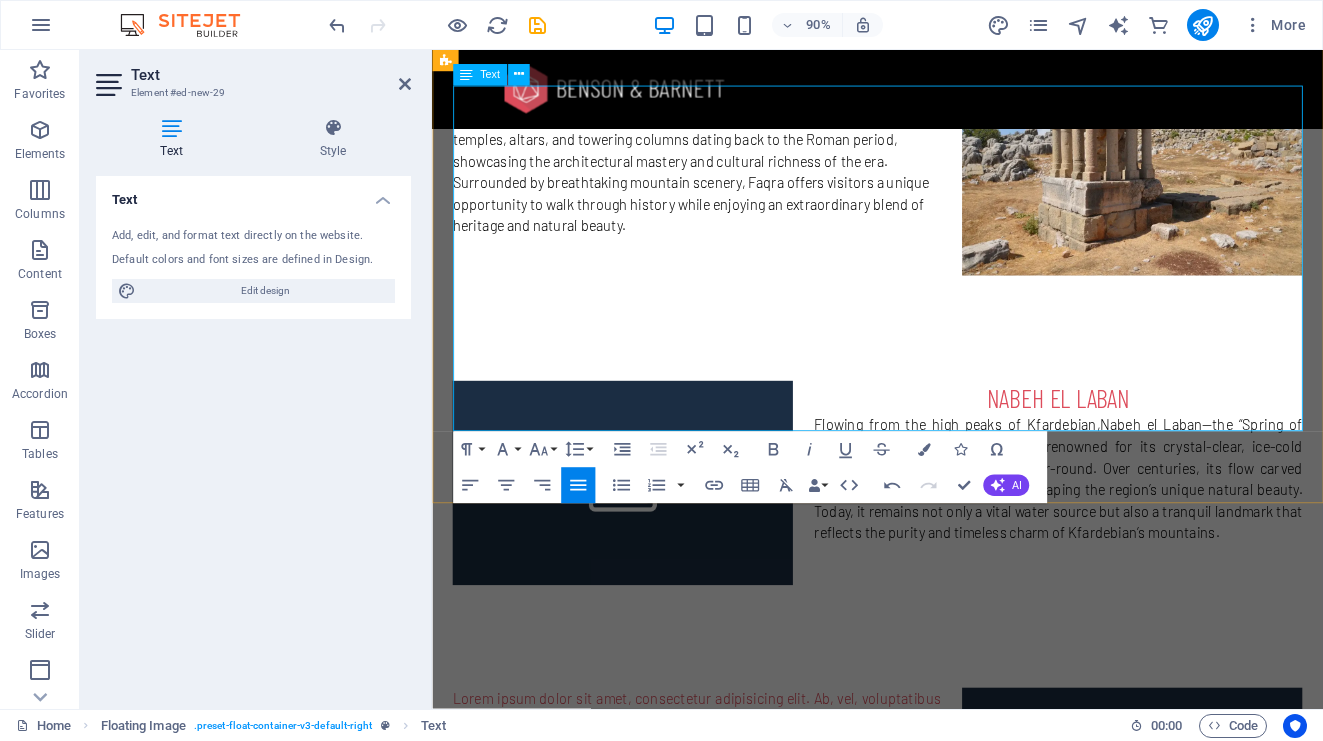 click on "Lorem ipsum dolor sit amet, consectetur adipisicing elit. Ab, vel, voluptatibus tenetur explicabo quisquam doloremque maxime quos obcaecati culpa rem" at bounding box center (927, 951) 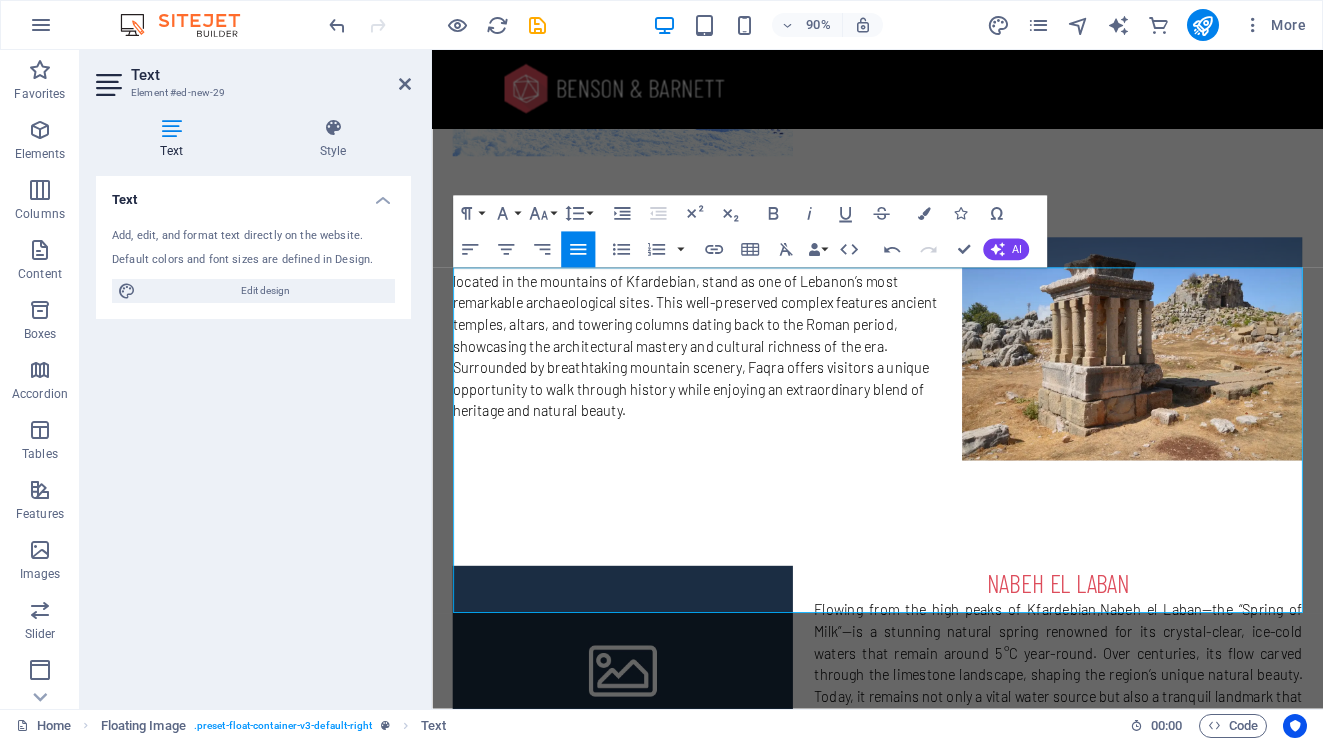 scroll, scrollTop: 2751, scrollLeft: 0, axis: vertical 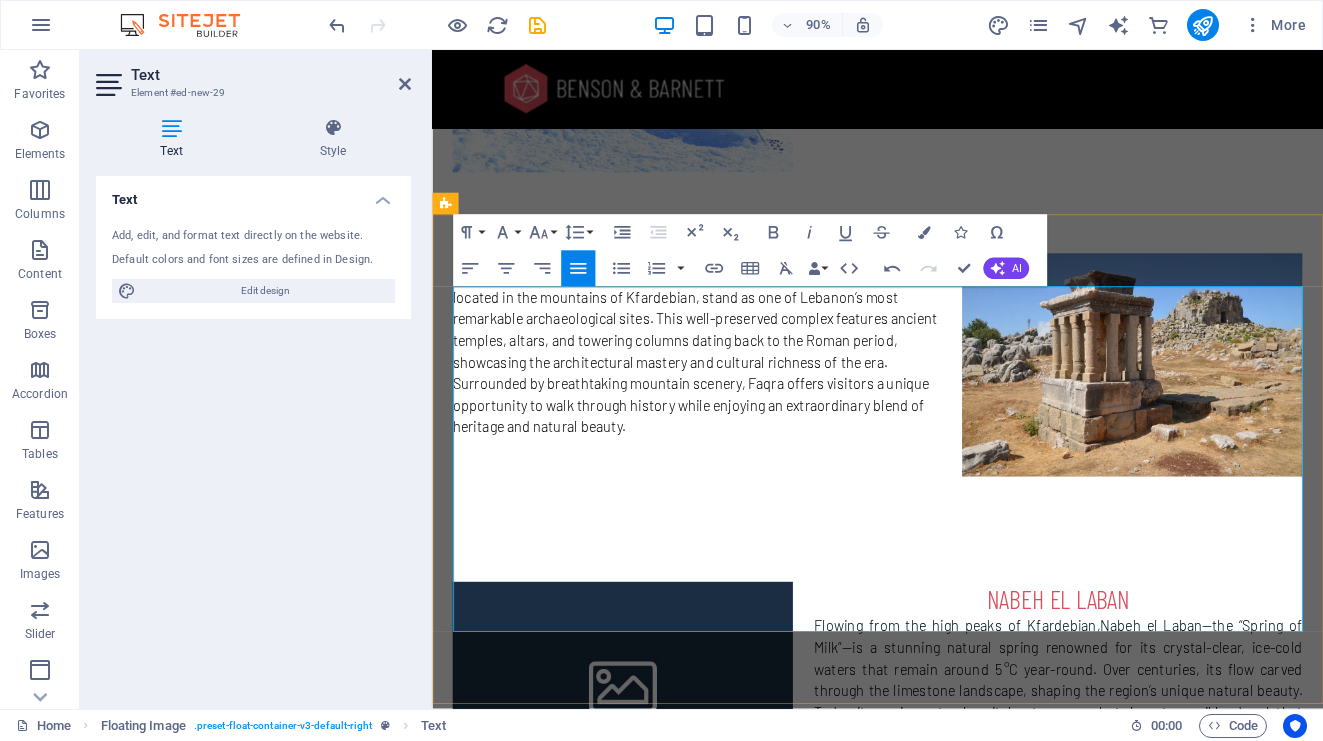click on "Lorem ipsum dolor sit amet, consectetur adipisicing elit. Ab, vel, voluptatibus tenetur explicabo quisquam doloremque maxime quos obcaecati culpa rem" at bounding box center (927, 1174) 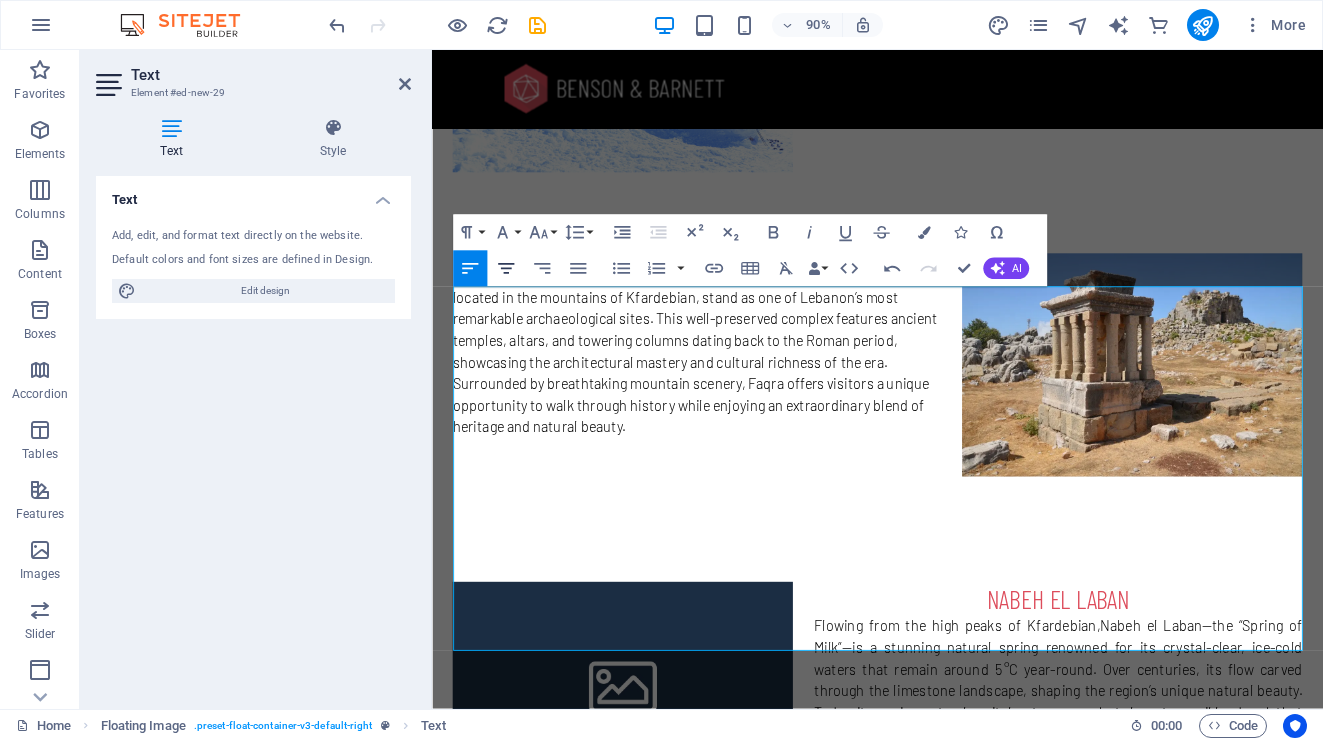 click on "Align Center" at bounding box center [506, 269] 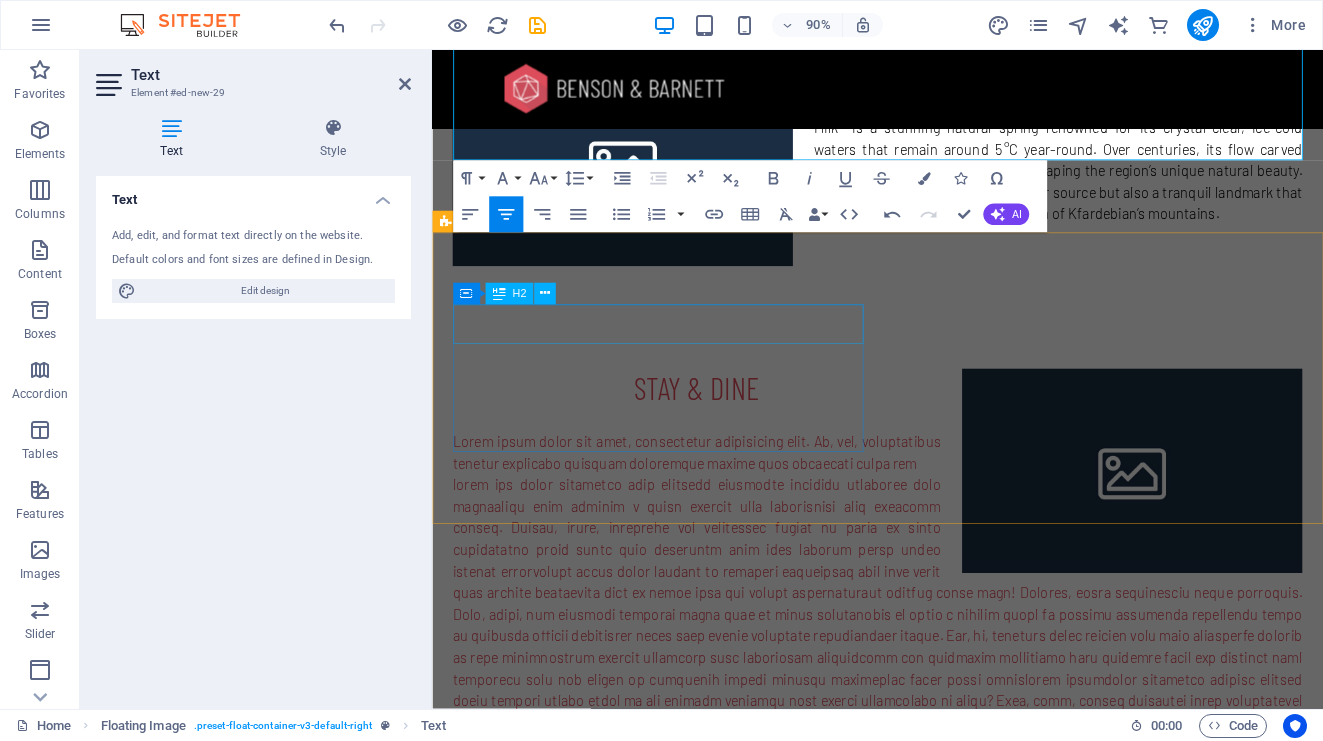scroll, scrollTop: 3403, scrollLeft: 0, axis: vertical 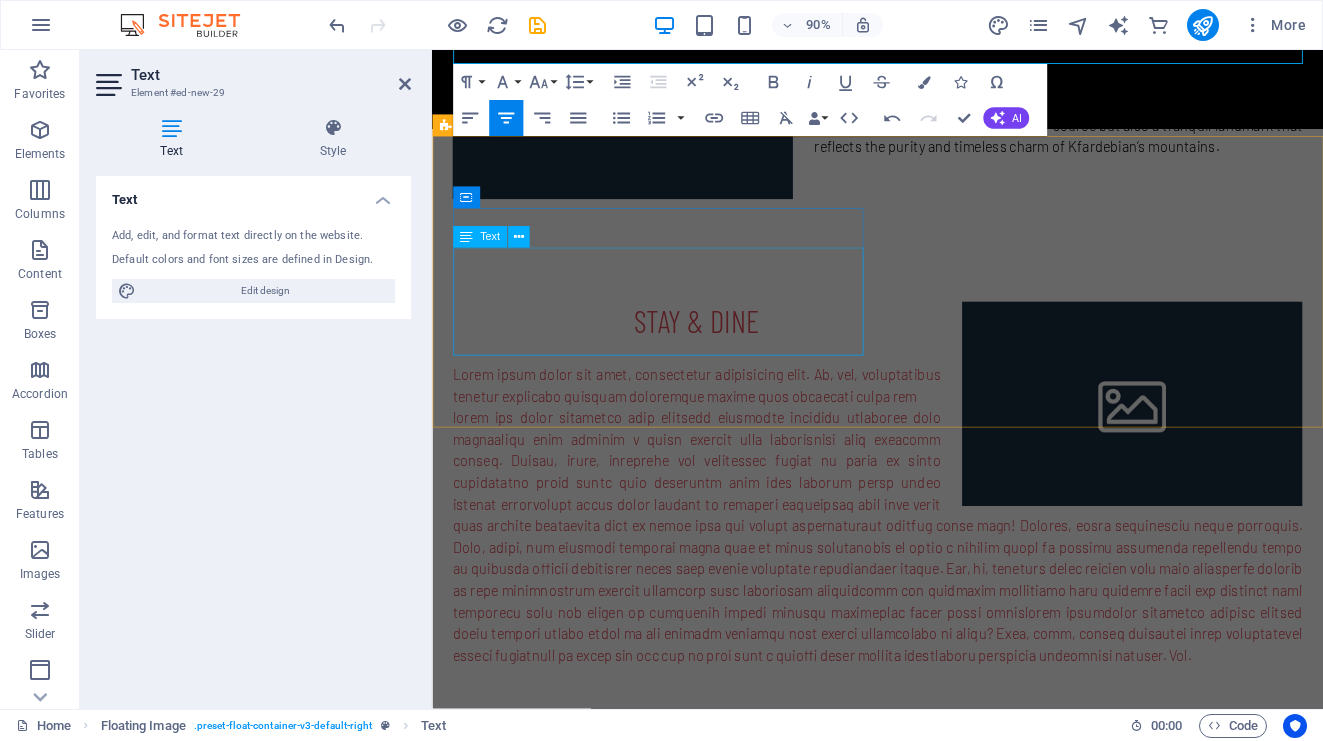click on "Whether you prefer luxury resorts, cozy mountain chalets, or family-run guesthouses, Kfardebian has it all. Don’t miss the local saj, grilled meats, and farm-fresh dairy products at authentic village restaurants." at bounding box center [920, 976] 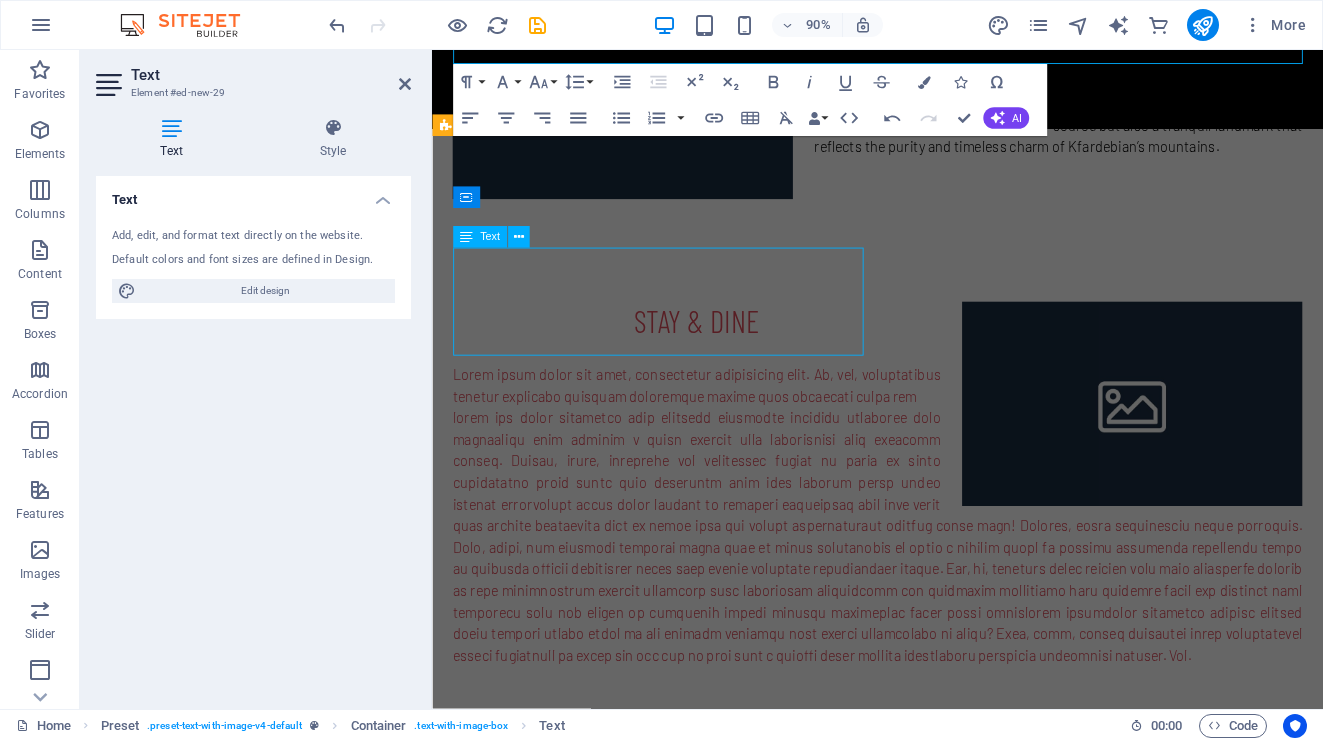 click on "Whether you prefer luxury resorts, cozy mountain chalets, or family-run guesthouses, Kfardebian has it all. Don’t miss the local saj, grilled meats, and farm-fresh dairy products at authentic village restaurants." at bounding box center [920, 976] 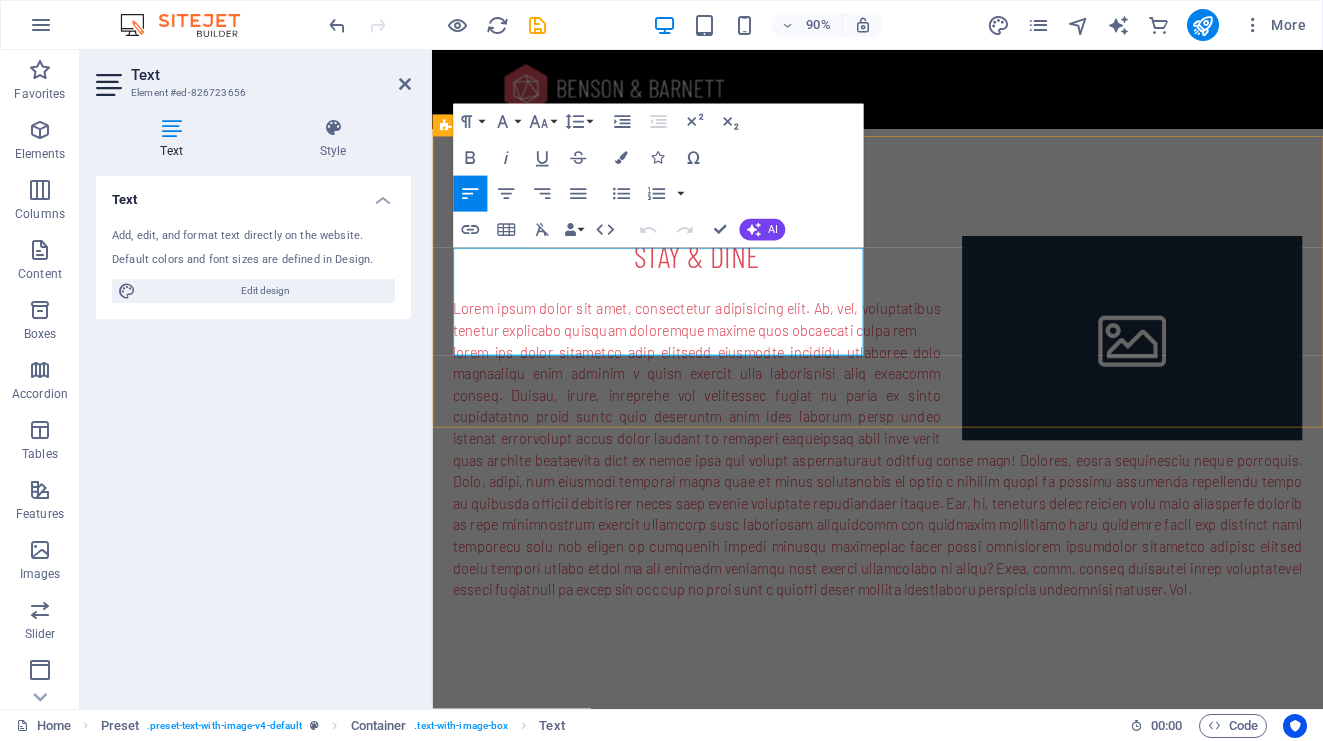 click on "Whether you prefer luxury resorts, cozy mountain chalets, or family-run guesthouses, Kfardebian has it all. Don’t miss the local saj, grilled meats, and farm-fresh dairy products at authentic village restaurants." at bounding box center [919, 890] 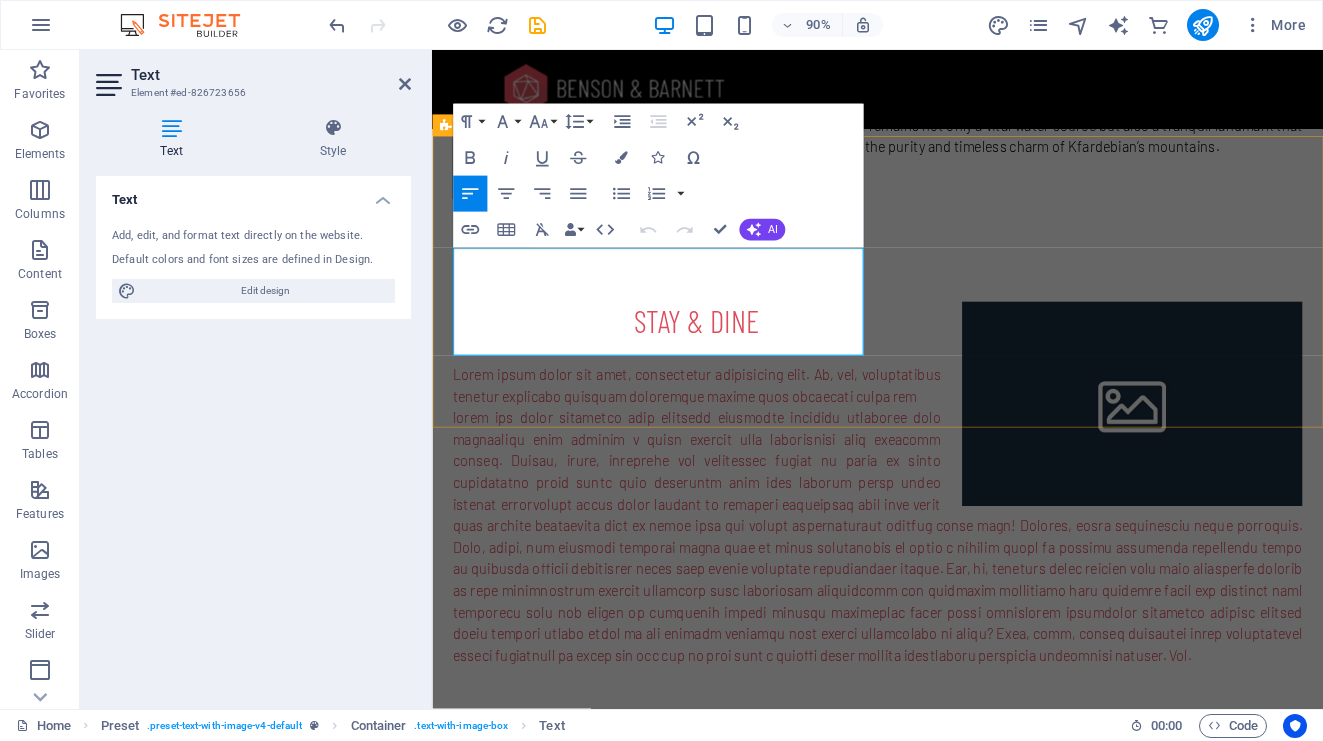copy on "Whether you prefer luxury resorts, cozy mountain chalets, or family-run guesthouses, Kfardebian has it all. Don’t miss the local saj, grilled meats, and farm-fresh dairy products at authentic village restaurants." 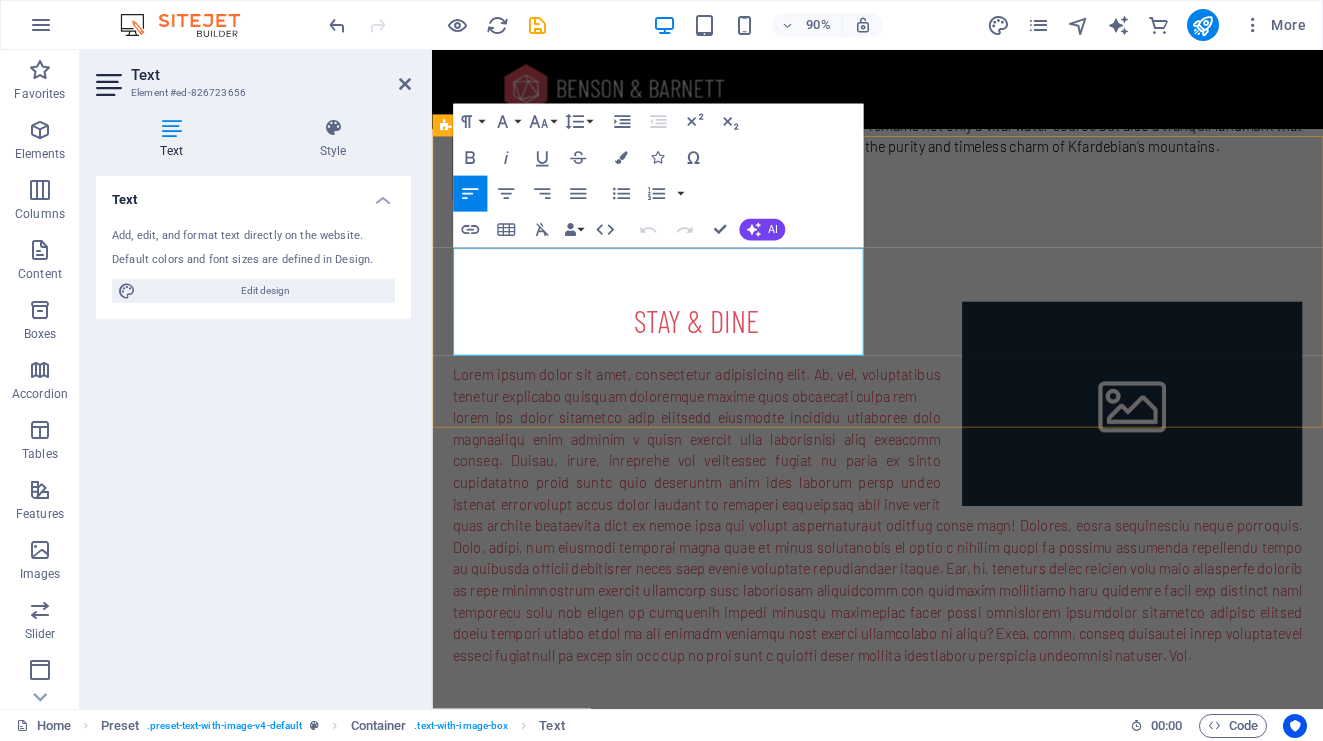 click on "STAY & DINE Whether you prefer luxury resorts, cozy mountain chalets, or family-run guesthouses, Kfardebian has it all. Don’t miss the local saj, grilled meats, and farm-fresh dairy products at authentic village restaurants. Drop content here or  Add elements  Paste clipboard" at bounding box center [927, 1115] 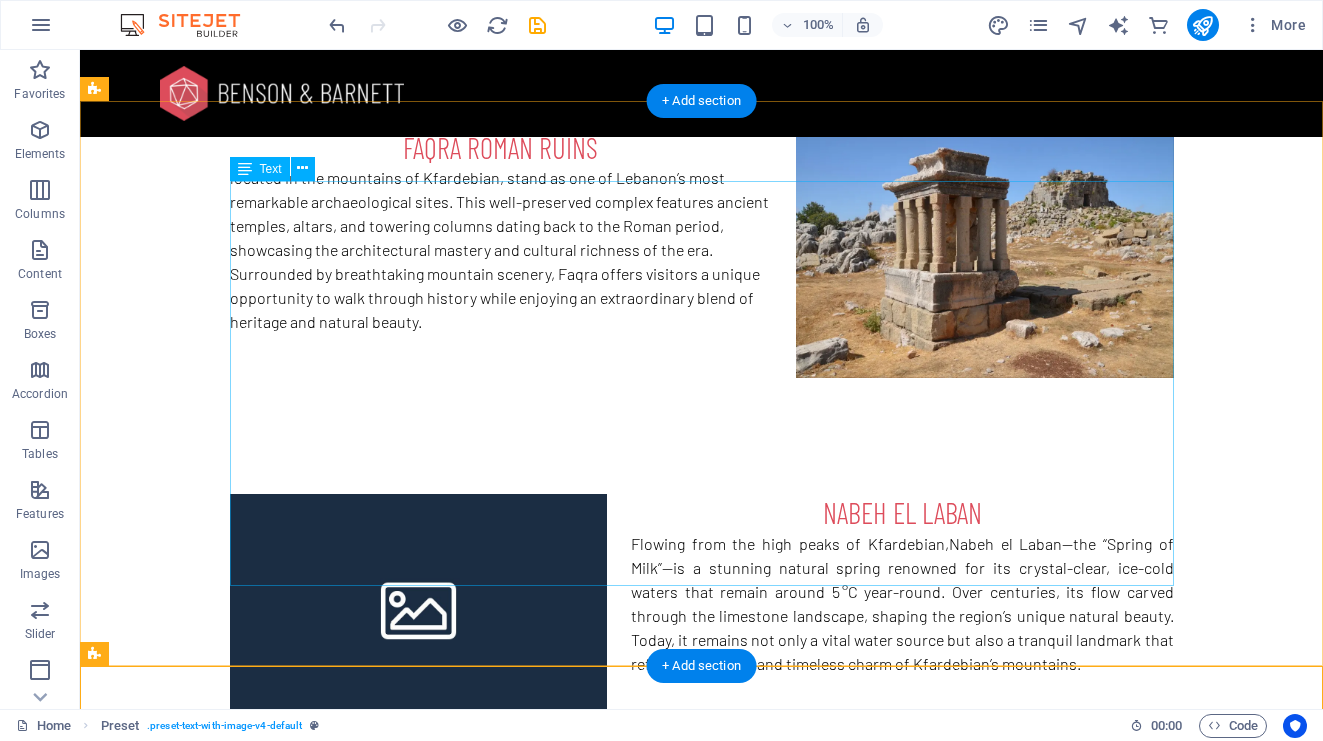 click on "STAY & DINE Lorem ipsum dolor sit amet, consectetur adipisicing elit. Ab, vel, voluptatibus tenetur explicabo quisquam doloremque maxime quos obcaecati culpa rem" at bounding box center (702, 1038) 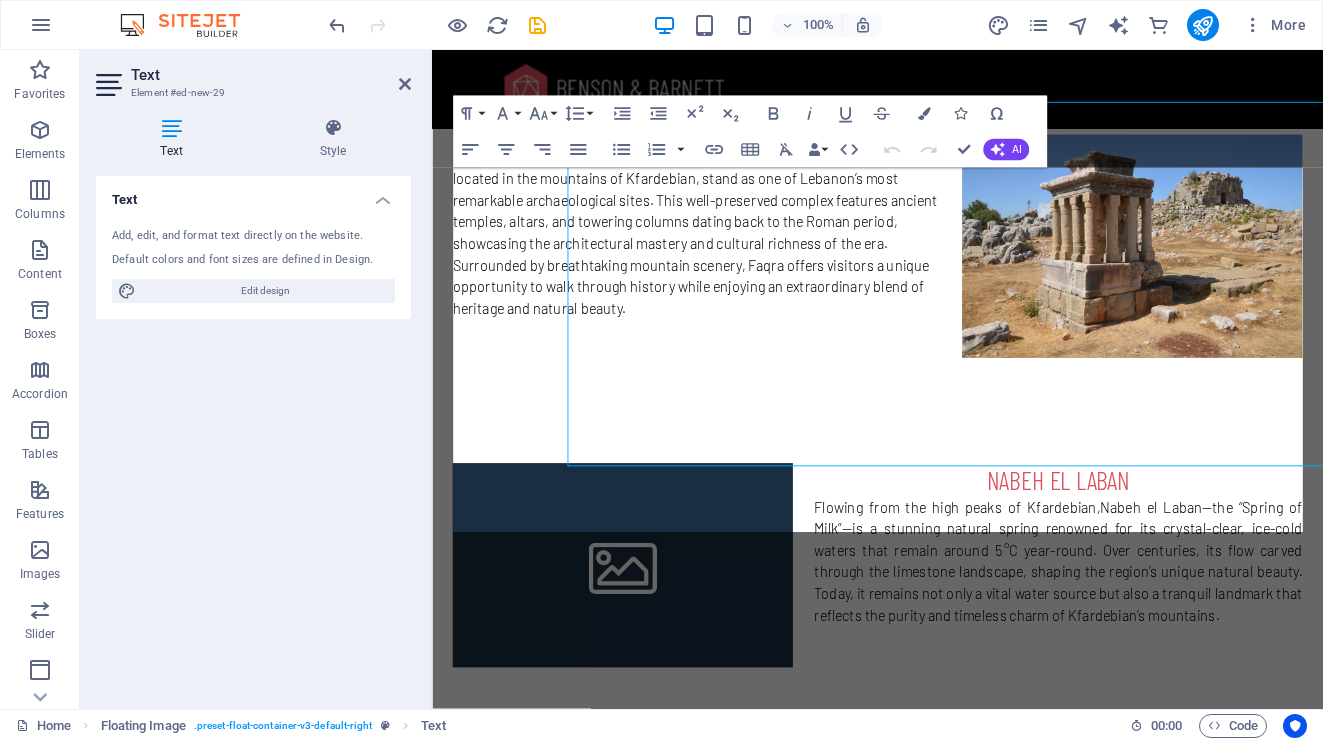 scroll, scrollTop: 2883, scrollLeft: 0, axis: vertical 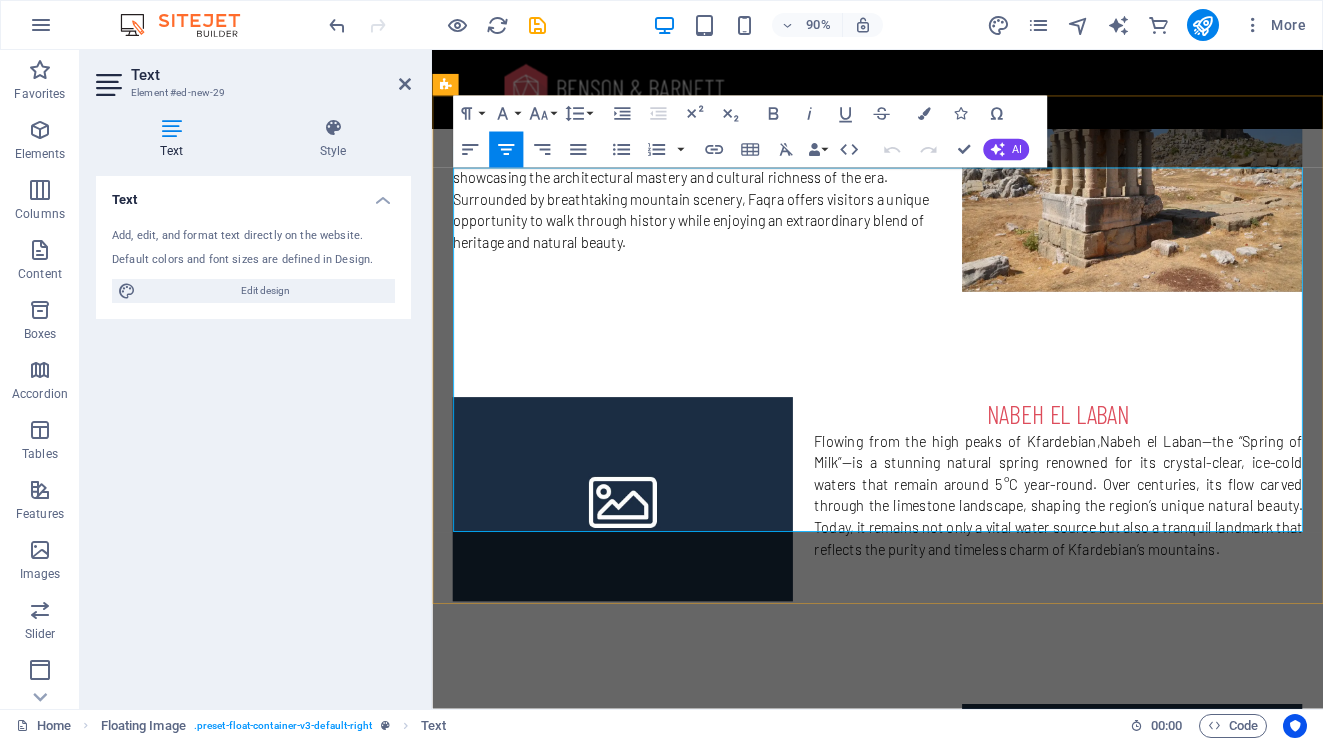 click on "Lorem ipsum dolor sit amet, consectetur adipisicing elit. Ab, vel, voluptatibus tenetur explicabo quisquam doloremque maxime quos obcaecati culpa rem" at bounding box center (927, 1002) 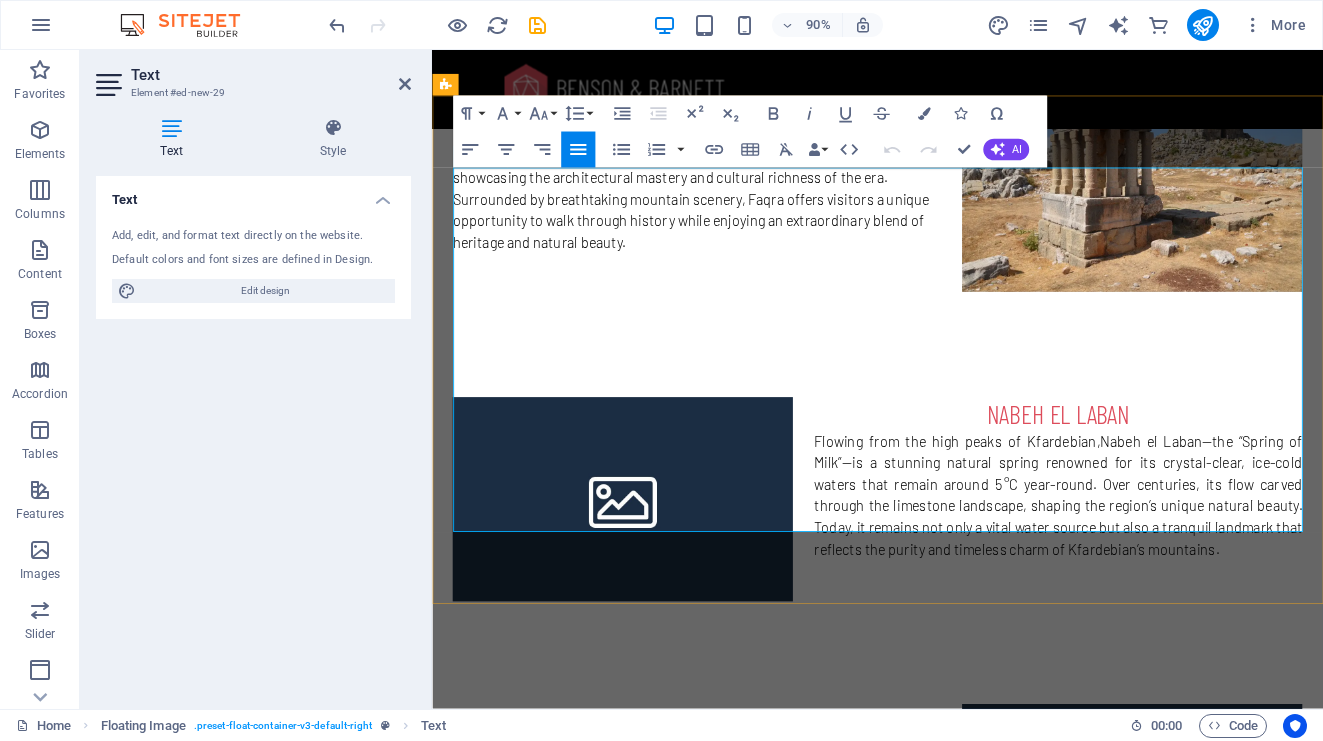 click on "Lorem ipsum dolor sit amet, consectetur adipisicing elit. Ab, vel, voluptatibus tenetur explicabo quisquam doloremque maxime quos obcaecati culpa rem" at bounding box center [927, 1002] 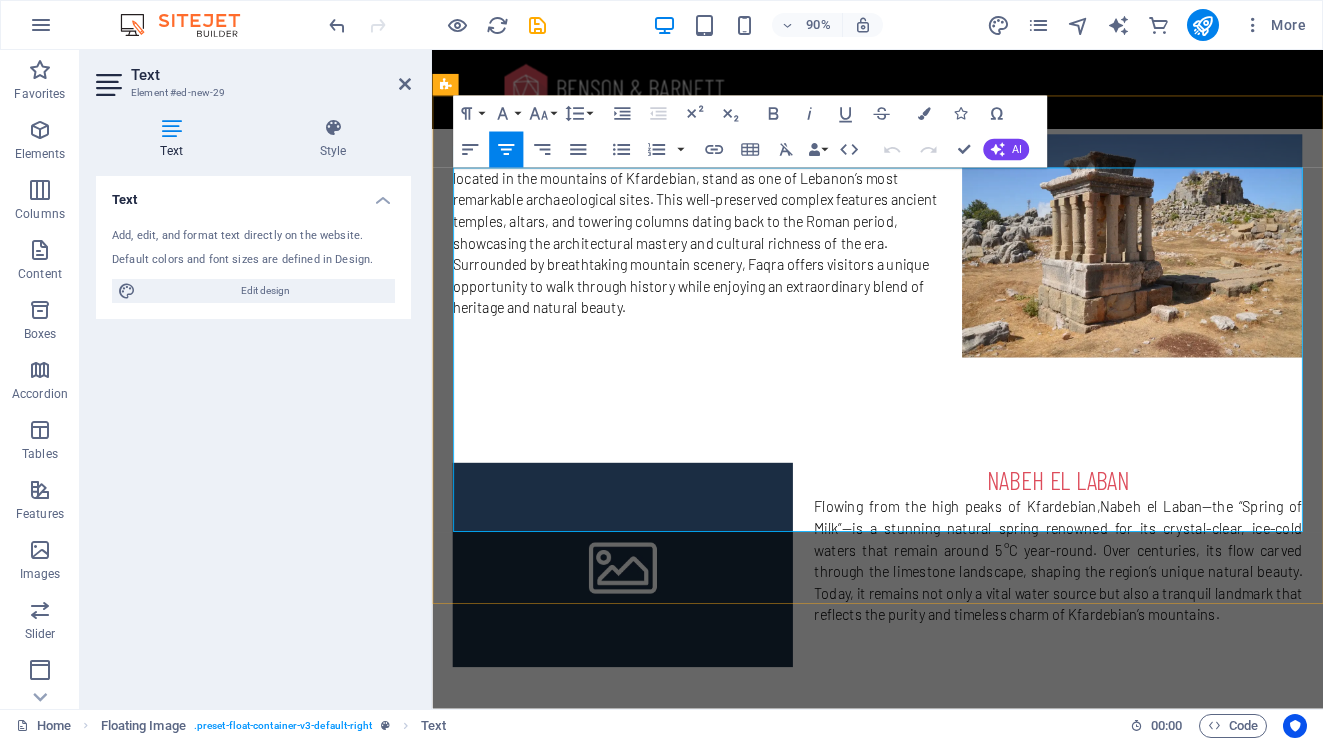 click on "Lorem ipsum dolor sit amet, consectetur adipisicing elit. Ab, vel, voluptatibus tenetur explicabo quisquam doloremque maxime quos obcaecati culpa rem" at bounding box center (927, 1075) 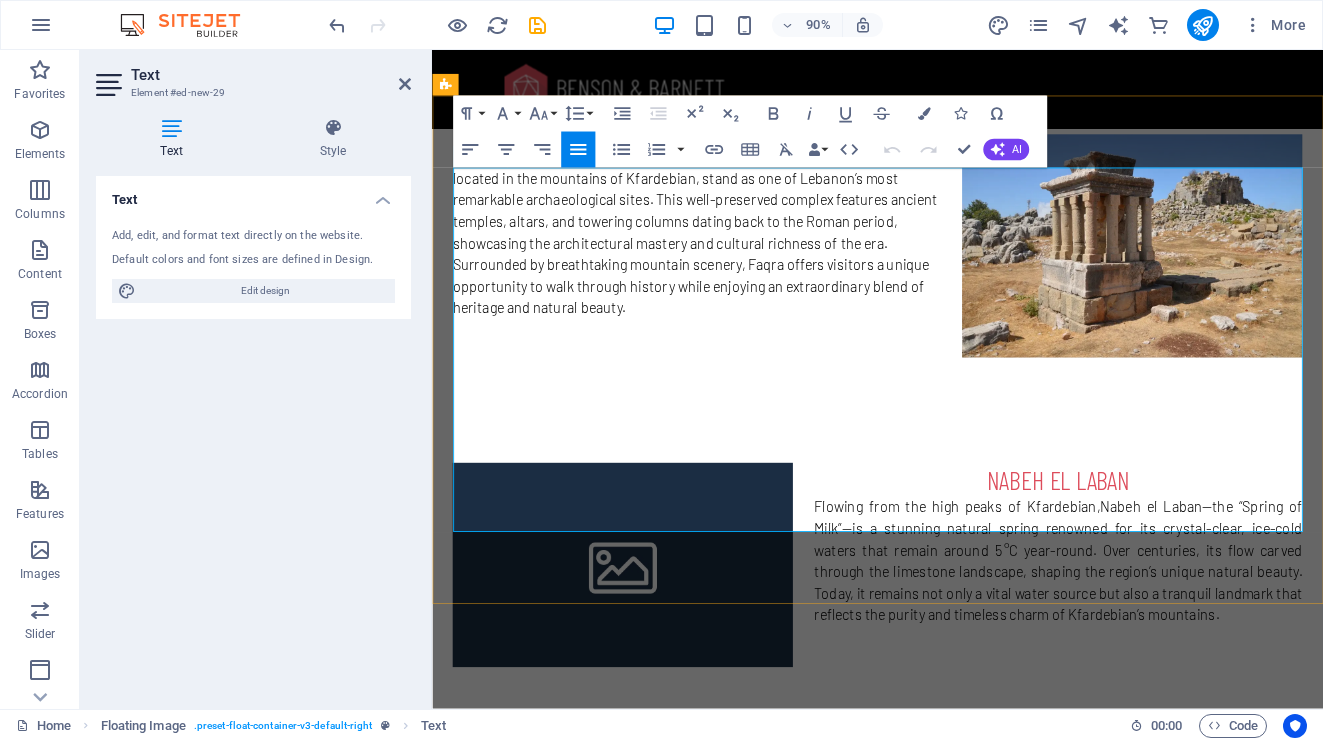 drag, startPoint x: 458, startPoint y: 264, endPoint x: 1333, endPoint y: 578, distance: 929.6349 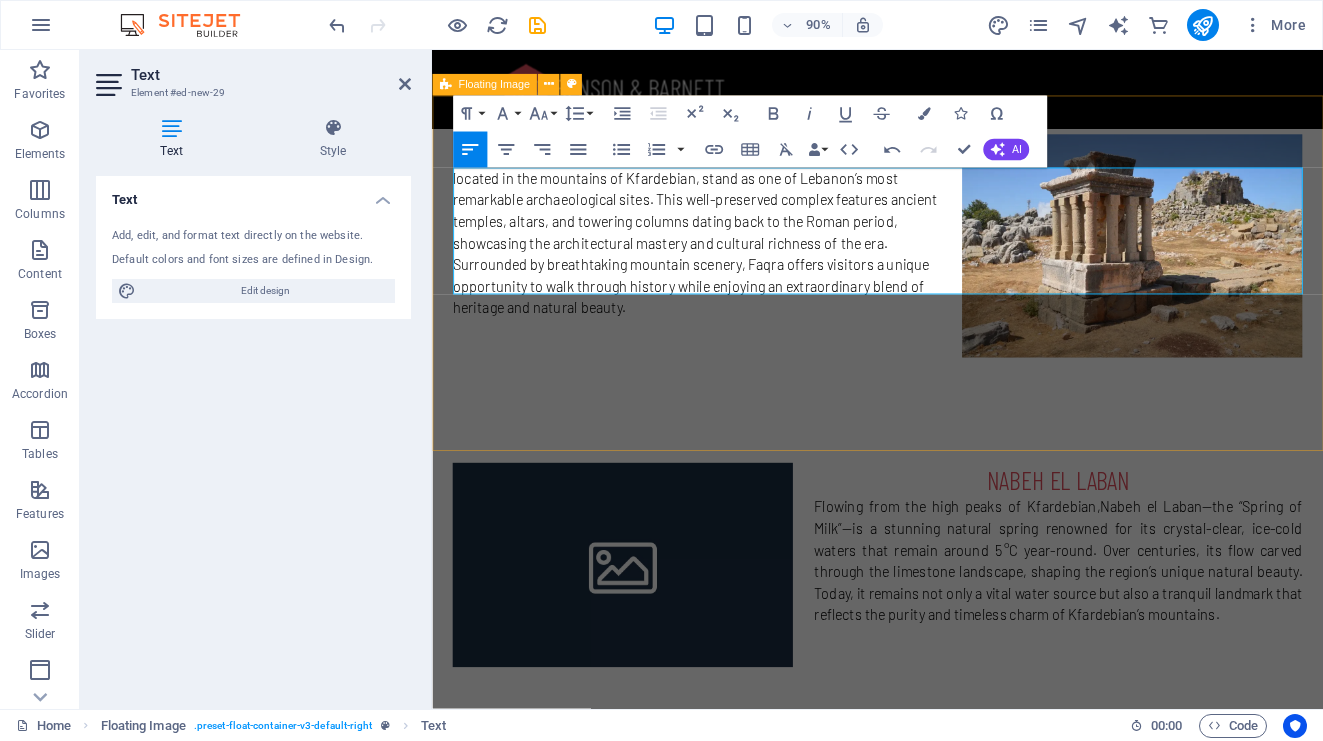 click on "STAY & DINE Whether you prefer luxury resorts, cozy mountain chalets, or family-run guesthouses, [CITY] has it all. Don’t miss the local saj, grilled meats, and farm-fresh dairy products at authentic village restaurants." at bounding box center (927, 920) 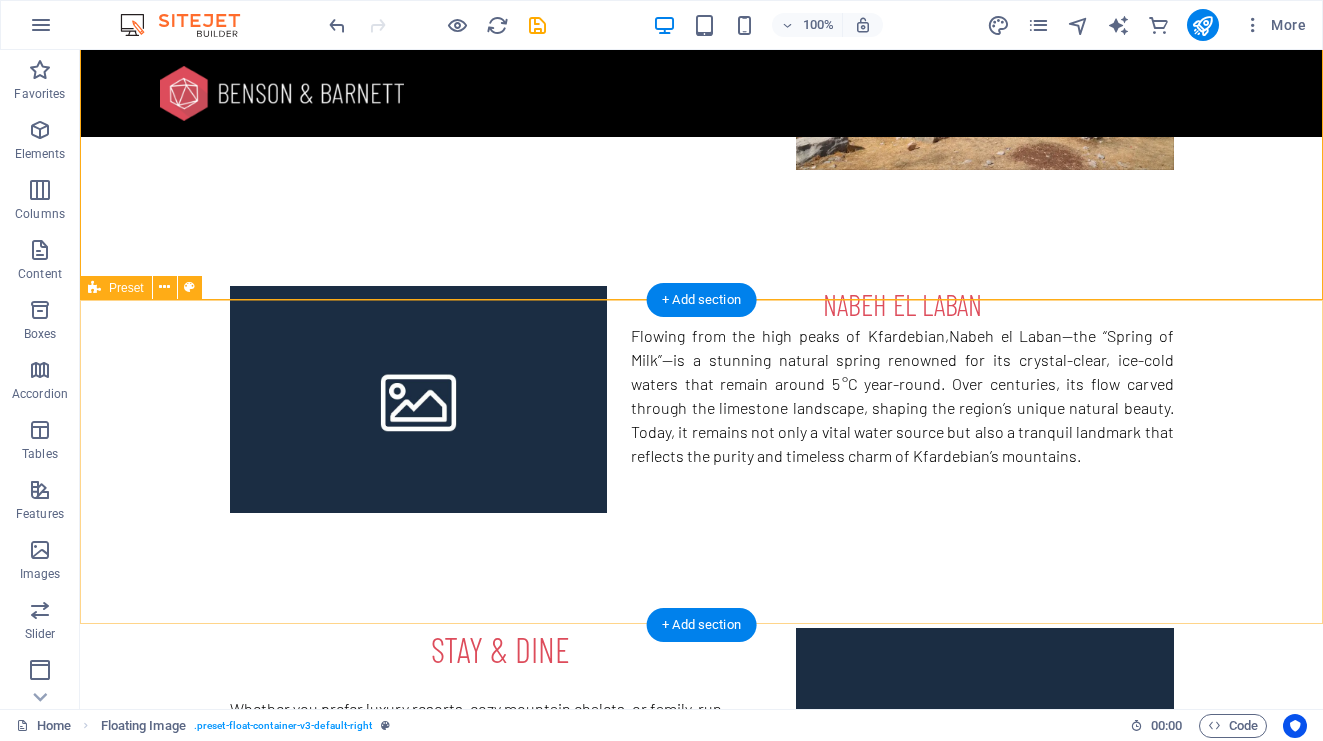 scroll, scrollTop: 3025, scrollLeft: 0, axis: vertical 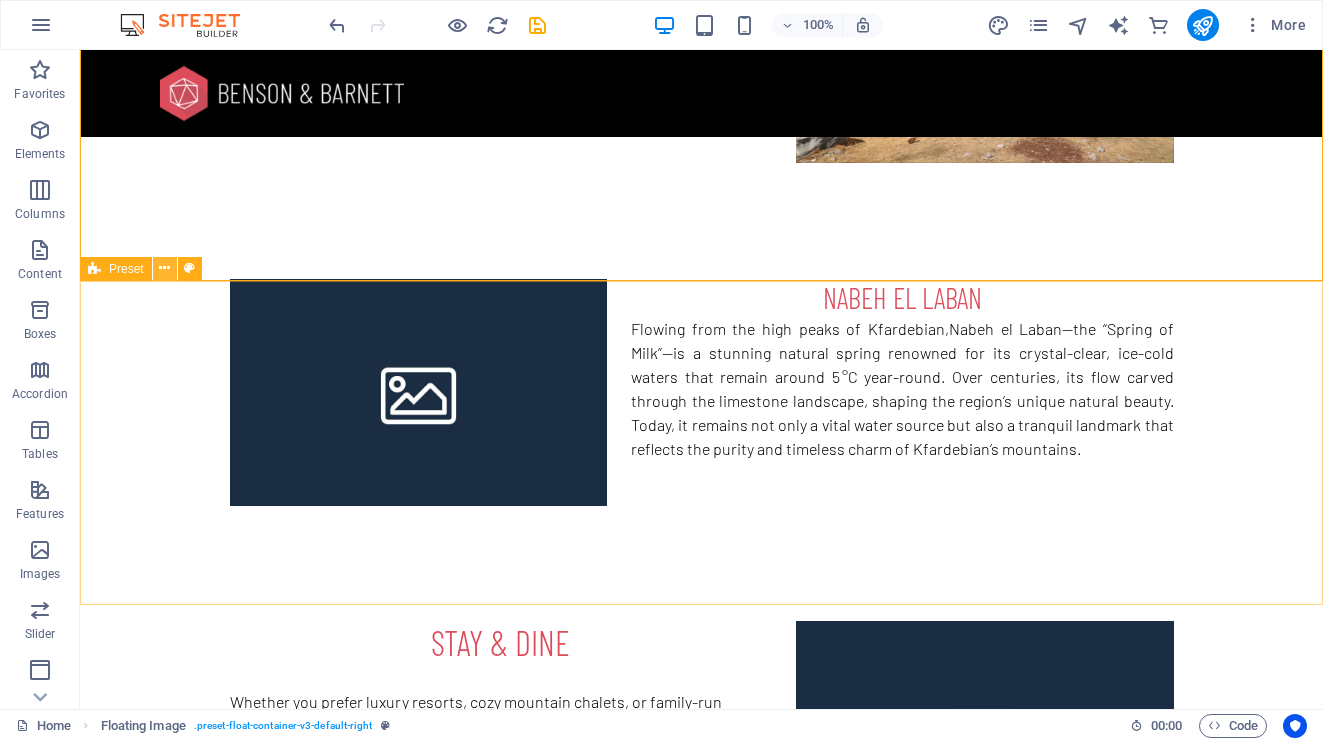 click at bounding box center [165, 269] 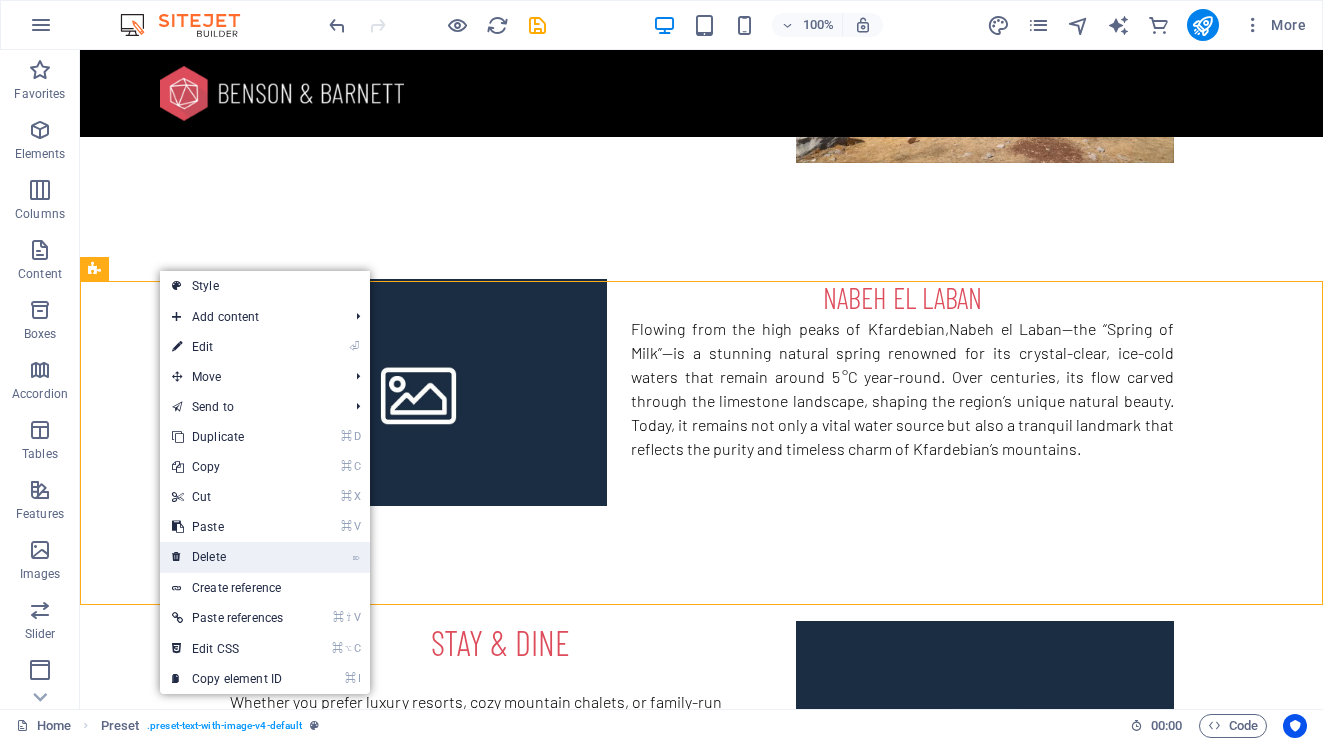 click on "⌦  Delete" at bounding box center (227, 557) 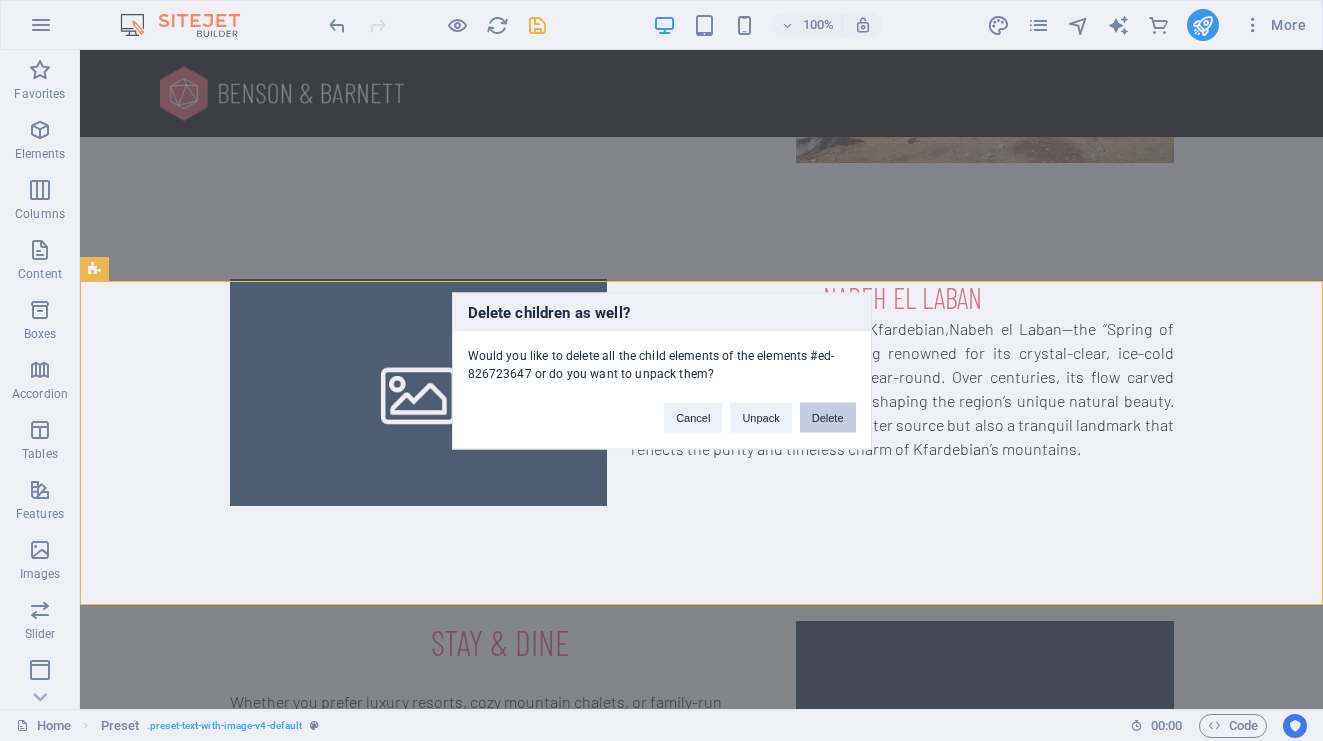 click on "Delete" at bounding box center [828, 417] 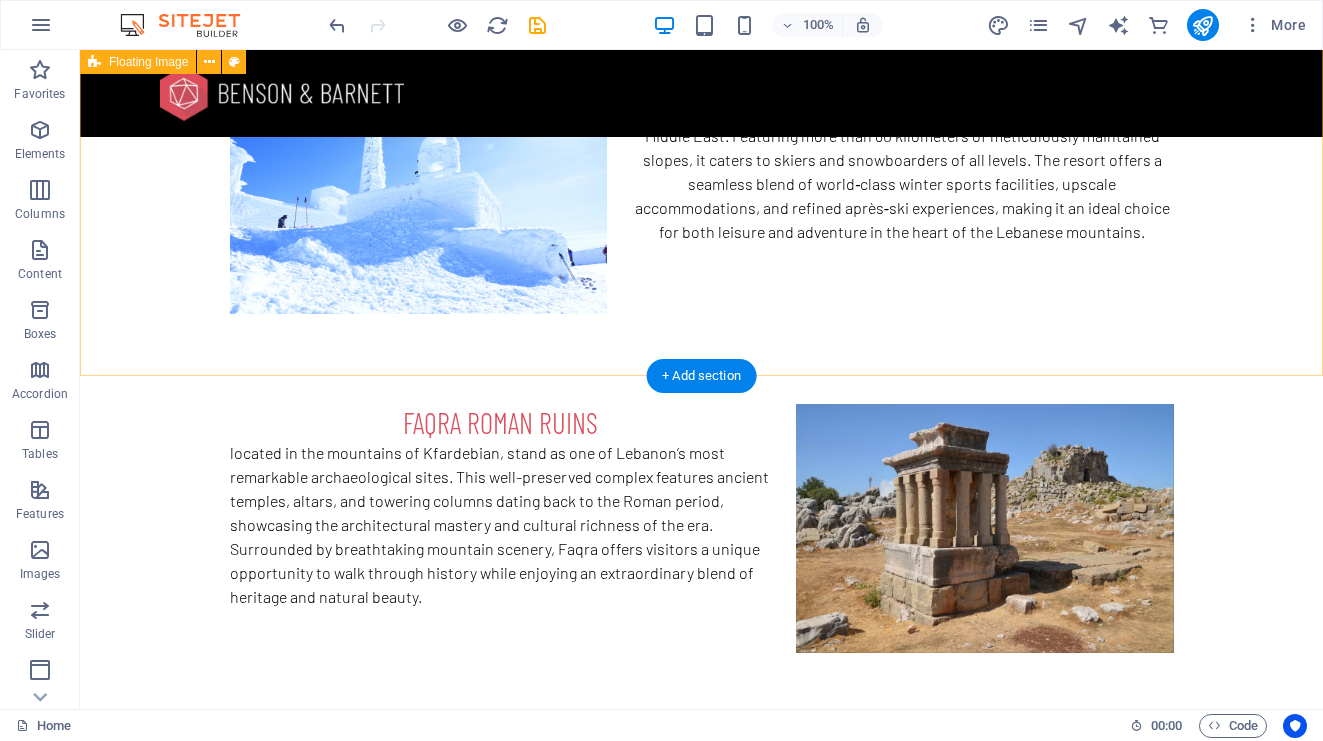 scroll, scrollTop: 2549, scrollLeft: 0, axis: vertical 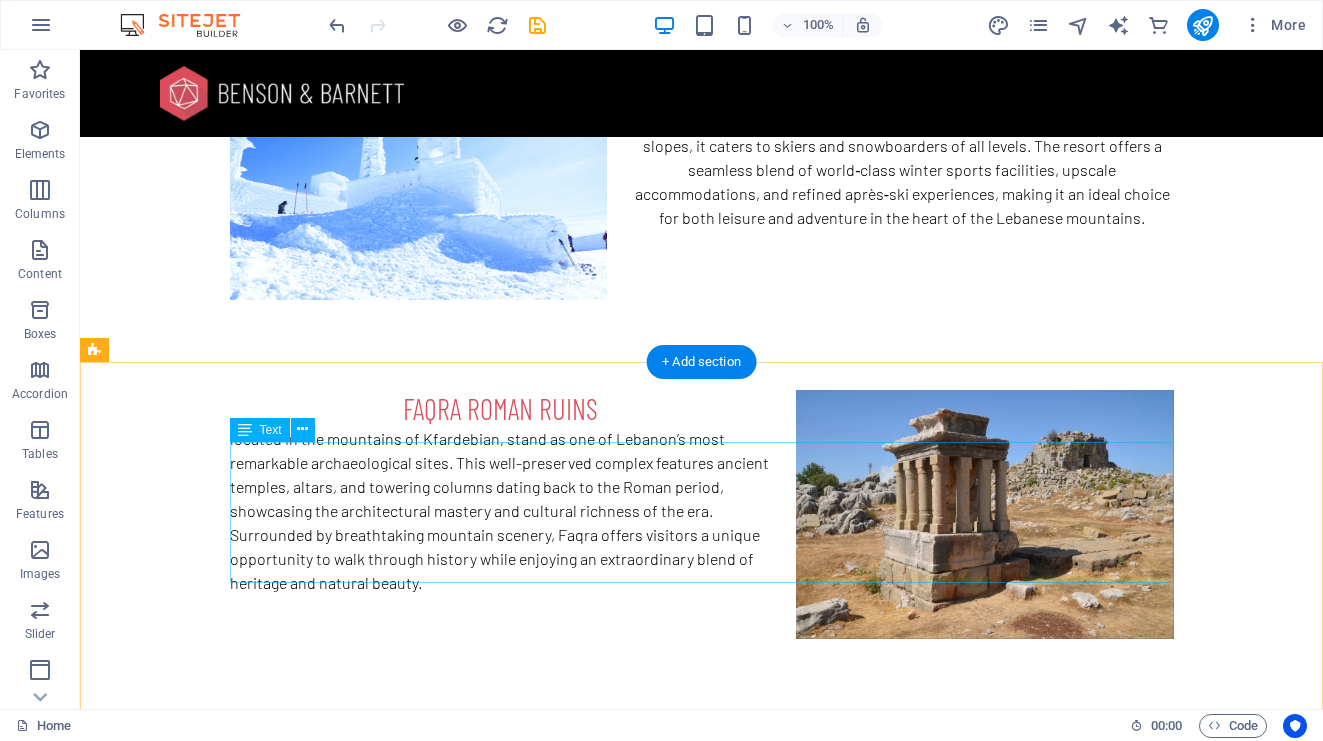 click on "STAY & DINE Whether you prefer luxury resorts, cozy mountain chalets, or family-run guesthouses, [CITY] has it all. Don’t miss the local saj, grilled meats, and farm-fresh dairy products at authentic village restaurants." at bounding box center [702, 1167] 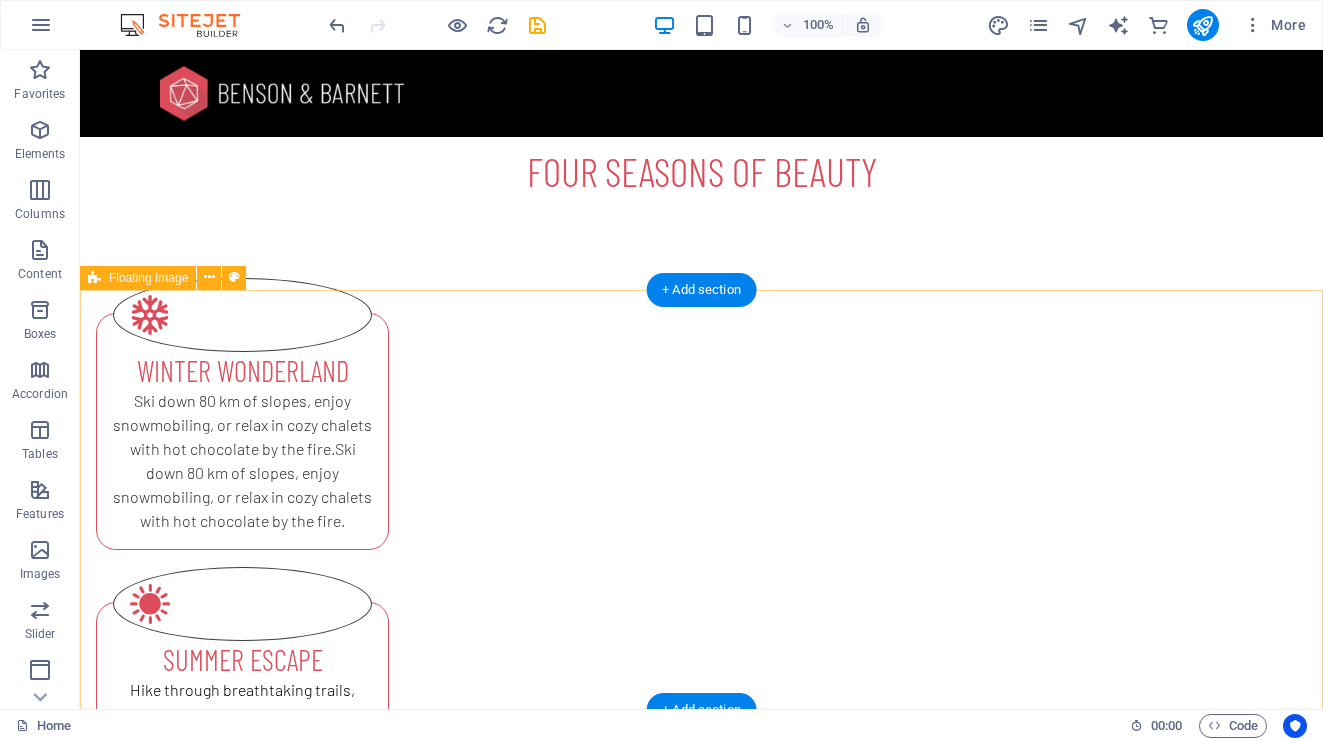 scroll, scrollTop: 1396, scrollLeft: 0, axis: vertical 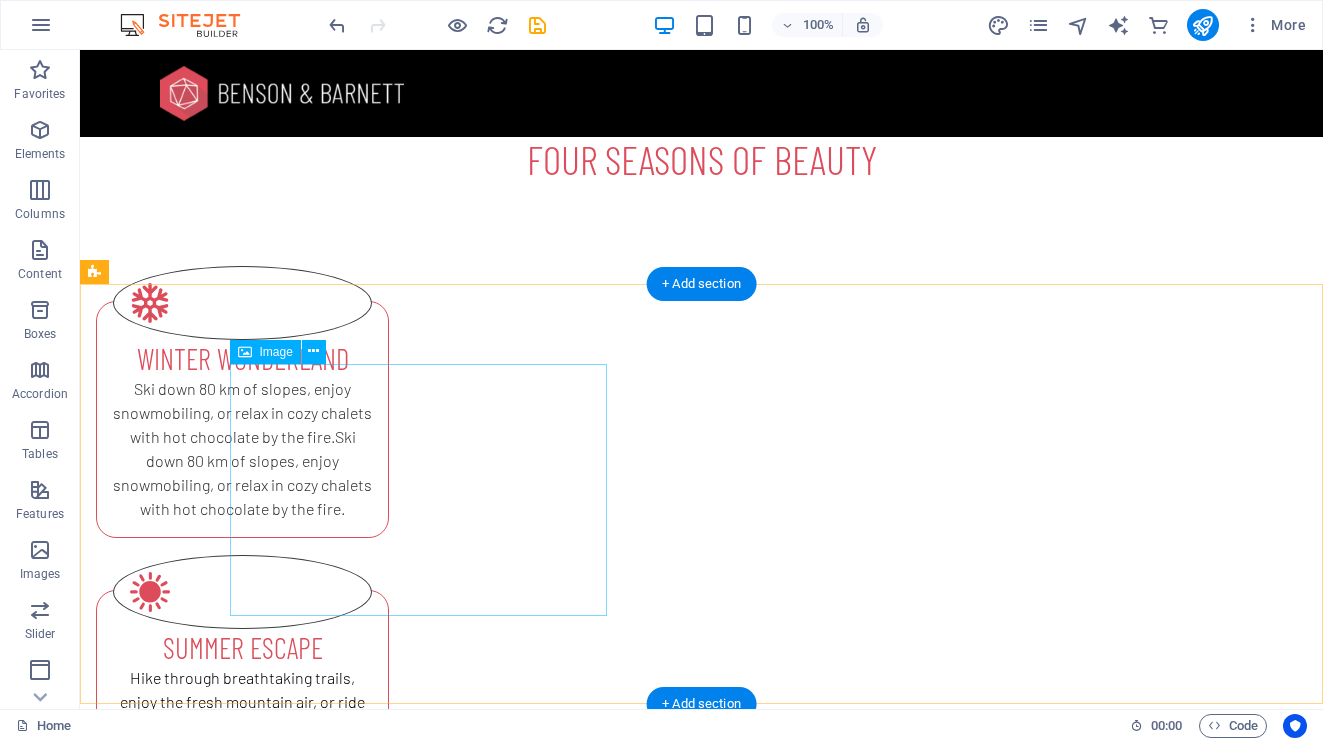 click at bounding box center [419, 1328] 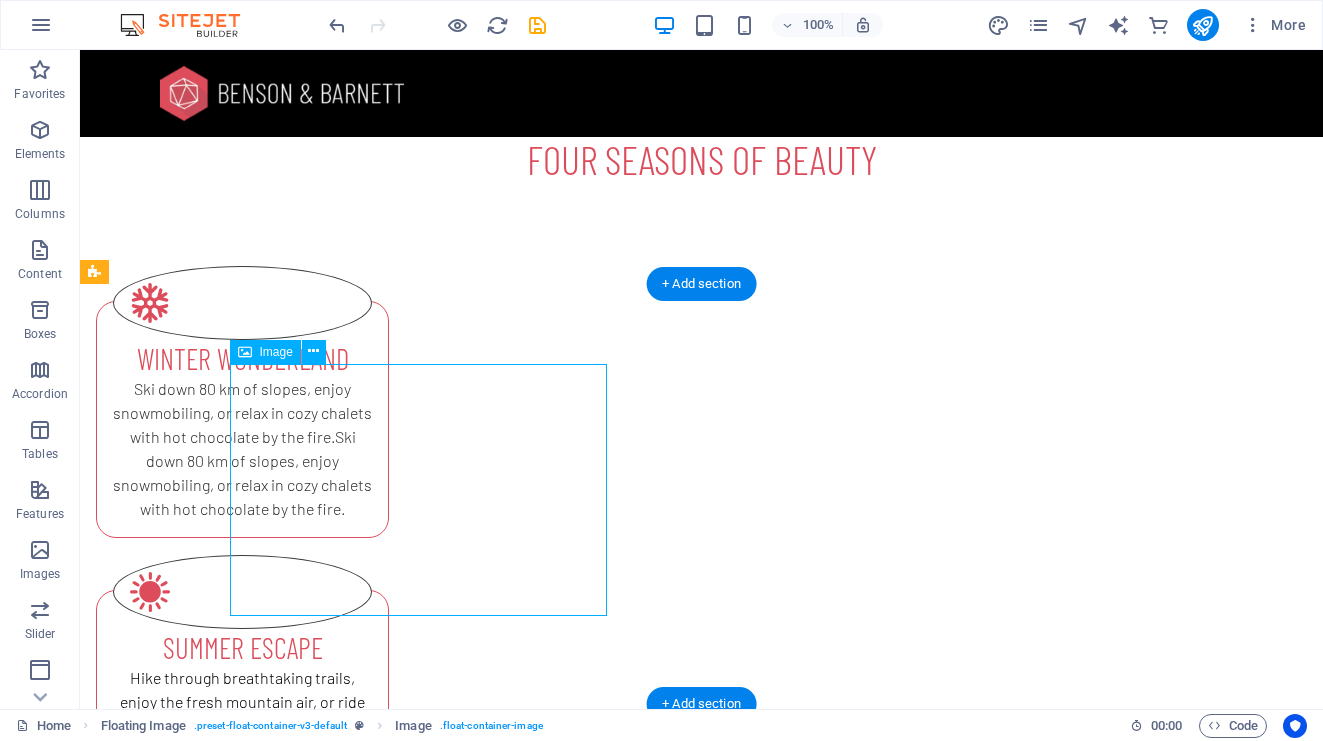 click at bounding box center (419, 1328) 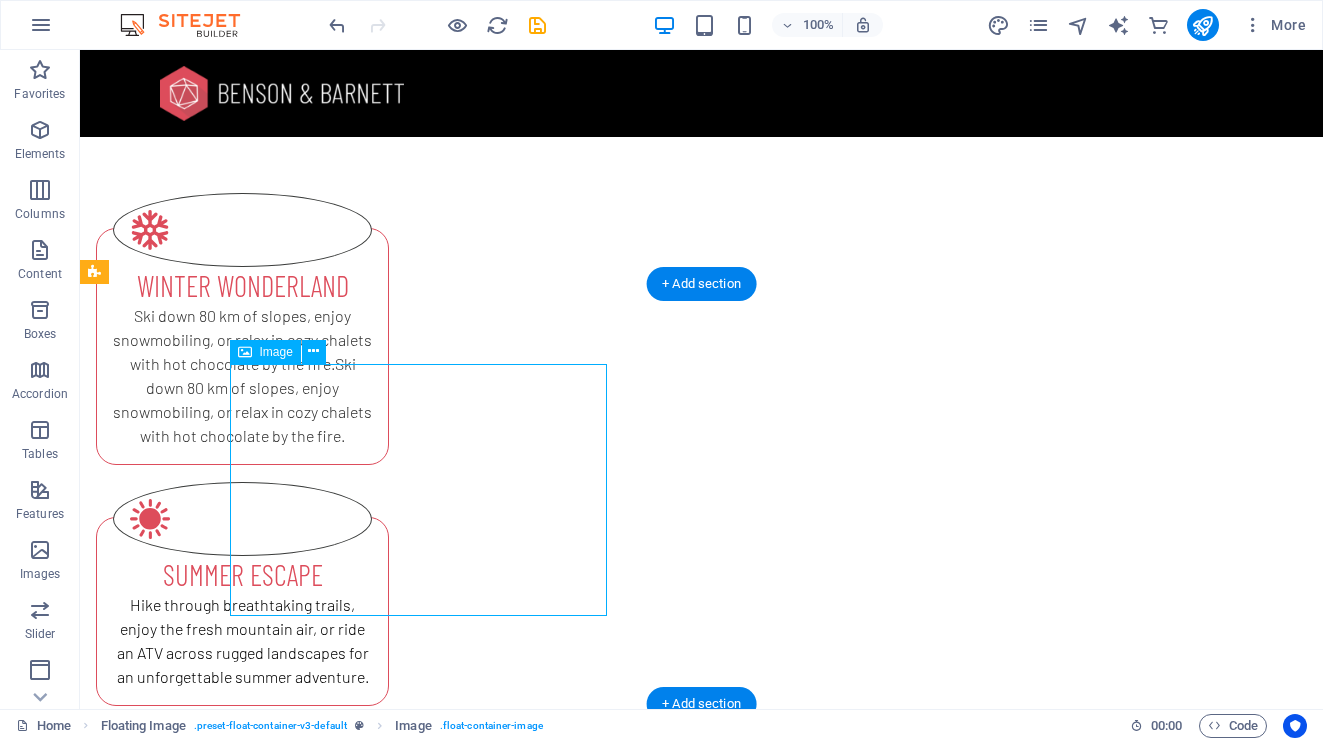 select on "%" 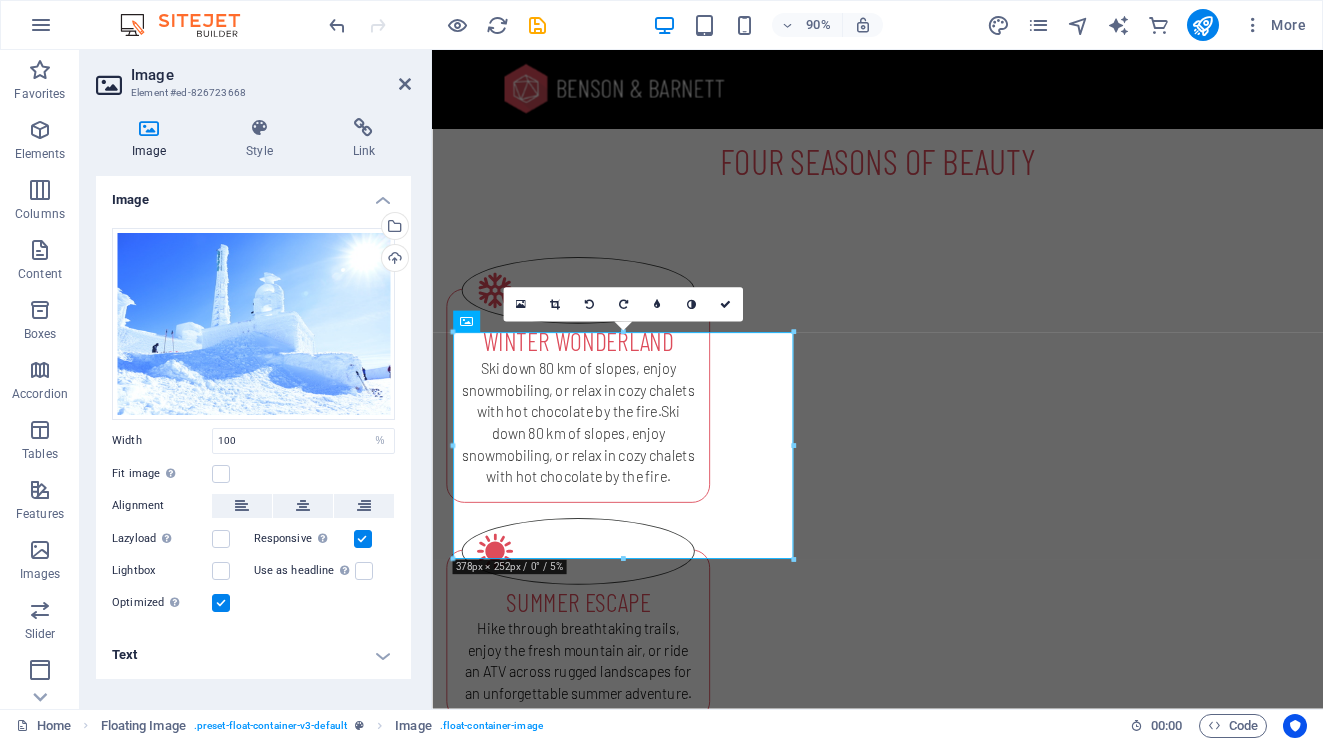 click on "Image Element #ed-826723668 Image Style Link Image Drag files here, click to choose files or select files from Files or our free stock photos & videos Select files from the file manager, stock photos, or upload file(s) Upload Width 100 Default auto px rem % em vh vw Fit image Automatically fit image to a fixed width and height Height Default auto px Alignment Lazyload Loading images after the page loads improves page speed. Responsive Automatically load retina image and smartphone optimized sizes. Lightbox Use as headline The image will be wrapped in an H1 headline tag. Useful for giving alternative text the weight of an H1 headline, e.g. for the logo. Leave unchecked if uncertain. Optimized Images are compressed to improve page speed. Position Direction Custom X offset 50 px rem % vh vw Y offset 50 px rem % vh vw Text Float No float Image left Image right Determine how text should behave around the image. Text Alternative text Image caption Paragraph Format Normal Heading 1 Heading 2 Heading 3 Heading 4 Code" at bounding box center (256, 379) 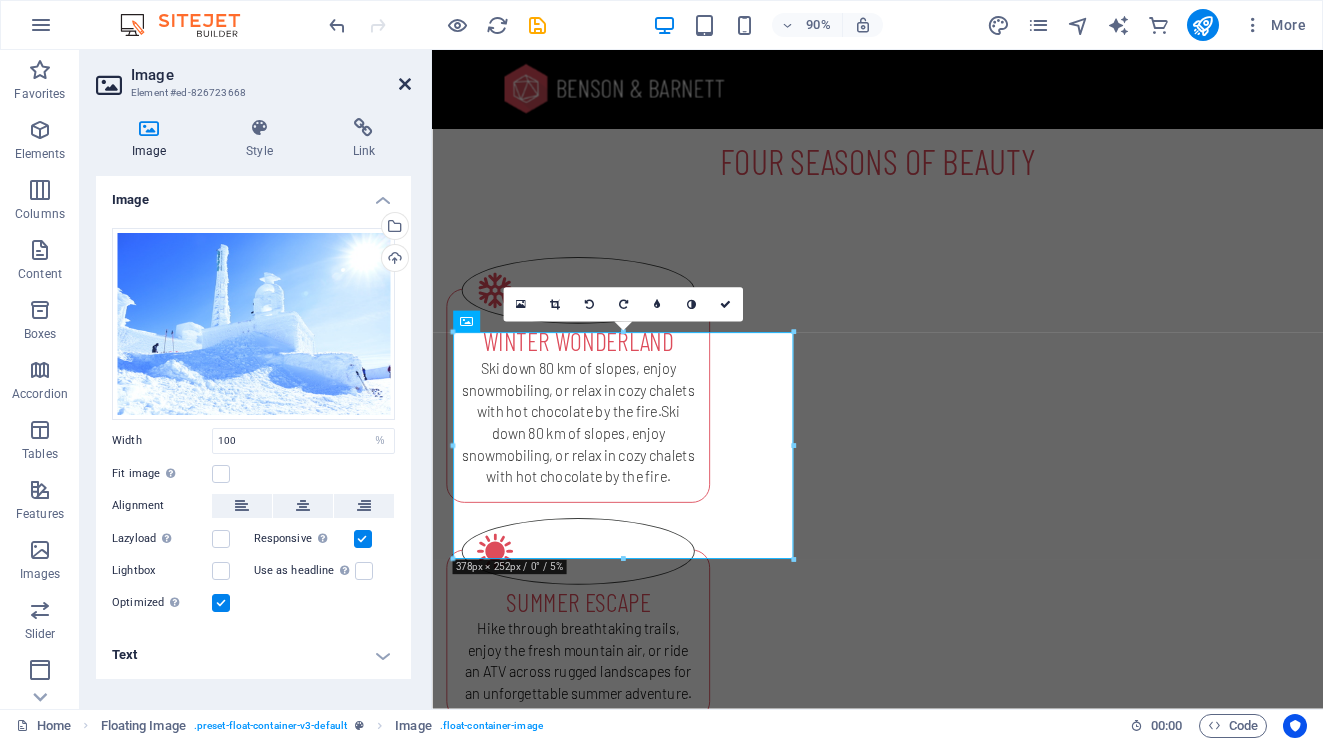 click at bounding box center [405, 84] 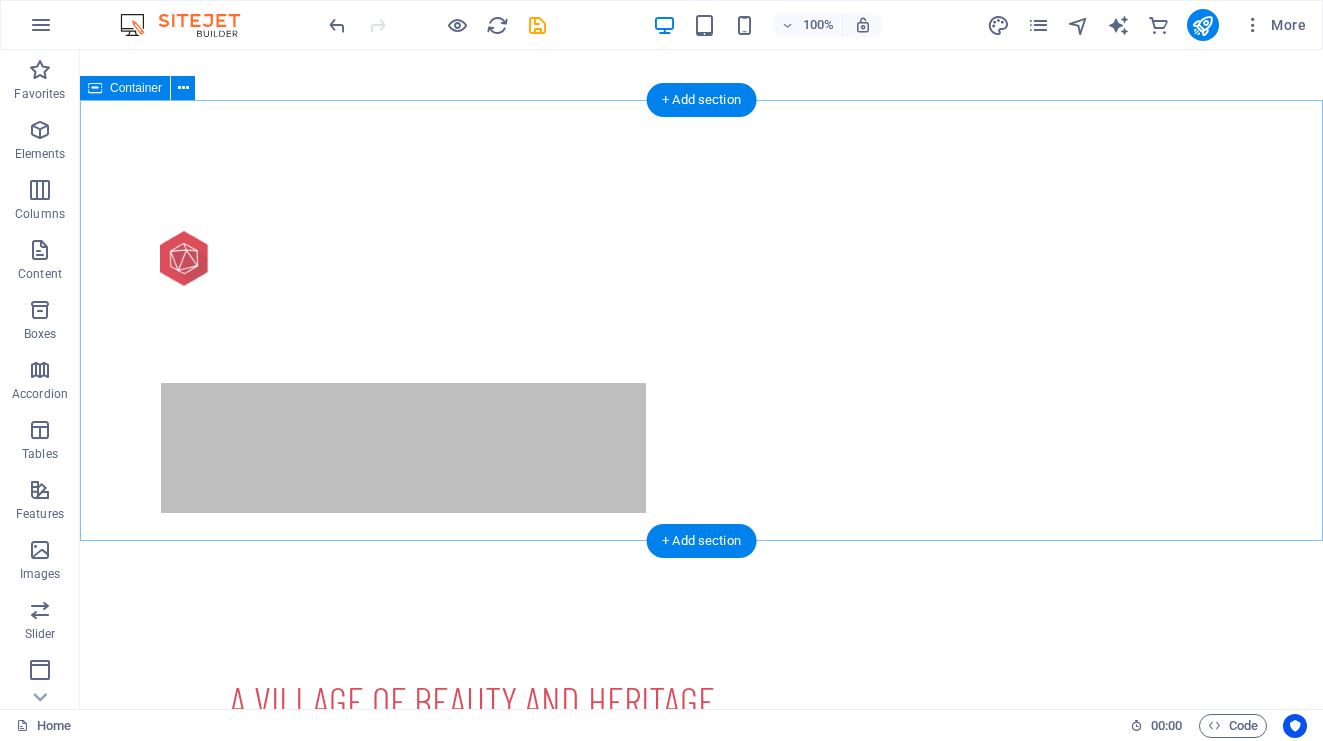scroll, scrollTop: 227, scrollLeft: 0, axis: vertical 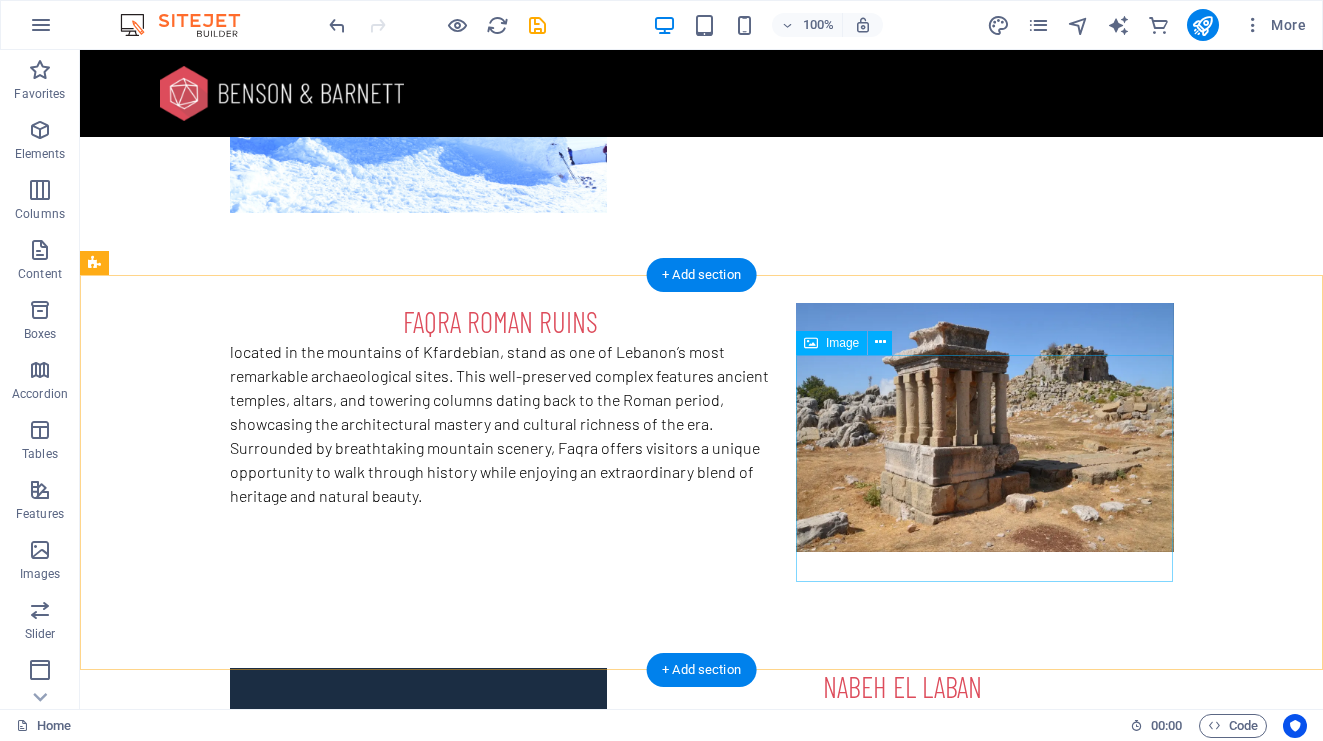 click at bounding box center (985, 1123) 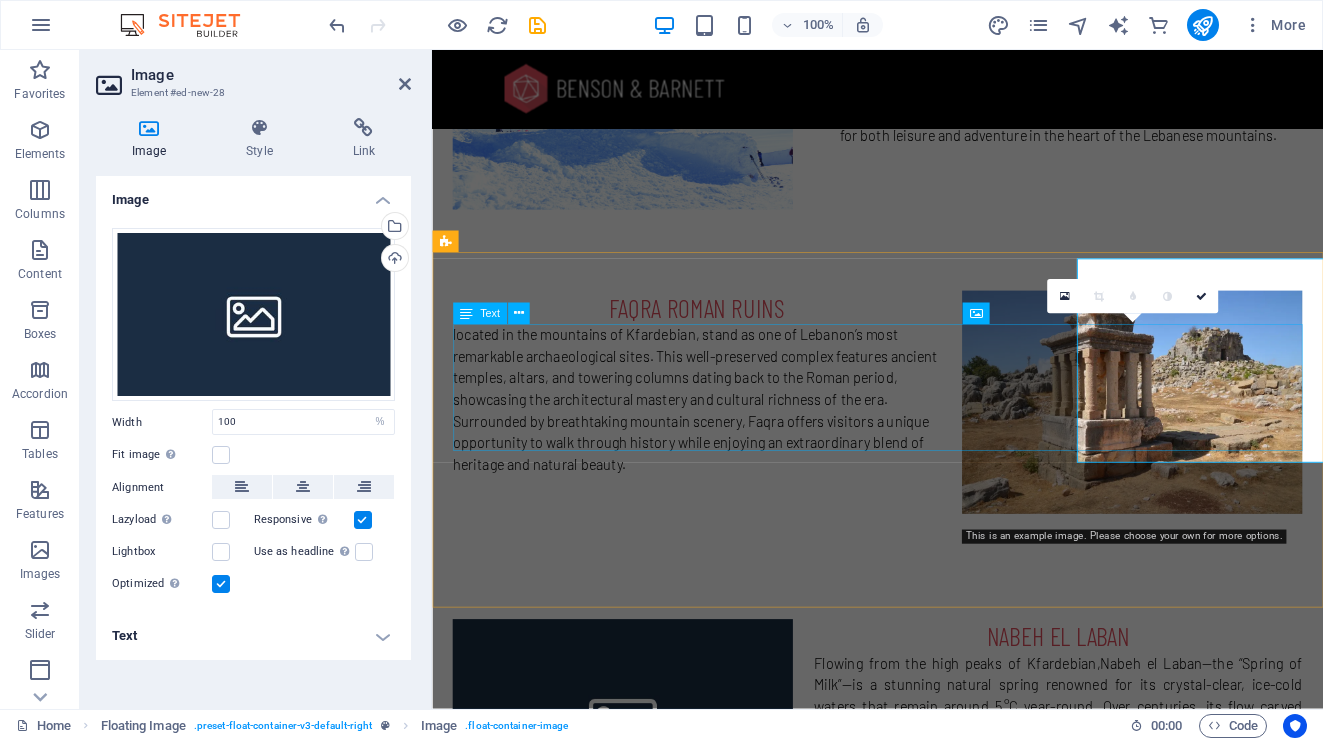 scroll, scrollTop: 2709, scrollLeft: 0, axis: vertical 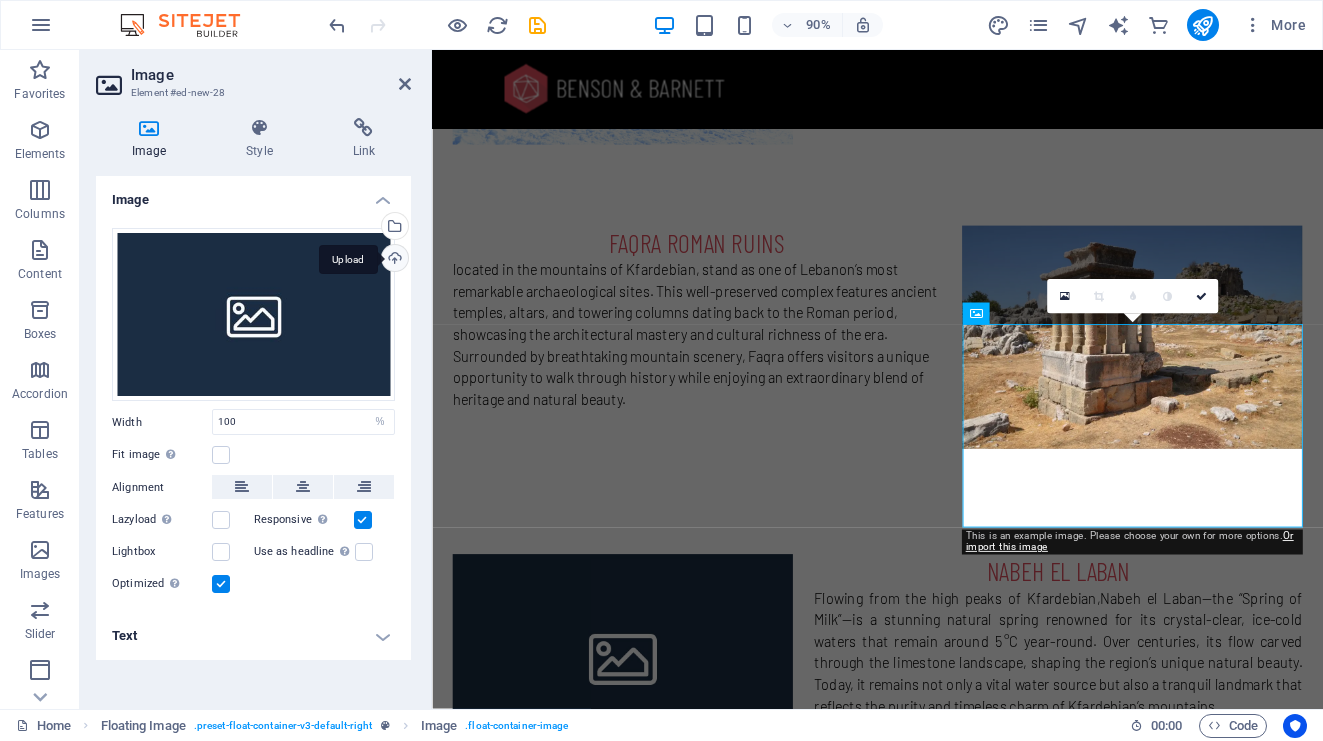 click on "Upload" at bounding box center [393, 260] 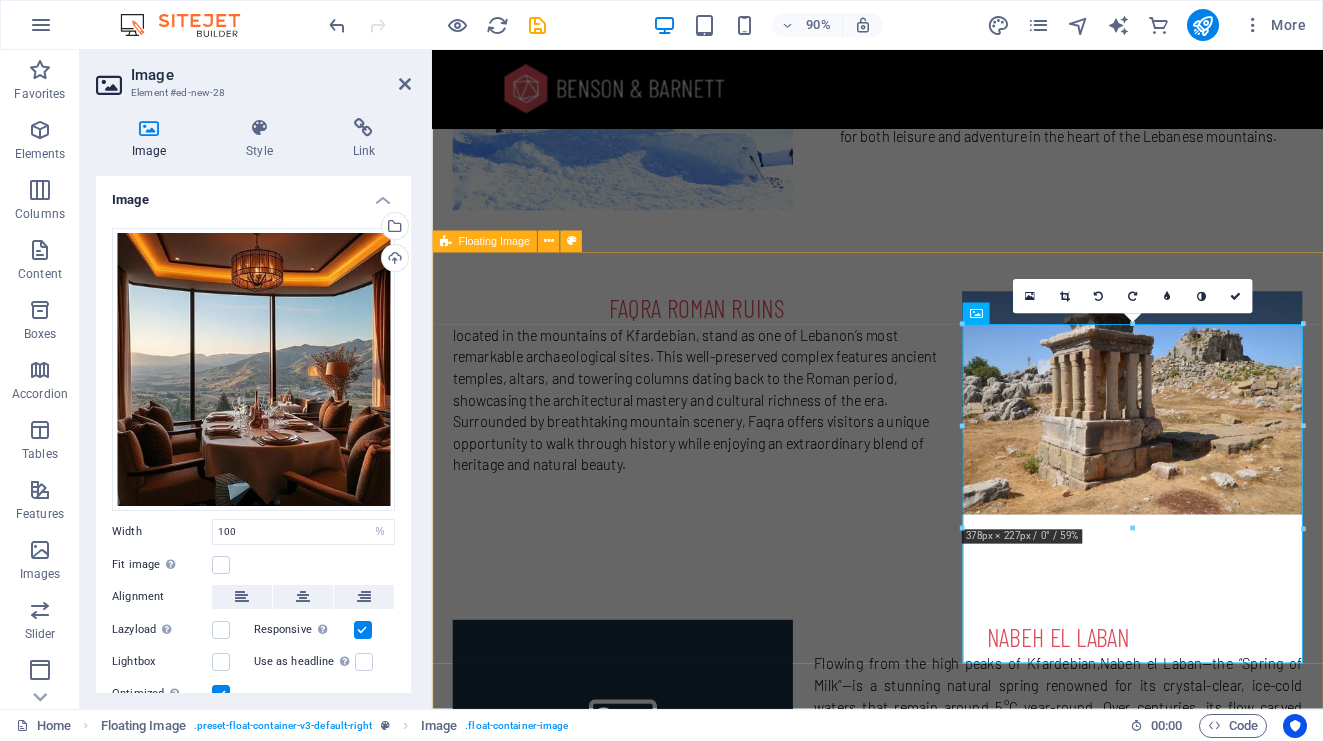click on "STAY & DINE Whether you prefer luxury resorts, cozy mountain chalets, or family-run guesthouses, [CITY] has it all. Don’t miss the local saj, grilled meats, and farm-fresh dairy products at authentic village restaurants." at bounding box center (927, 1094) 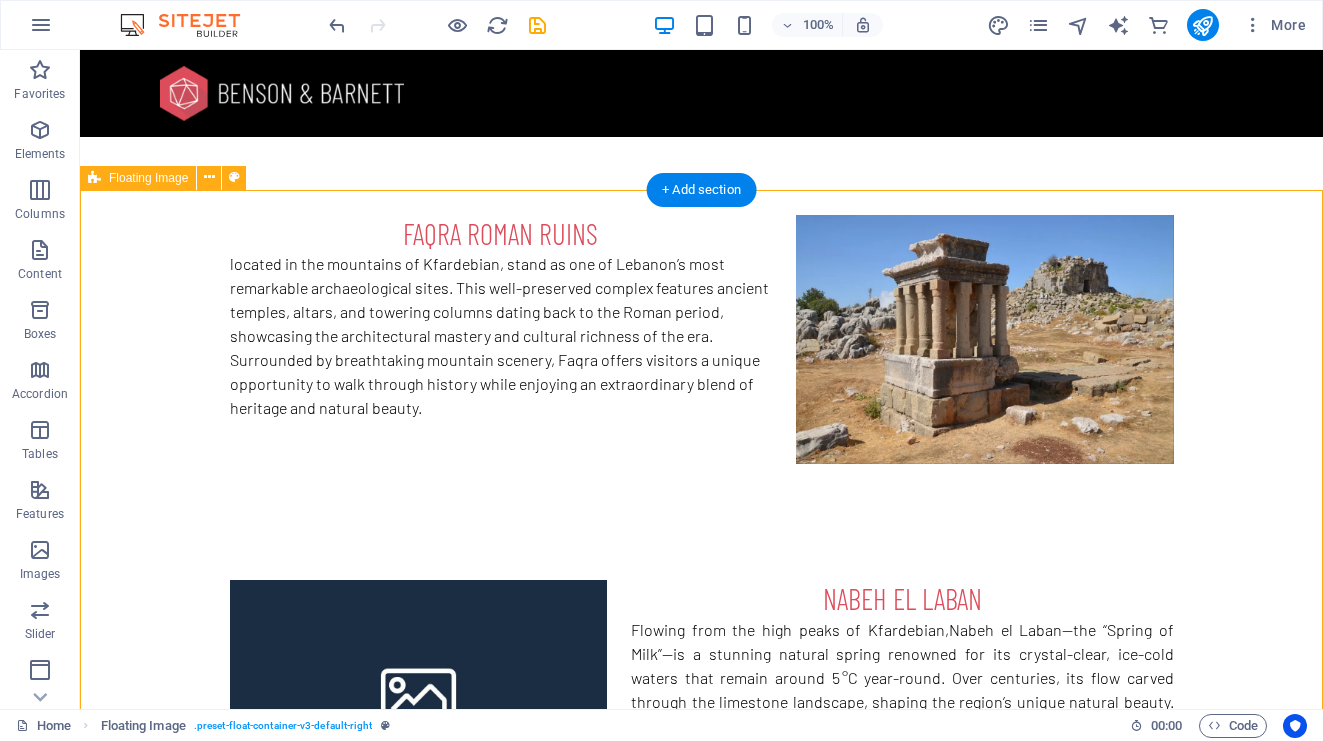 scroll, scrollTop: 2717, scrollLeft: 0, axis: vertical 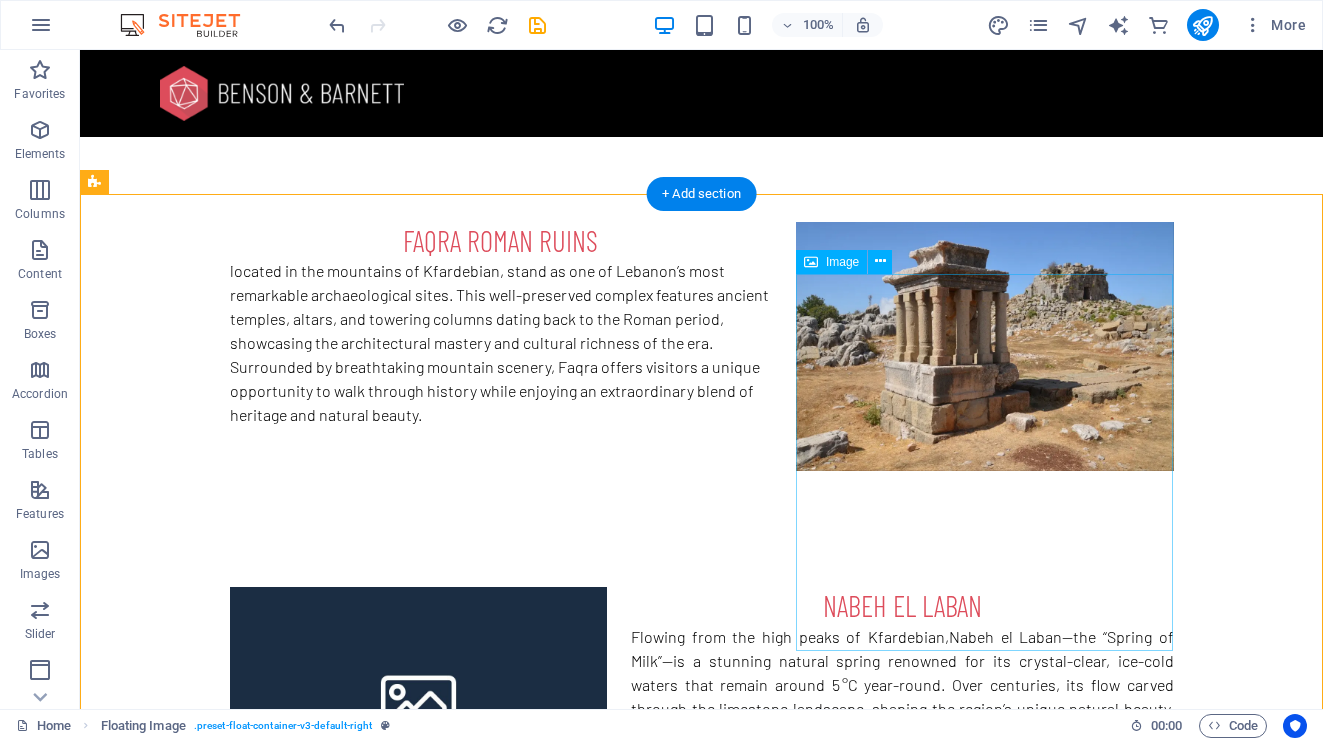 click at bounding box center (985, 1118) 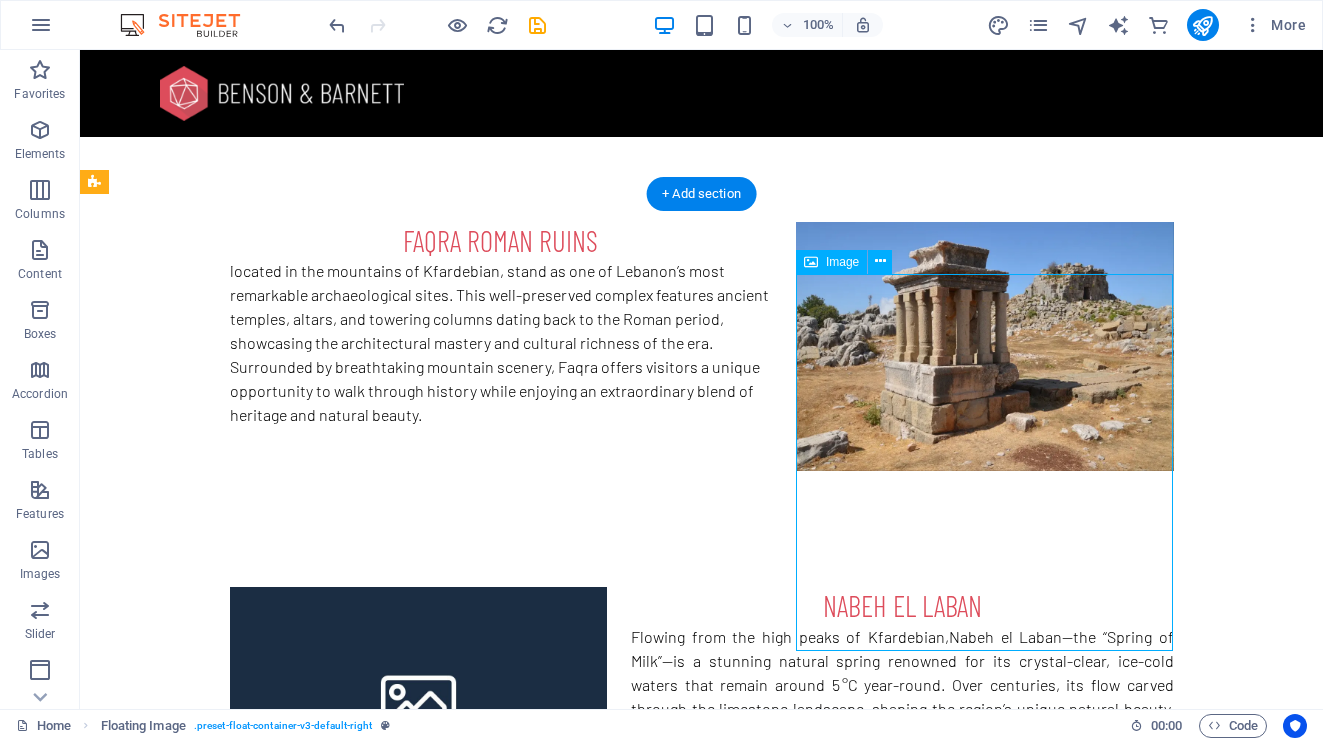 click at bounding box center (985, 1118) 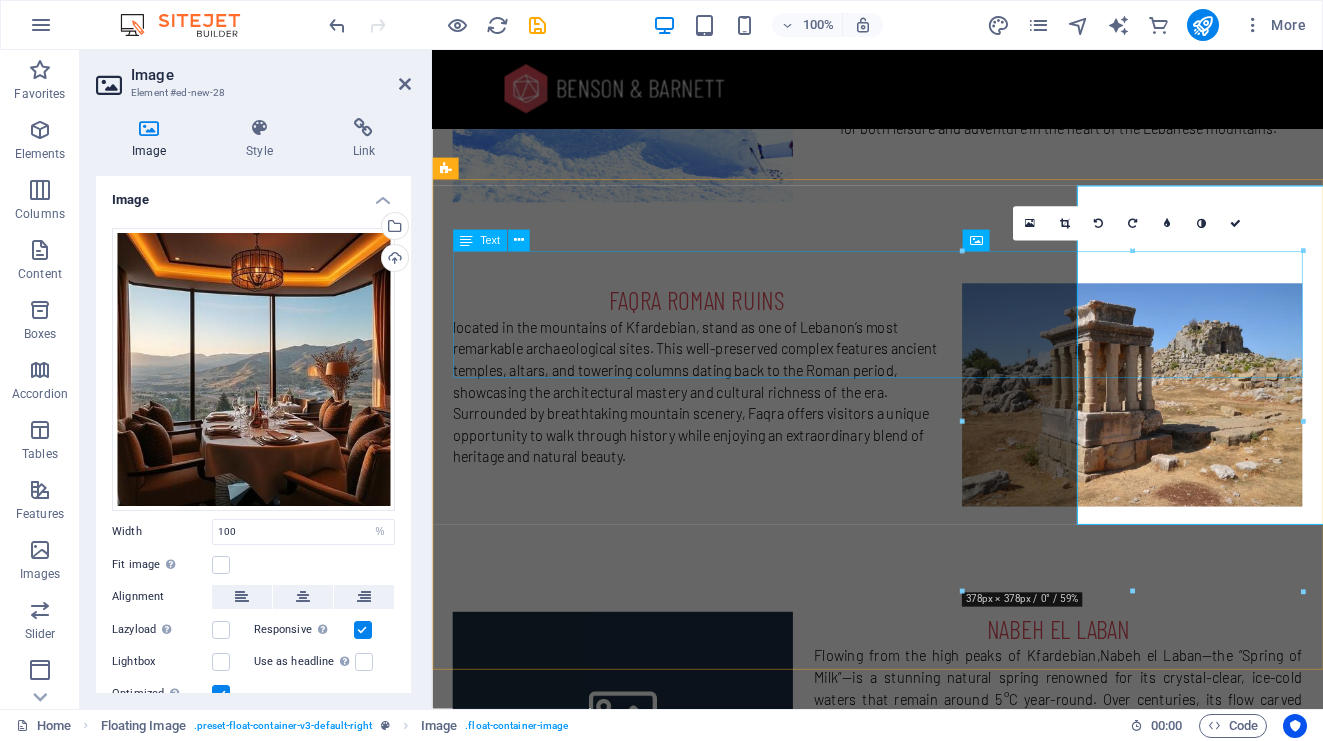 scroll, scrollTop: 2790, scrollLeft: 0, axis: vertical 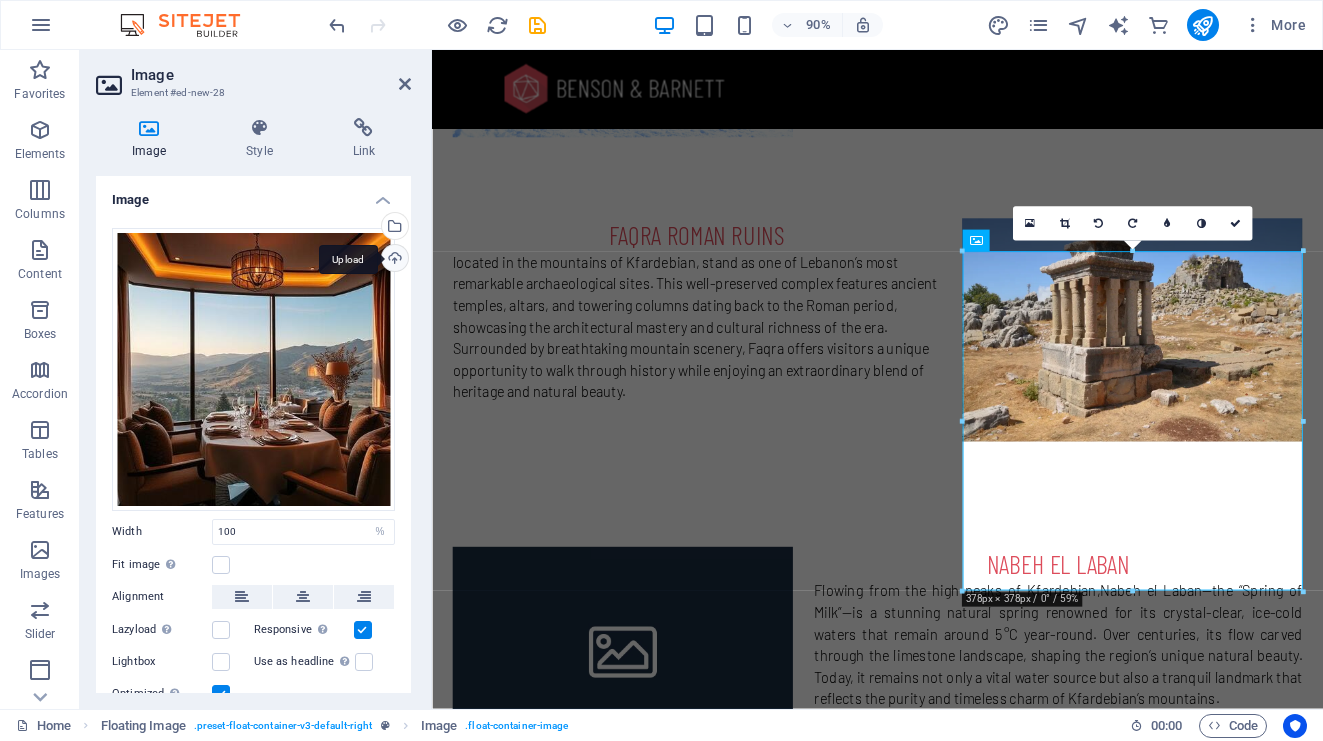click on "Upload" at bounding box center (393, 260) 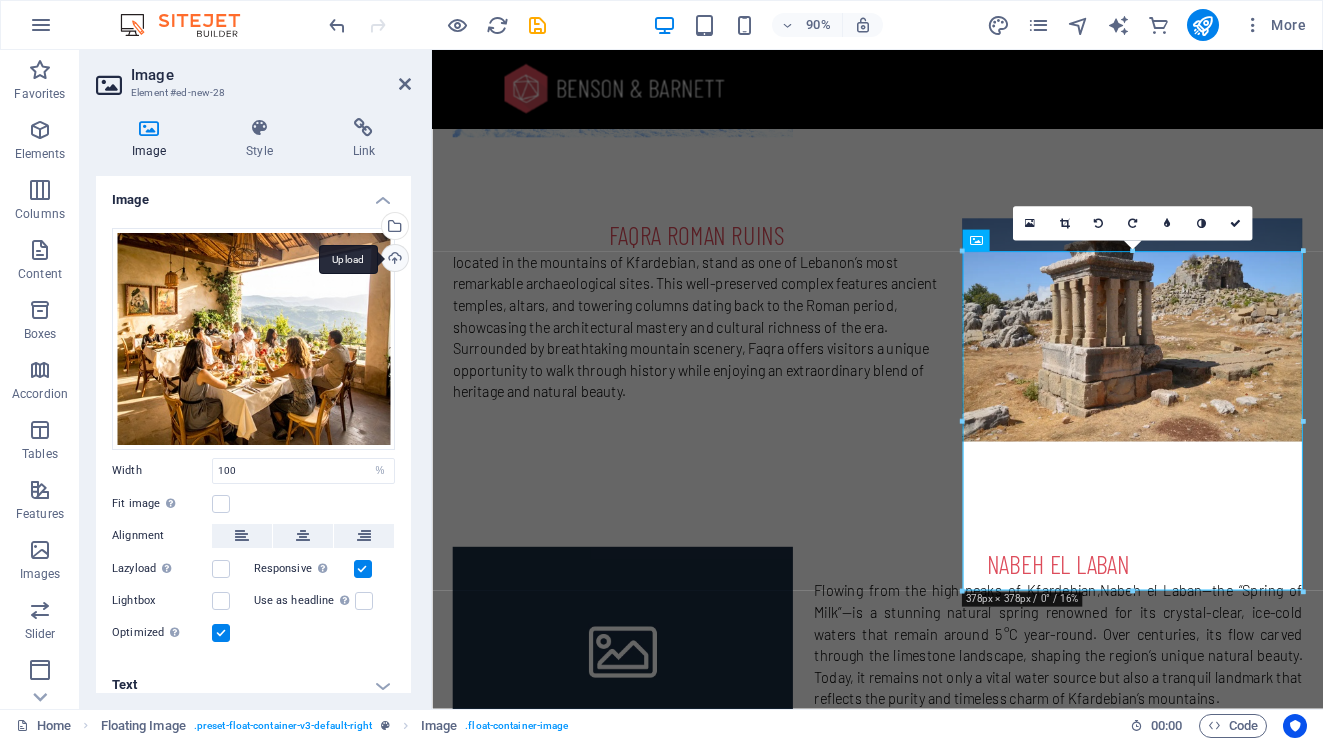 click on "Upload" at bounding box center [393, 260] 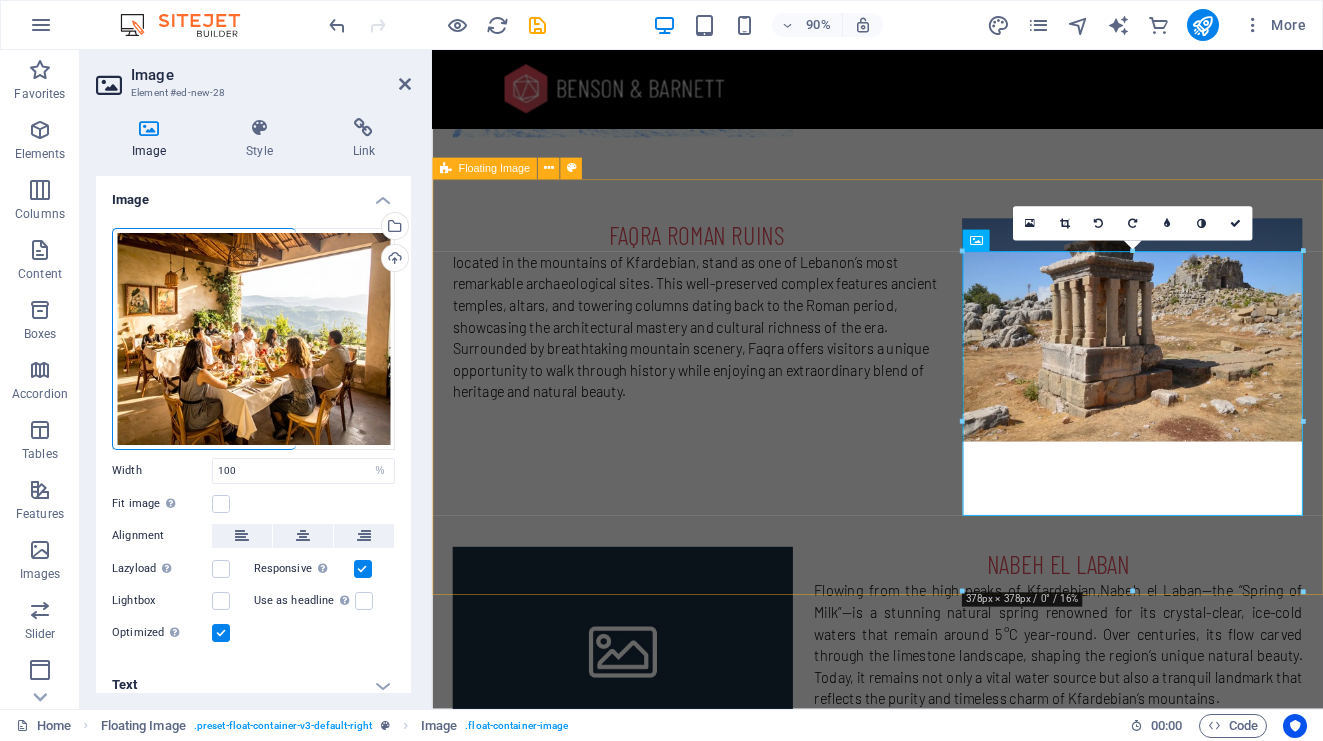 click on "STAY & DINE Whether you prefer luxury resorts, cozy mountain chalets, or family-run guesthouses, [CITY] has it all. Don’t miss the local saj, grilled meats, and farm-fresh dairy products at authentic village restaurants." at bounding box center [927, 1013] 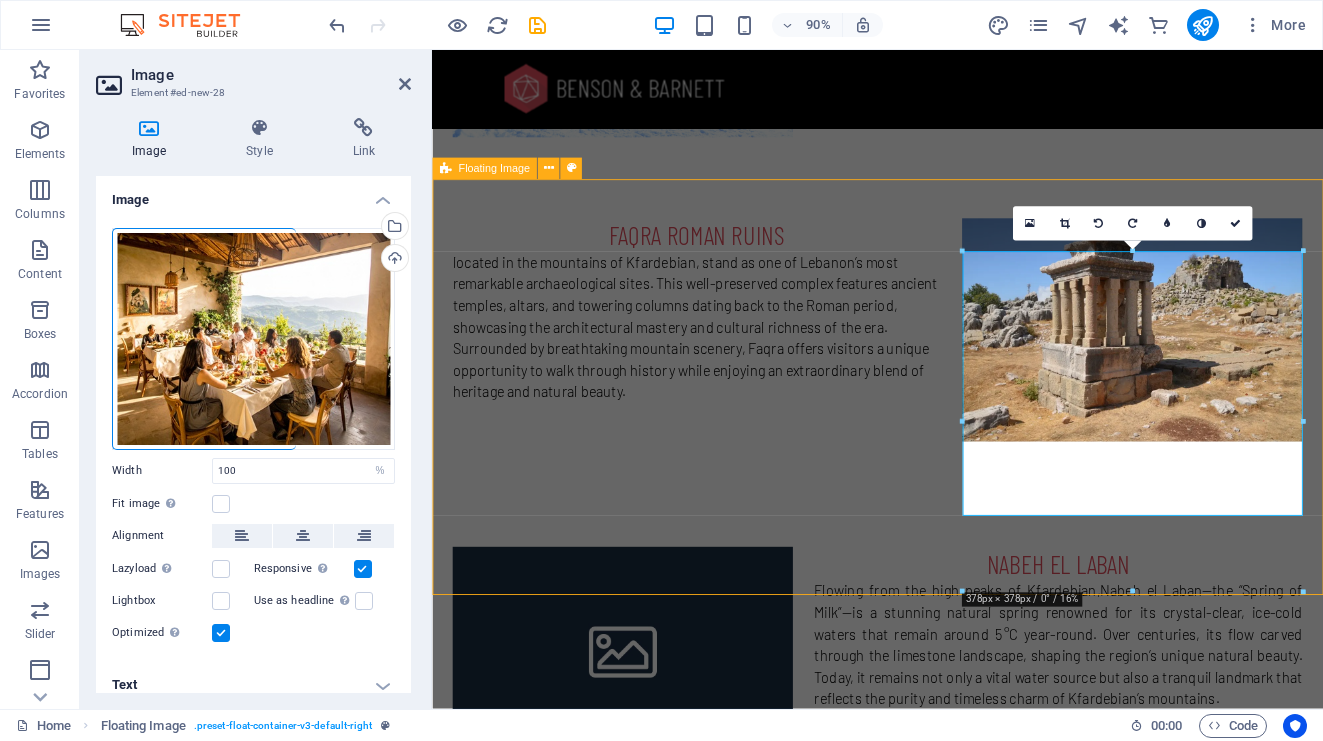 scroll, scrollTop: 2717, scrollLeft: 0, axis: vertical 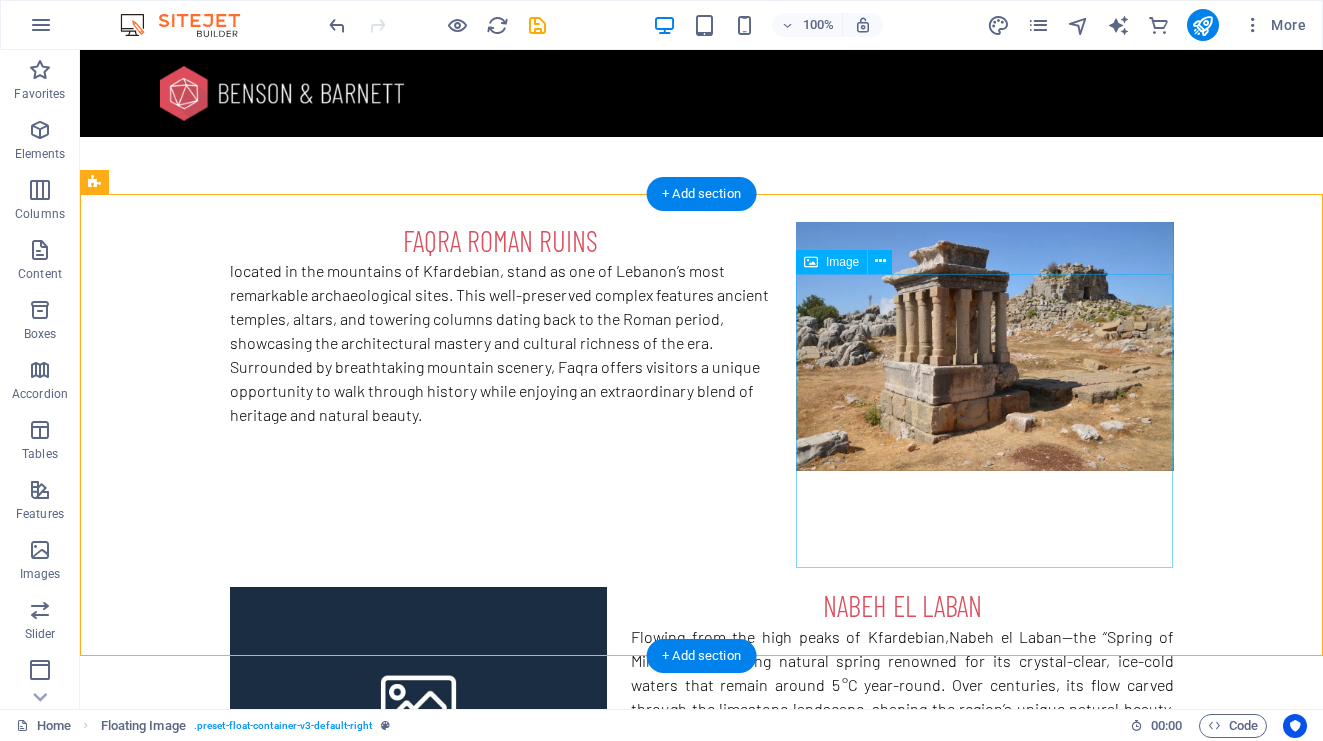 click at bounding box center (985, 1076) 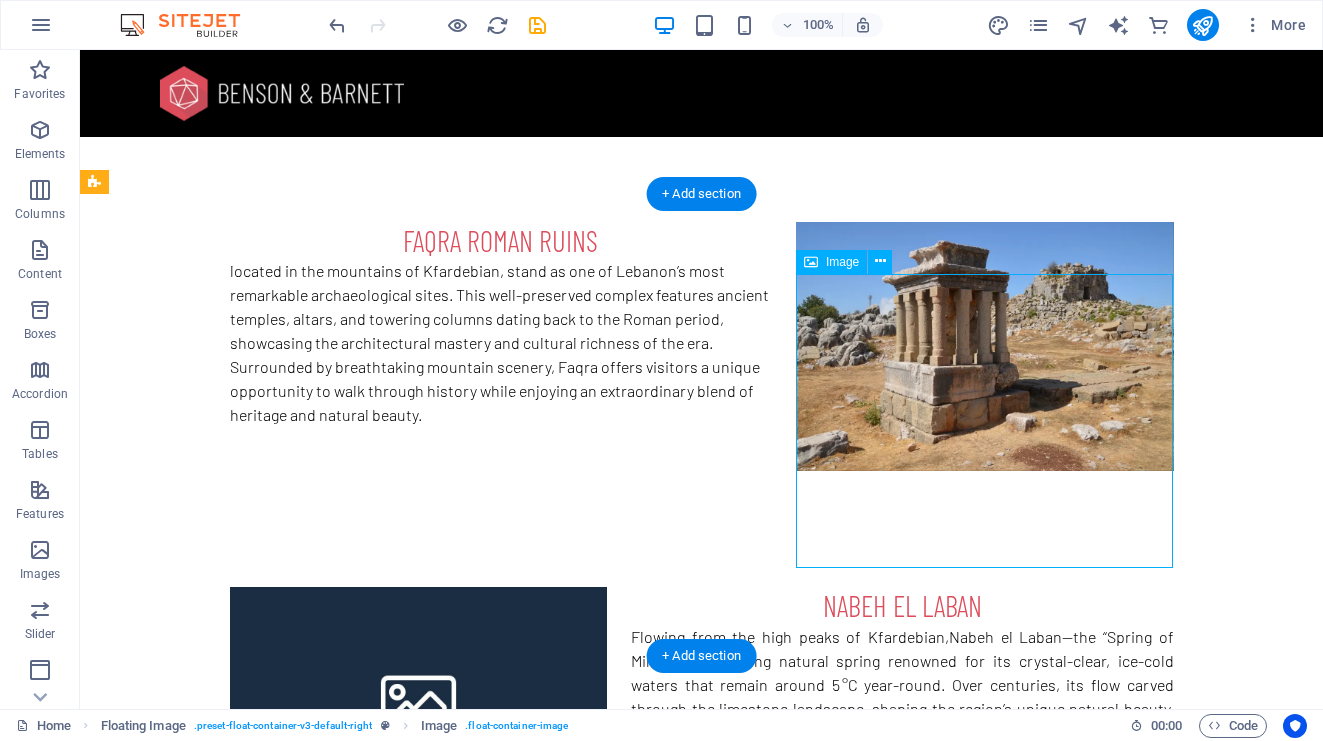 drag, startPoint x: 974, startPoint y: 435, endPoint x: 974, endPoint y: 374, distance: 61 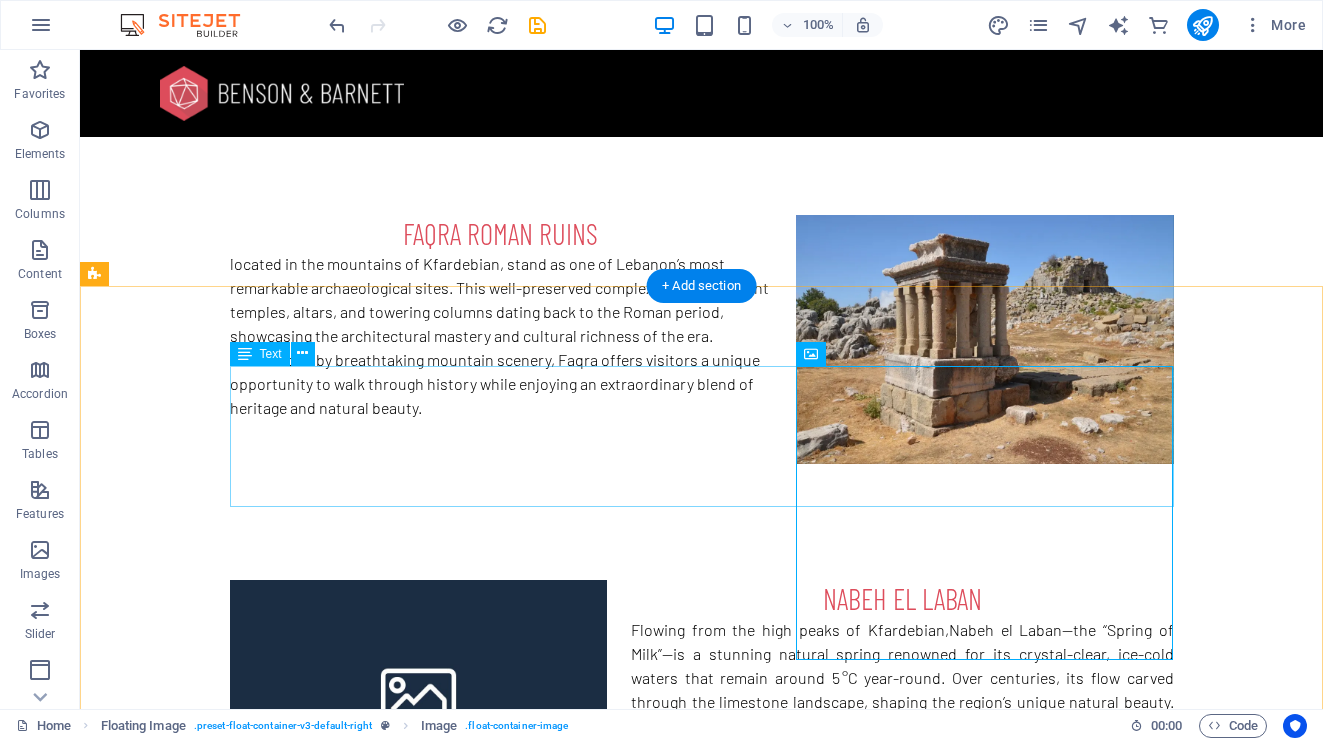 scroll, scrollTop: 2750, scrollLeft: 0, axis: vertical 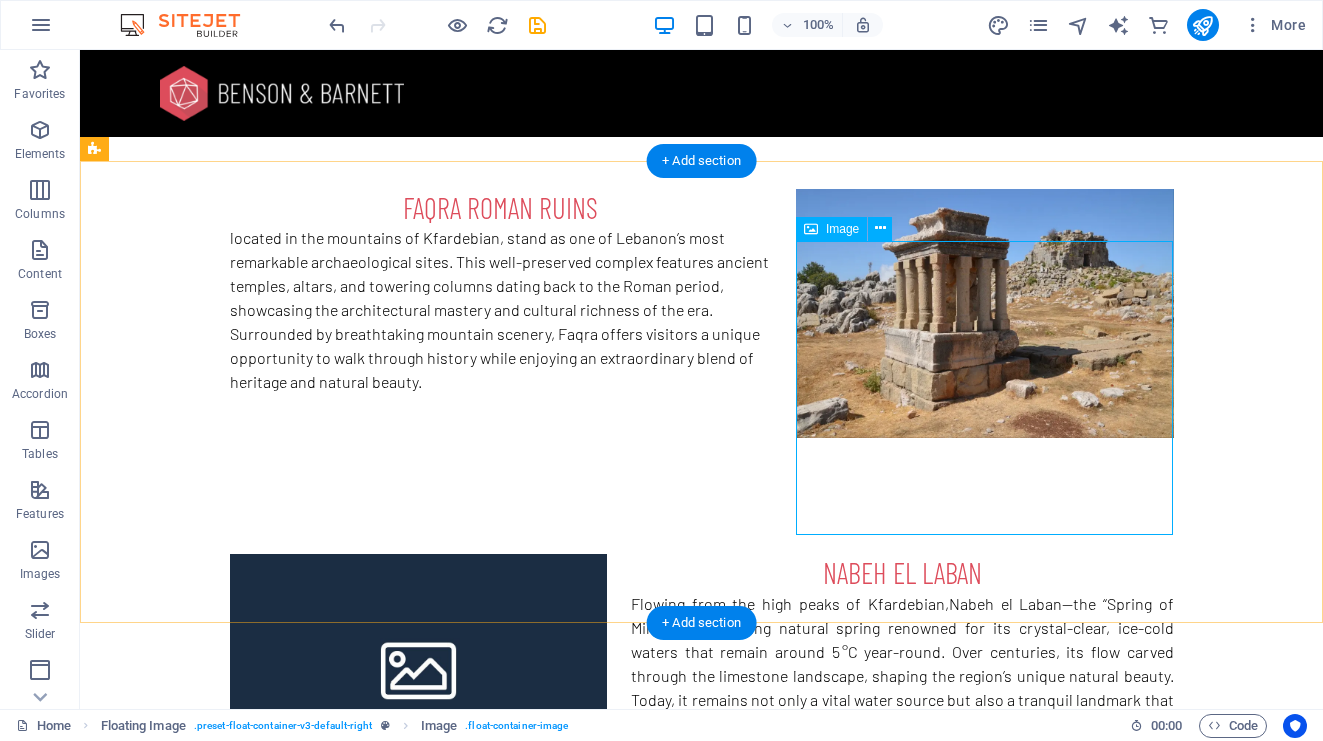 click at bounding box center [985, 1043] 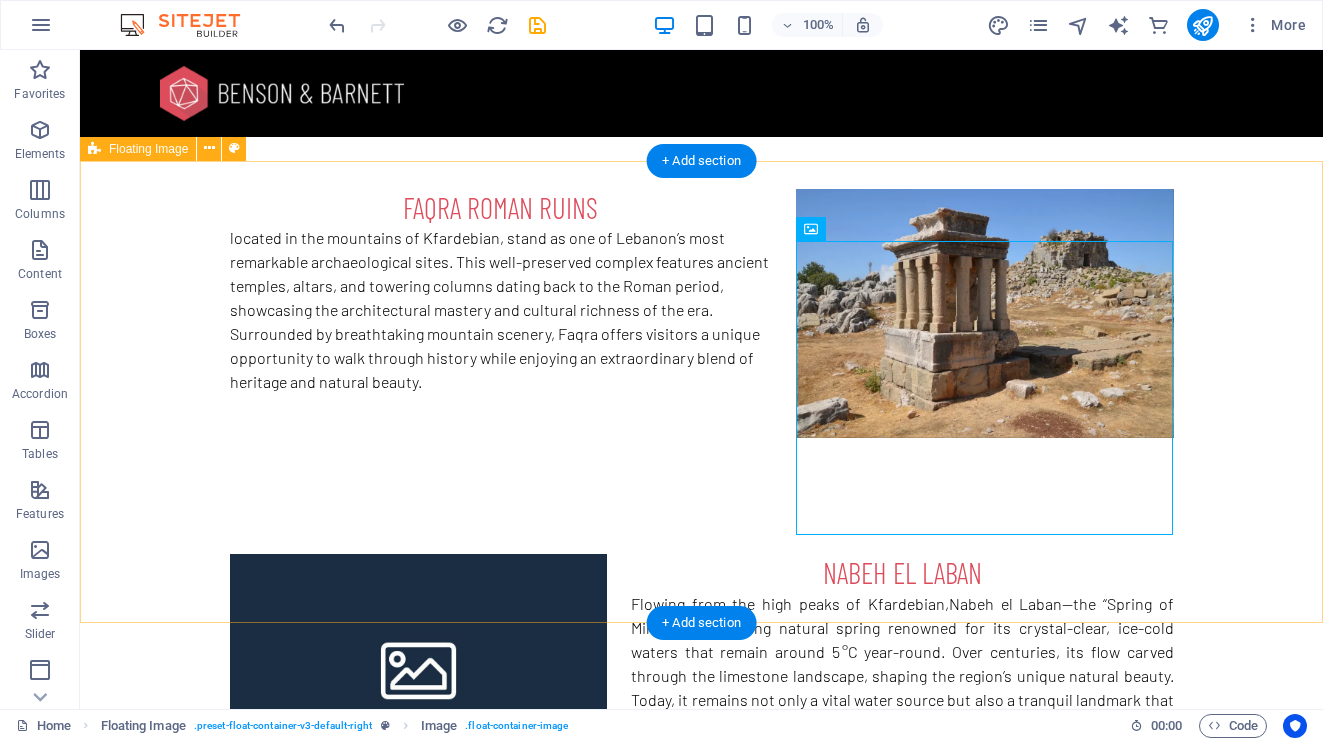 click on "STAY & DINE Whether you prefer luxury resorts, cozy mountain chalets, or family-run guesthouses, [CITY] has it all. Don’t miss the local saj, grilled meats, and farm-fresh dairy products at authentic village restaurants." at bounding box center (701, 966) 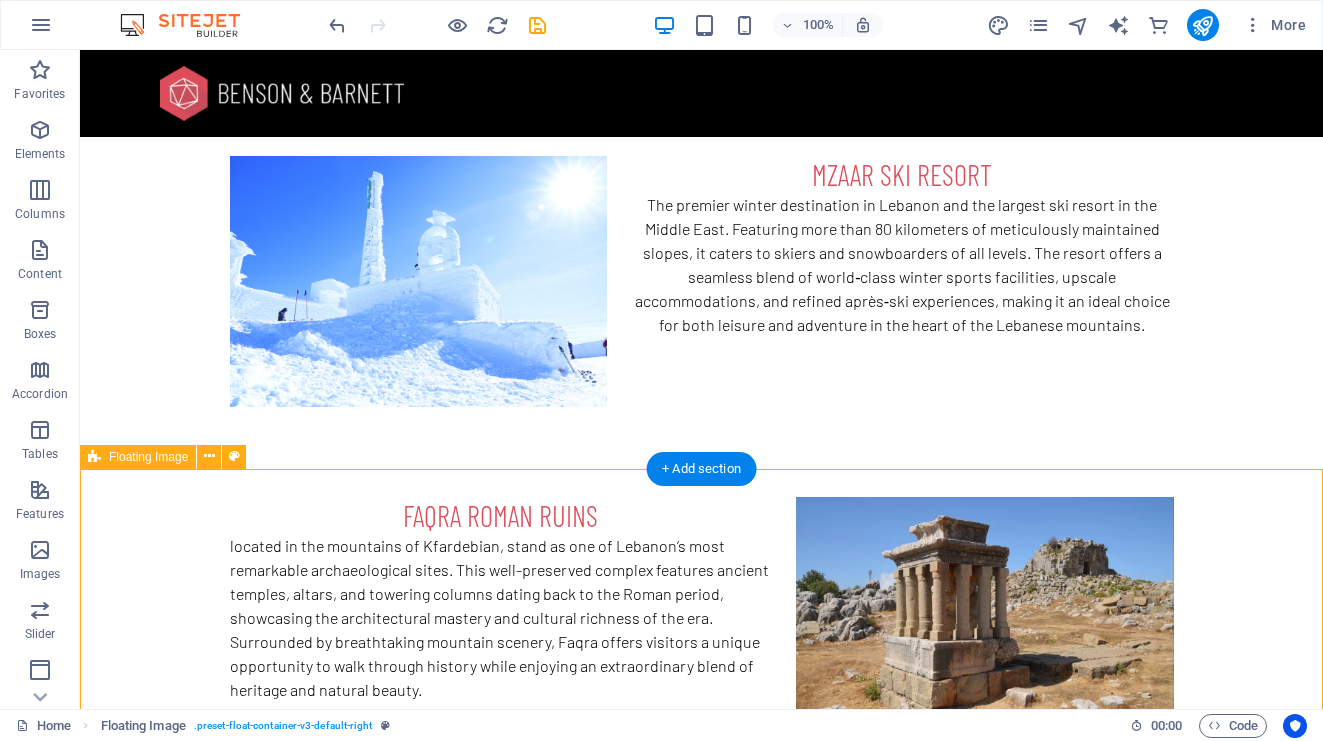 scroll, scrollTop: 2383, scrollLeft: 0, axis: vertical 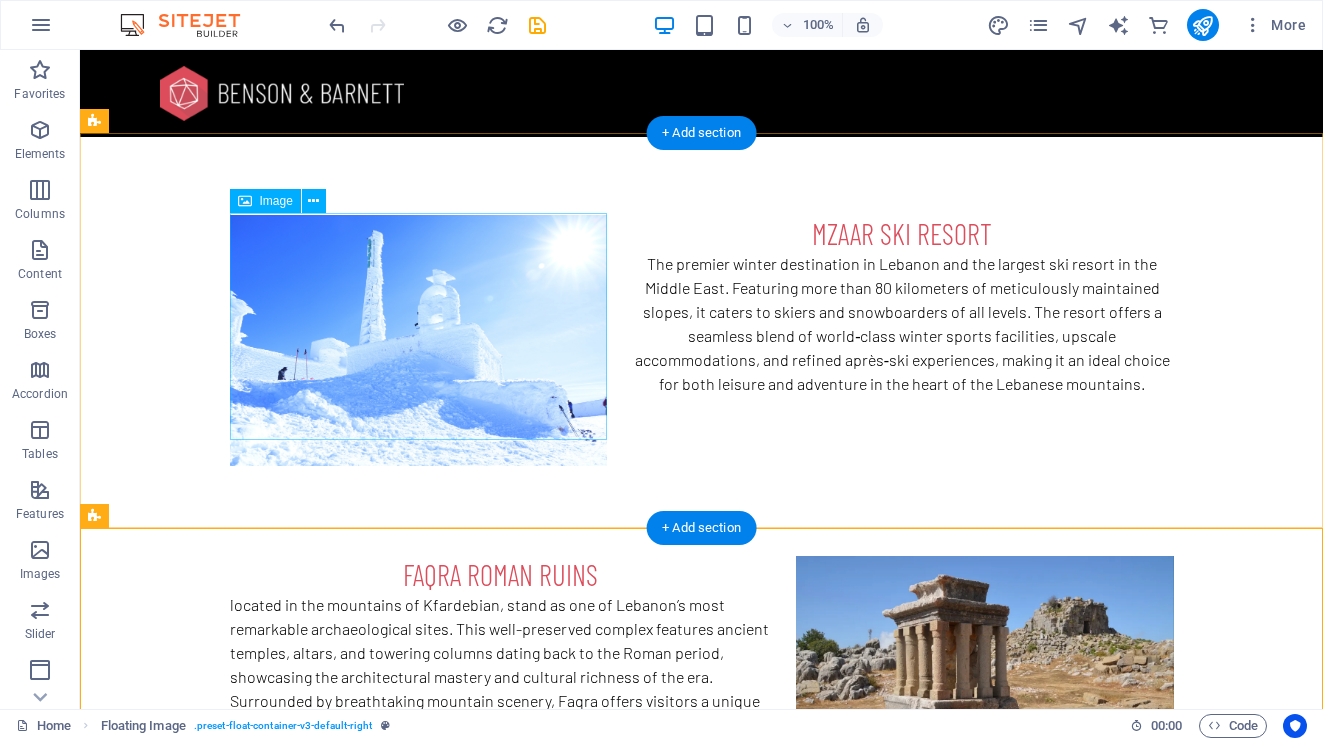 click at bounding box center [419, 1034] 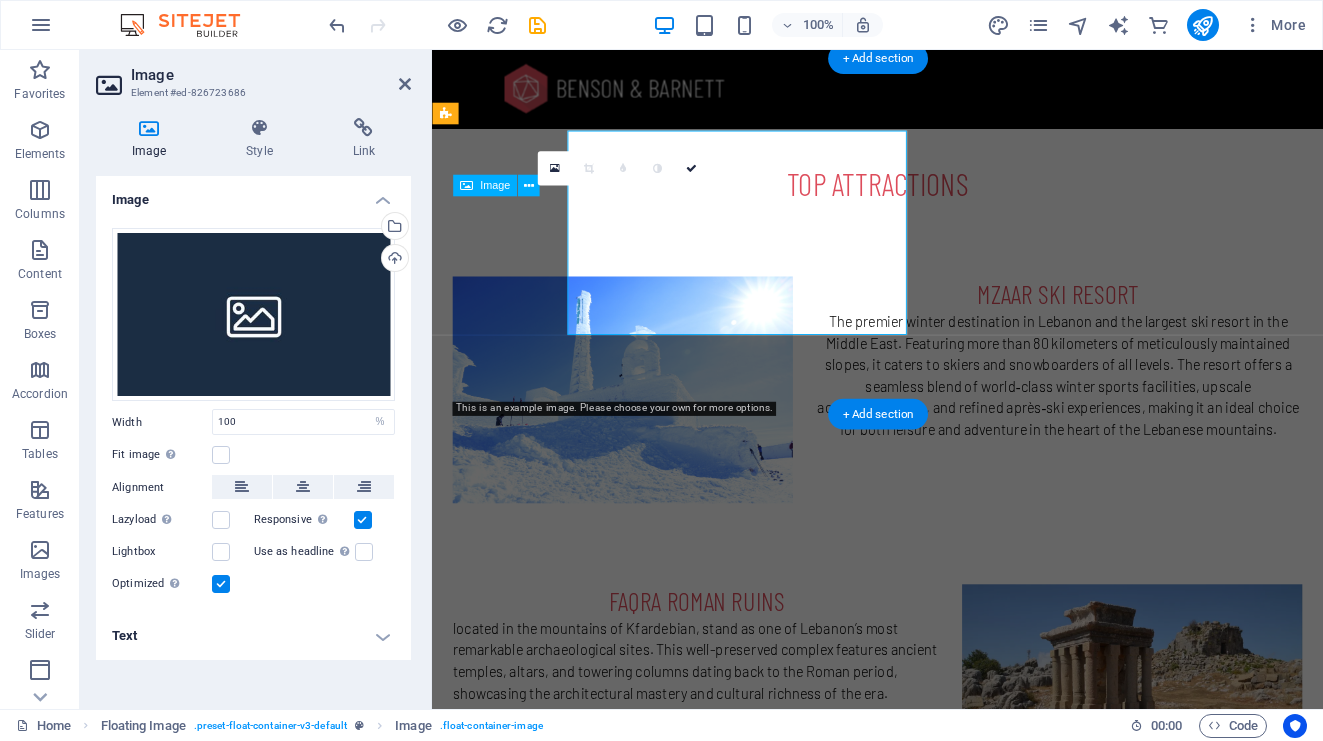 scroll, scrollTop: 2456, scrollLeft: 0, axis: vertical 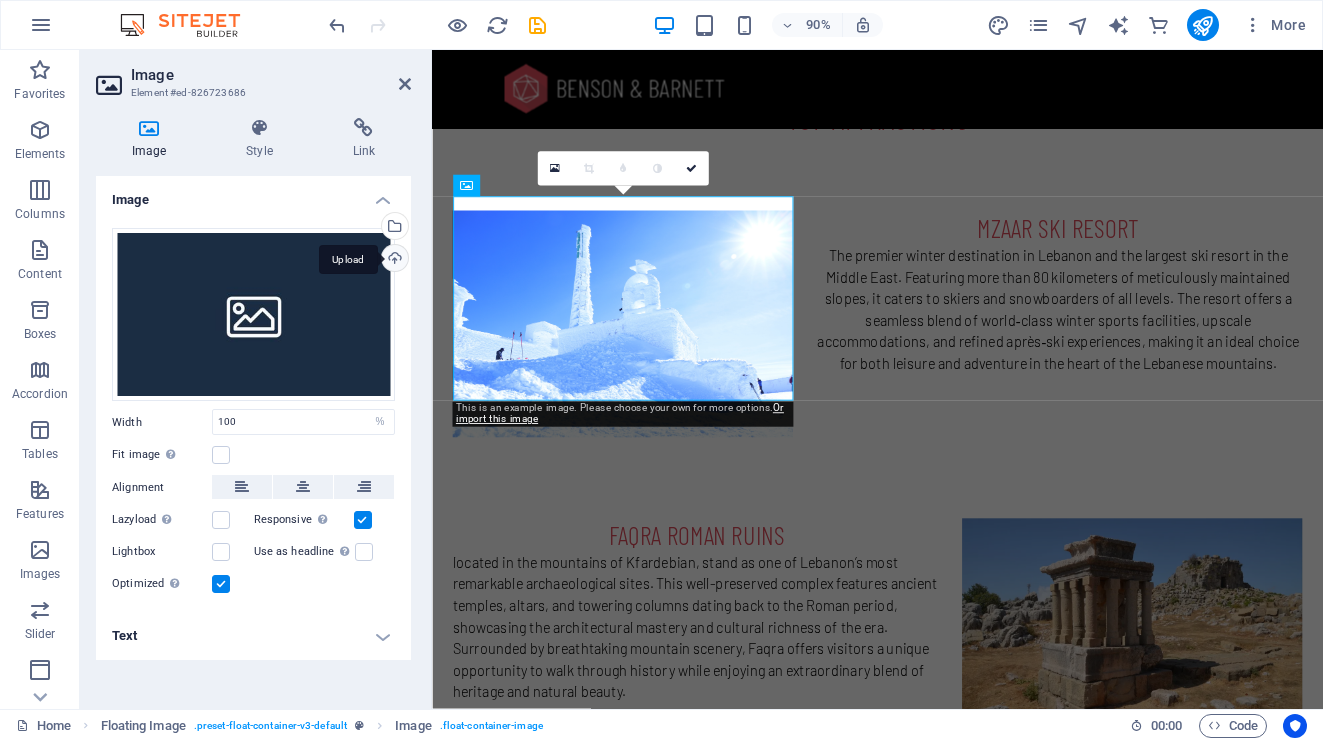 click on "Upload" at bounding box center [393, 260] 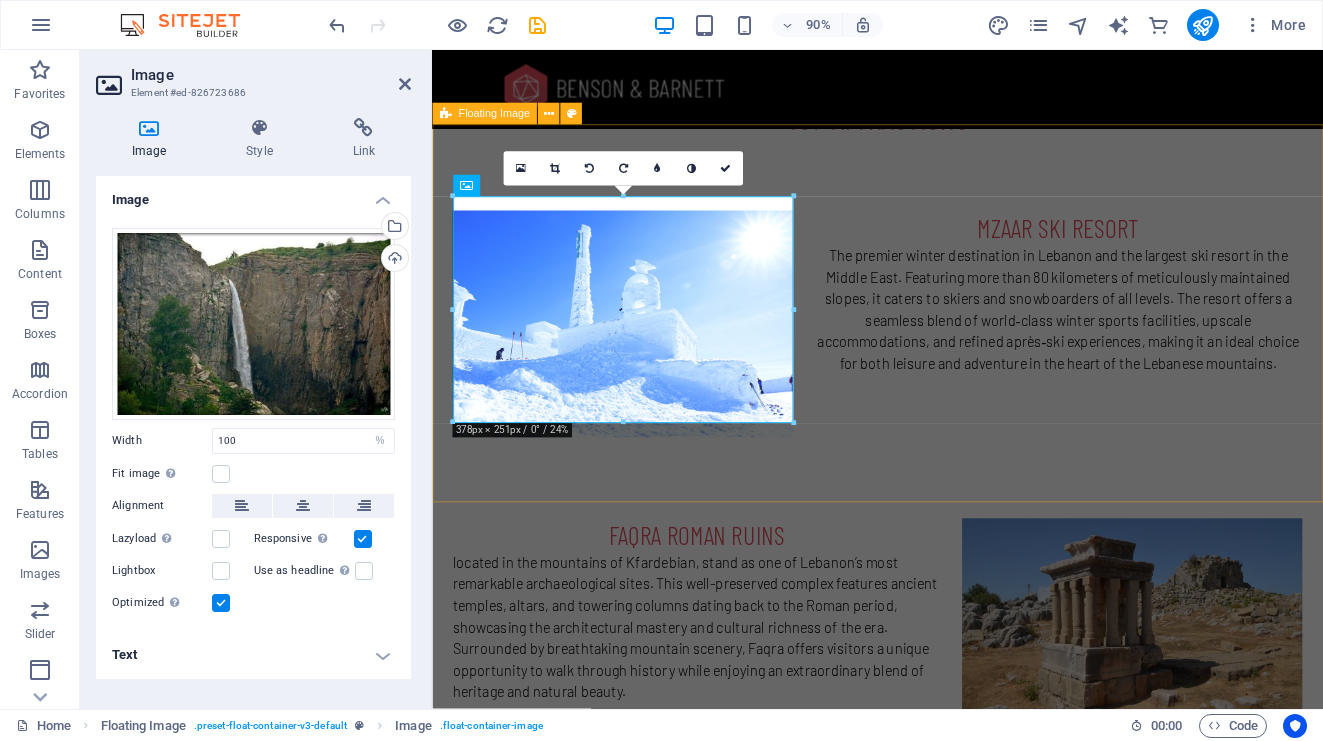 click on "NABEH EL LABAN Flowing from the high peaks of Kfardebian, Nabeh el Laban —the “Spring of Milk”—is a stunning natural spring renowned for its crystal-clear, ice-cold waters that remain around 5 °C year-round. Over centuries, its flow carved through the limestone landscape, shaping the region’s unique natural beauty. Today, it remains not only a vital water source but also a tranquil landmark that reflects the purity and timeless charm of Kfardebian’s mountains." at bounding box center [927, 1026] 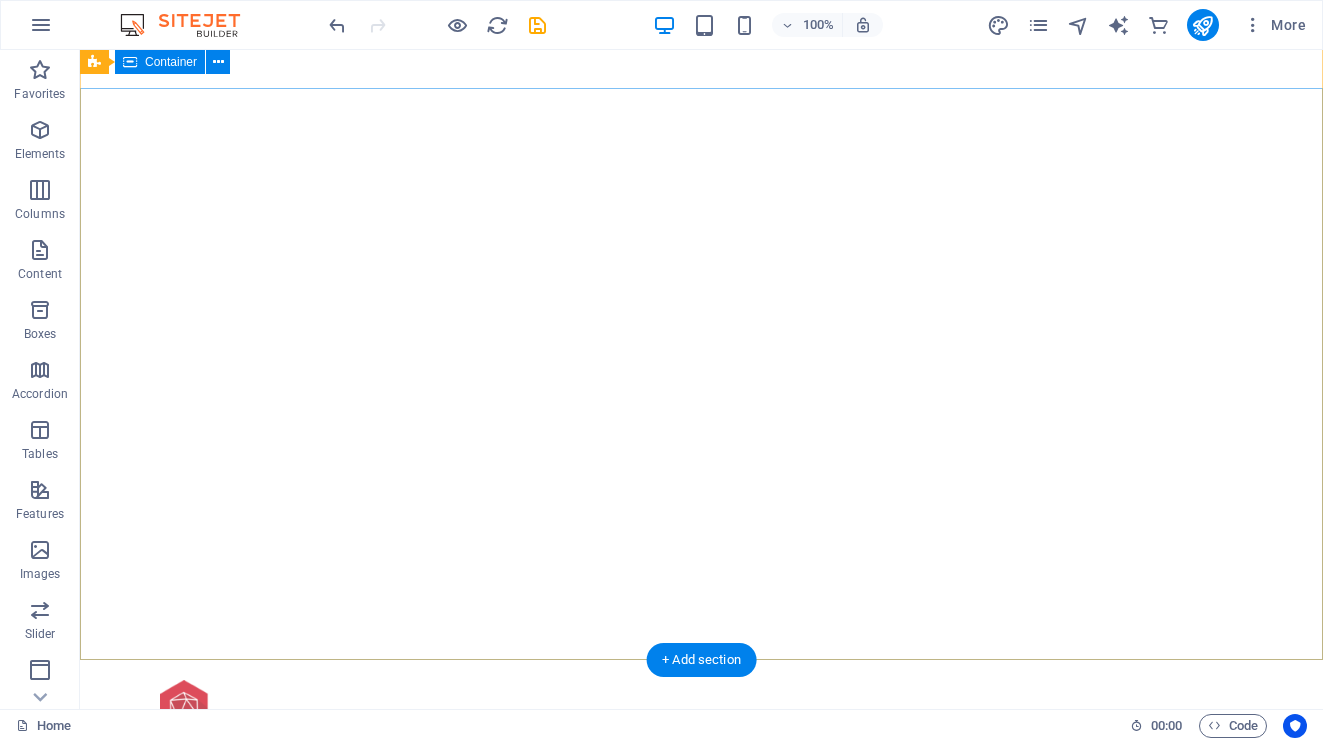 scroll, scrollTop: 0, scrollLeft: 0, axis: both 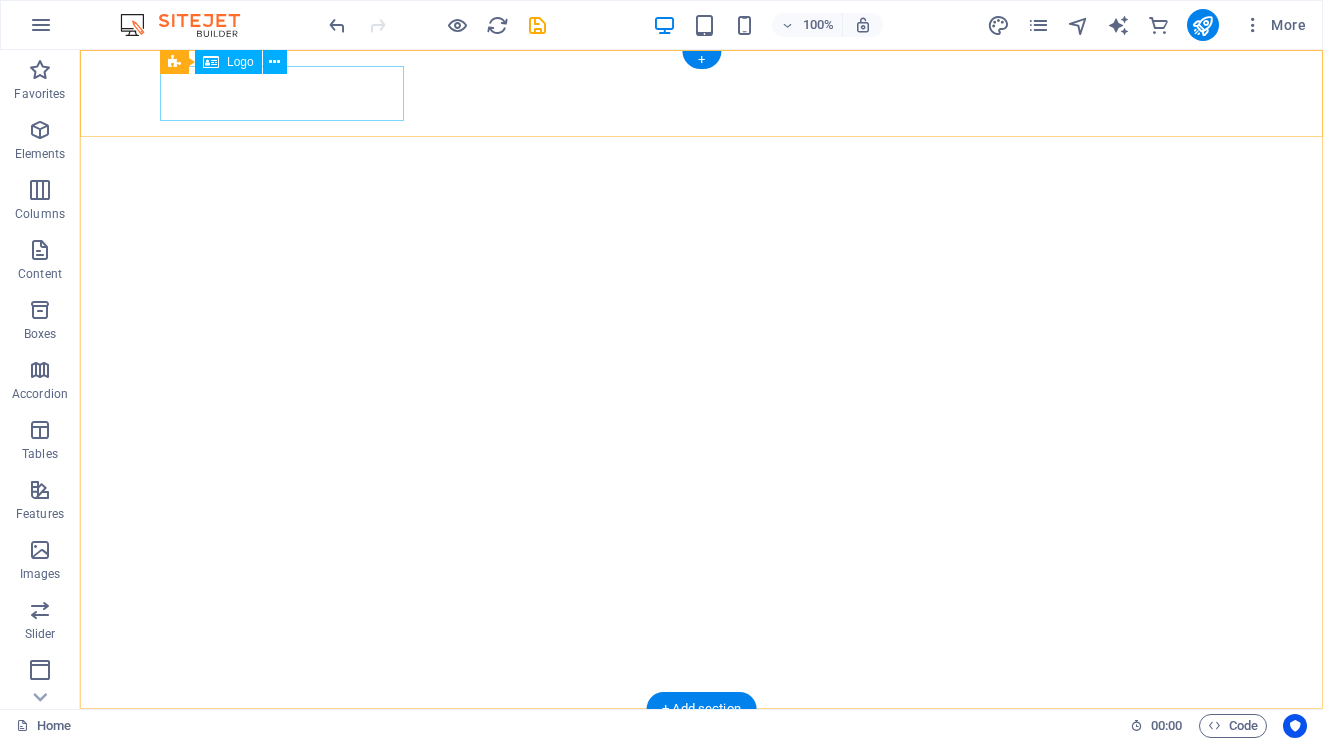 click at bounding box center (701, 752) 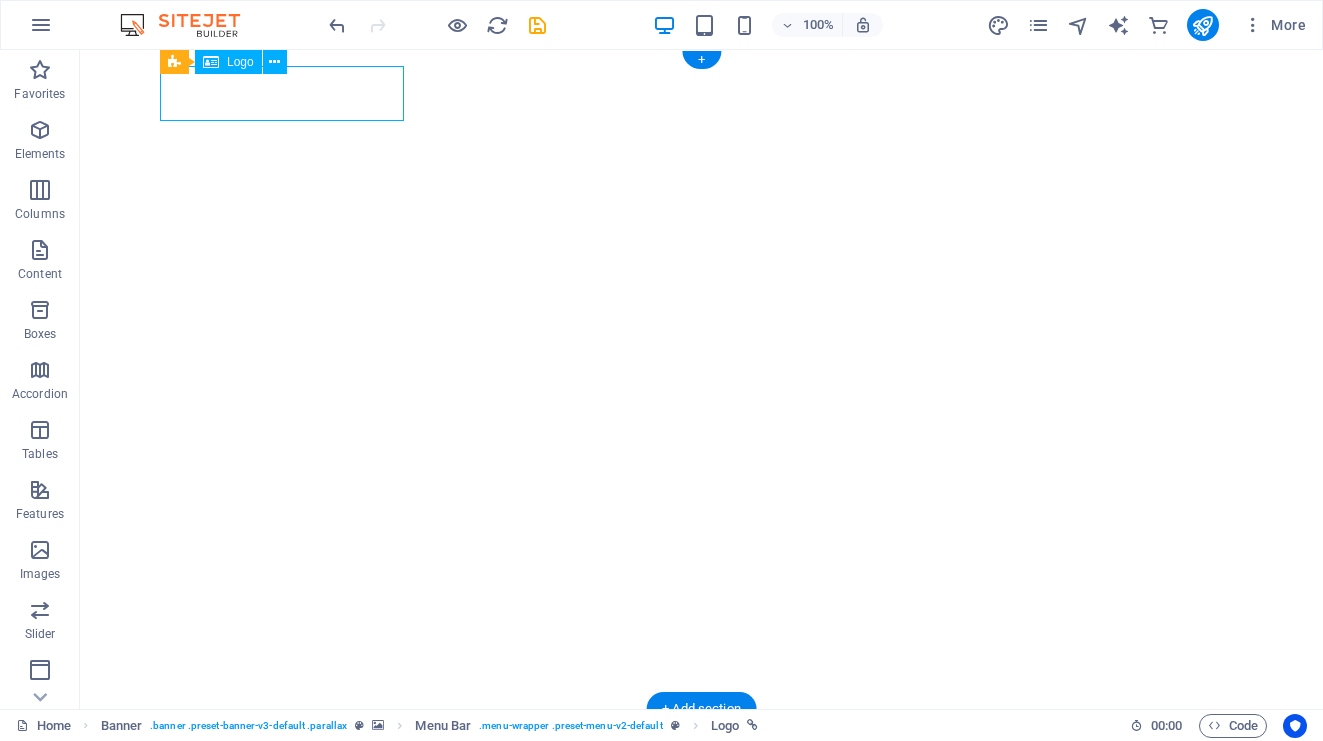 click at bounding box center [701, 752] 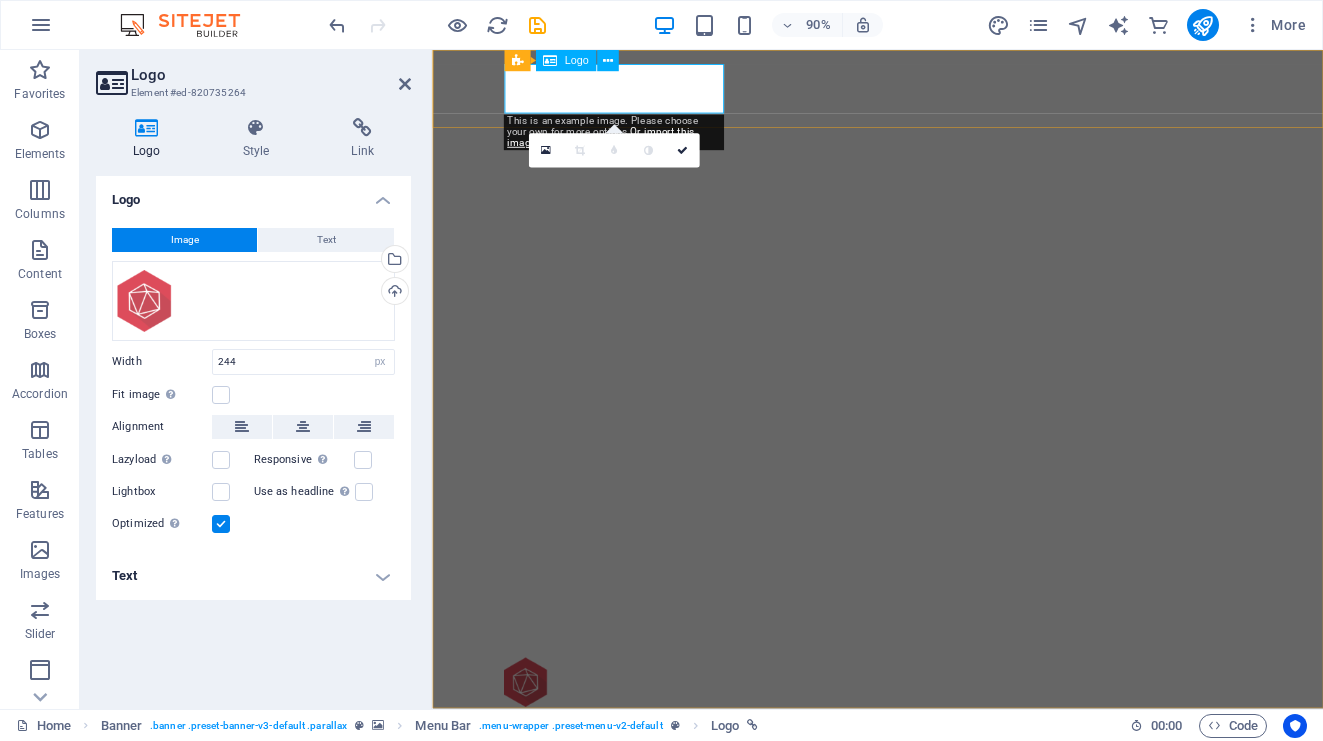 click at bounding box center (927, 752) 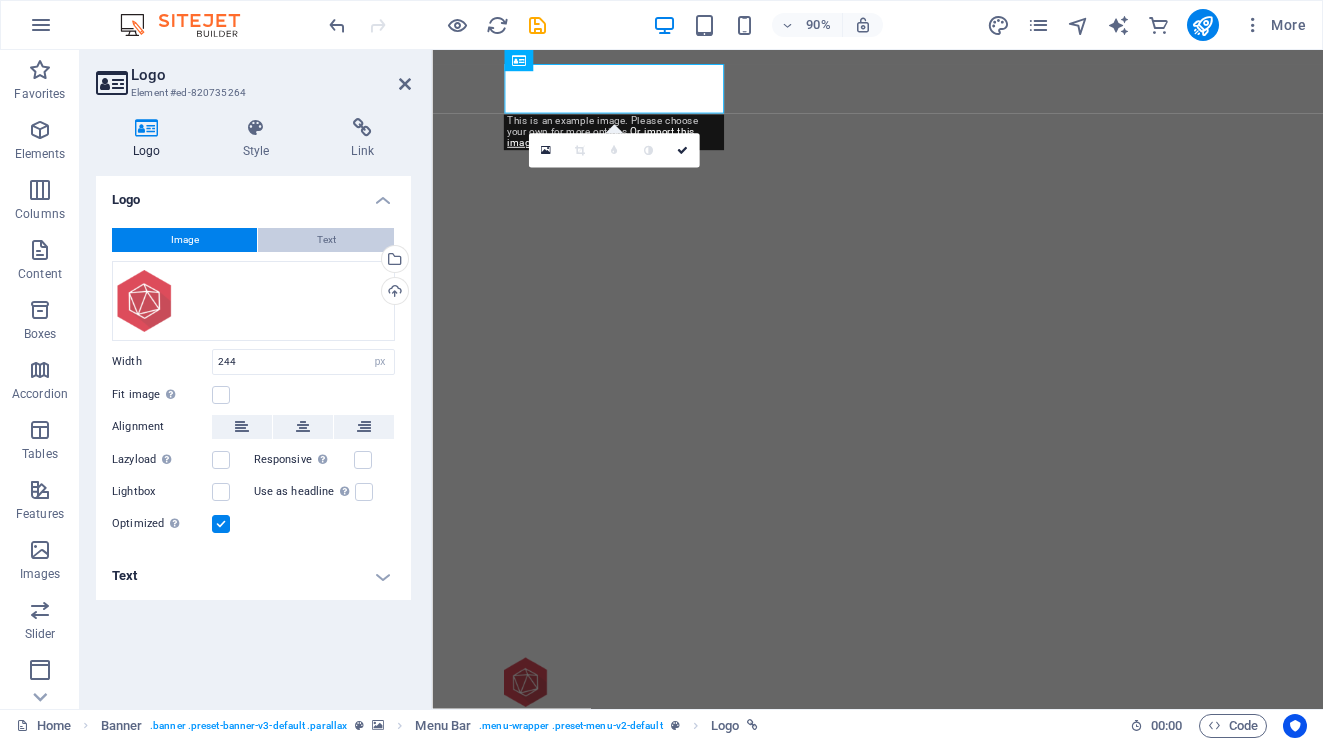 click on "Text" at bounding box center [326, 240] 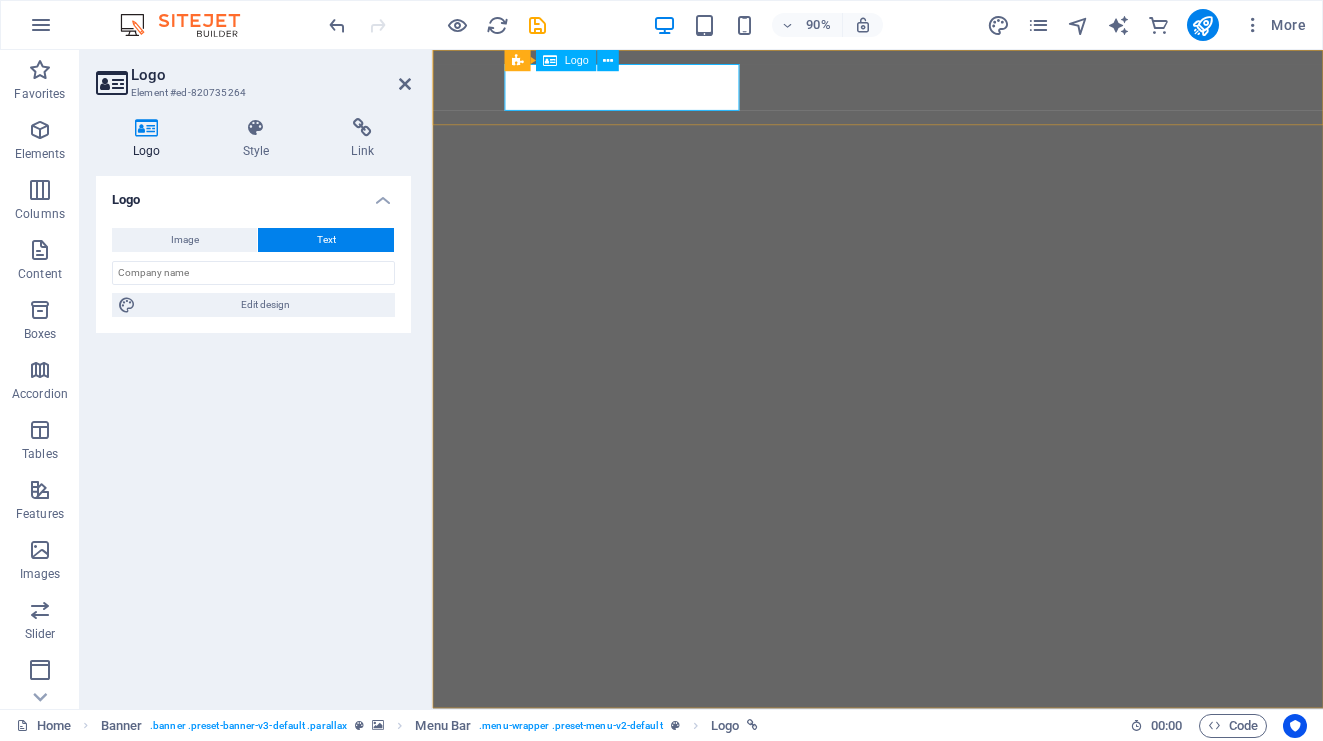click on "kfardebian.gov.lb" at bounding box center [927, 824] 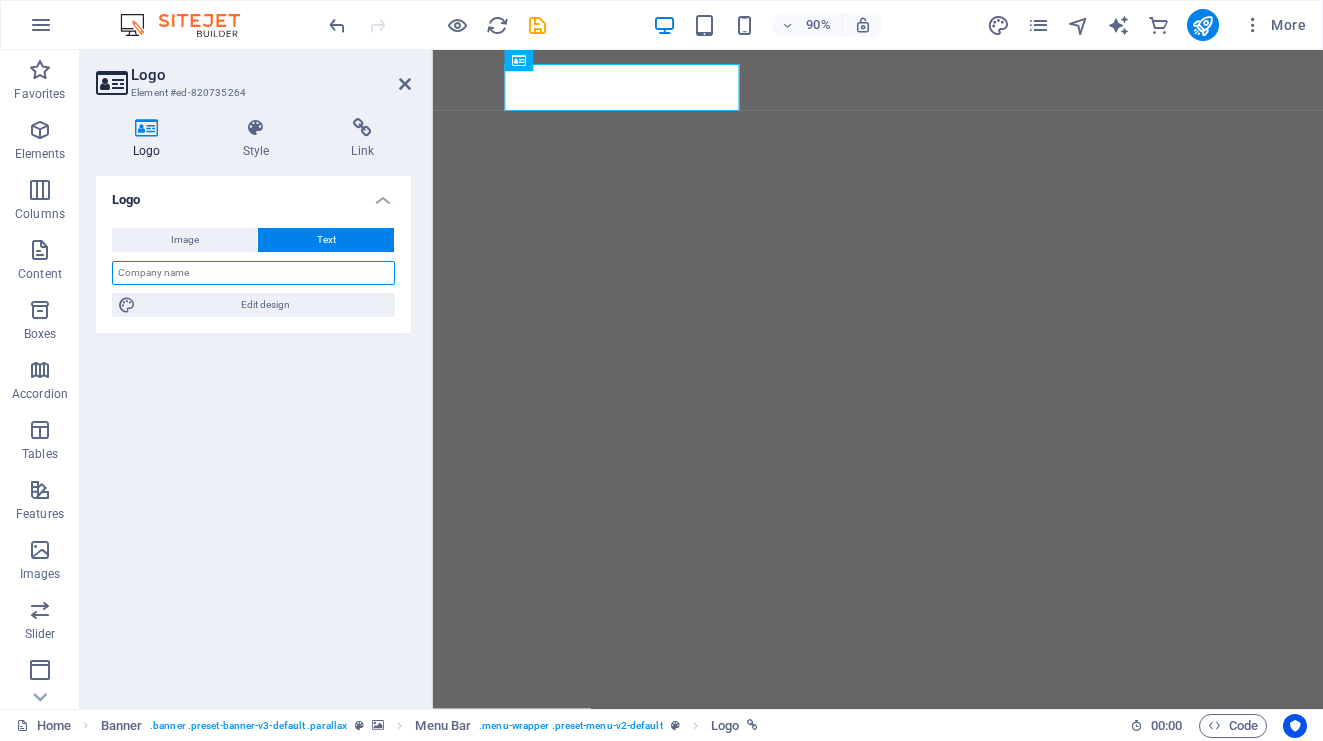 click at bounding box center [253, 273] 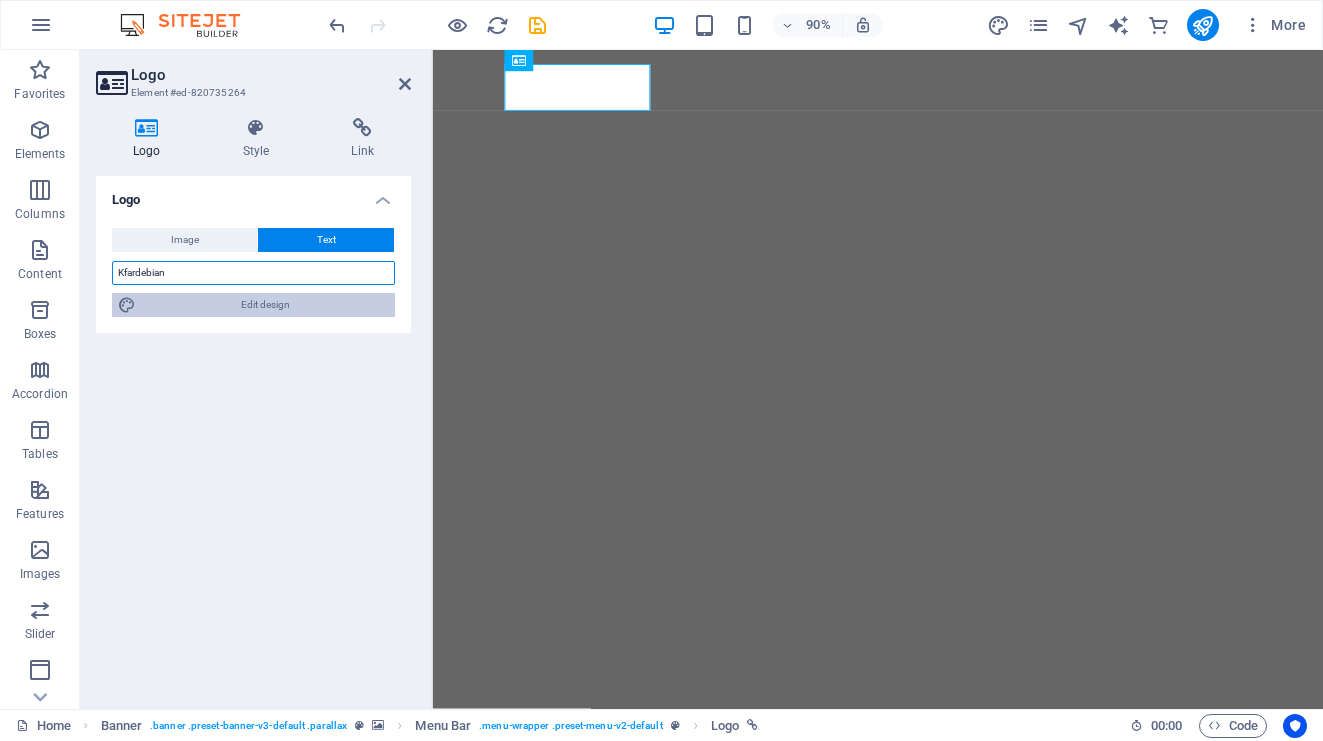 type on "Kfardebian" 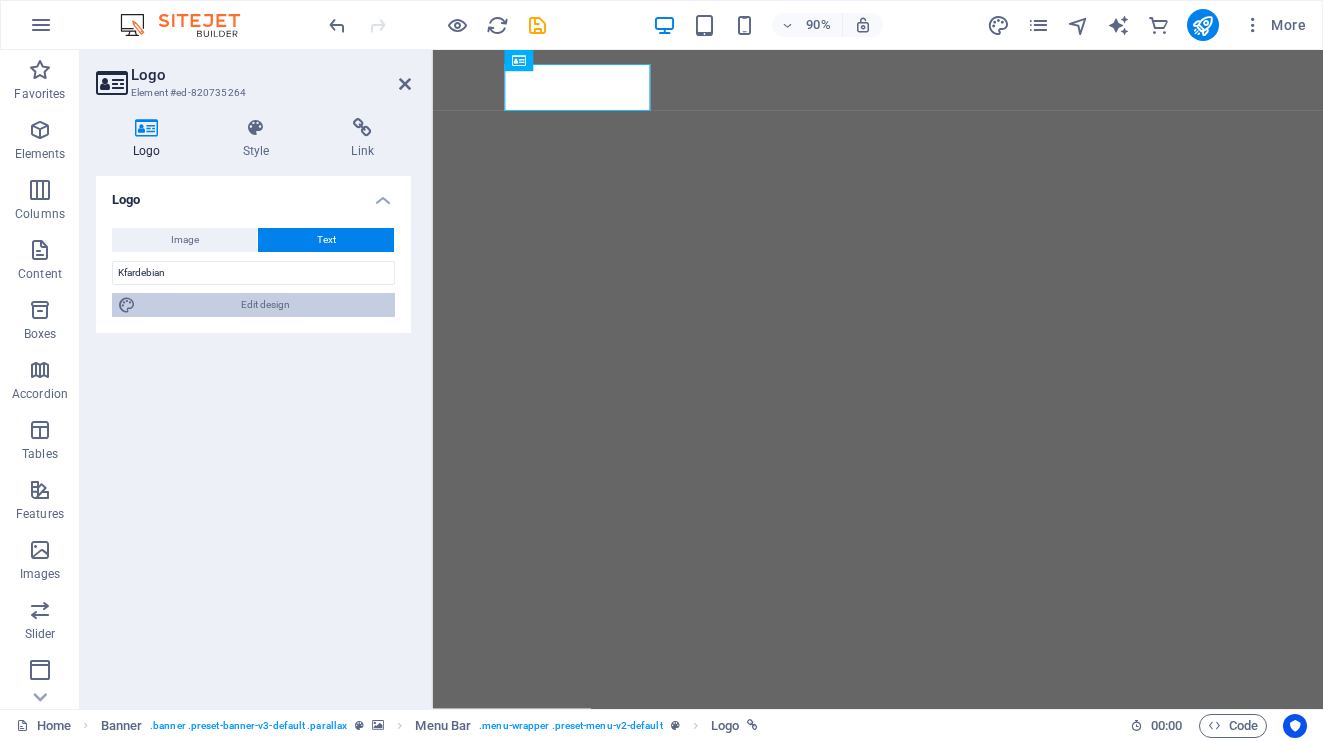 click on "Edit design" at bounding box center [265, 305] 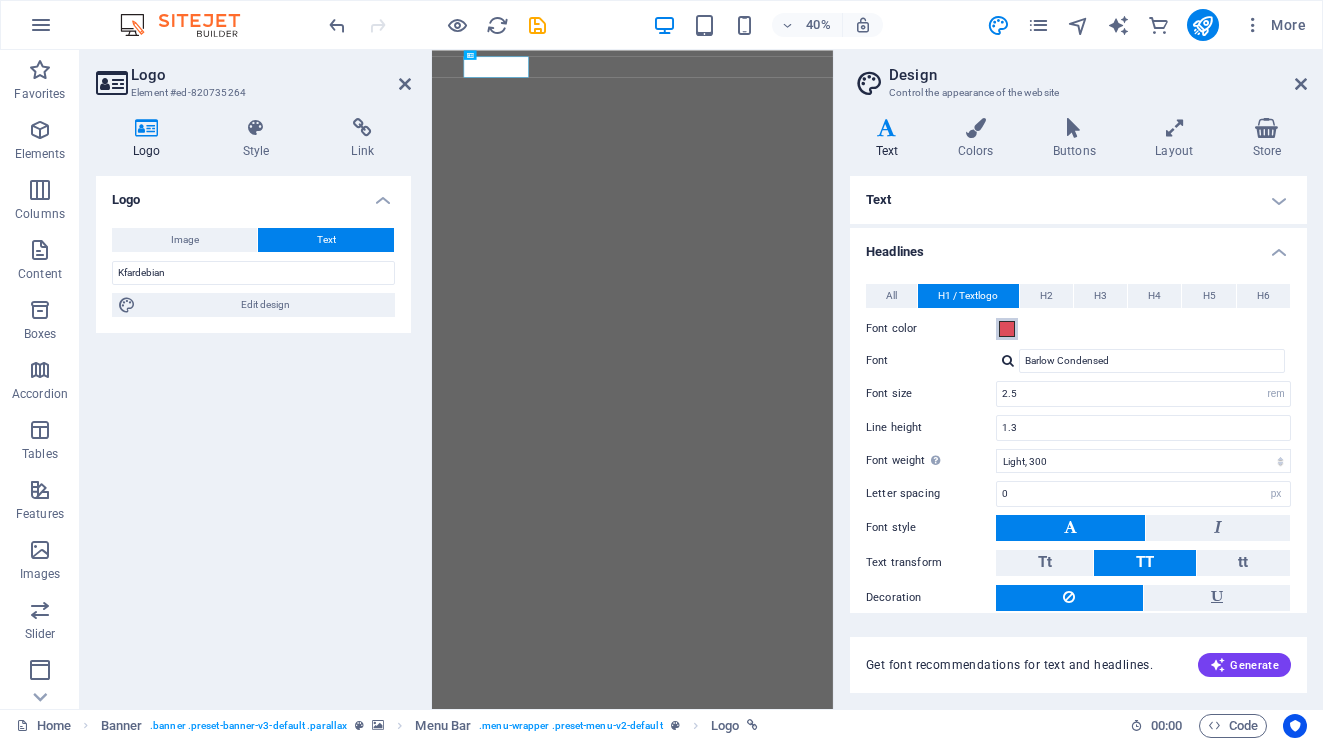 click at bounding box center [1007, 329] 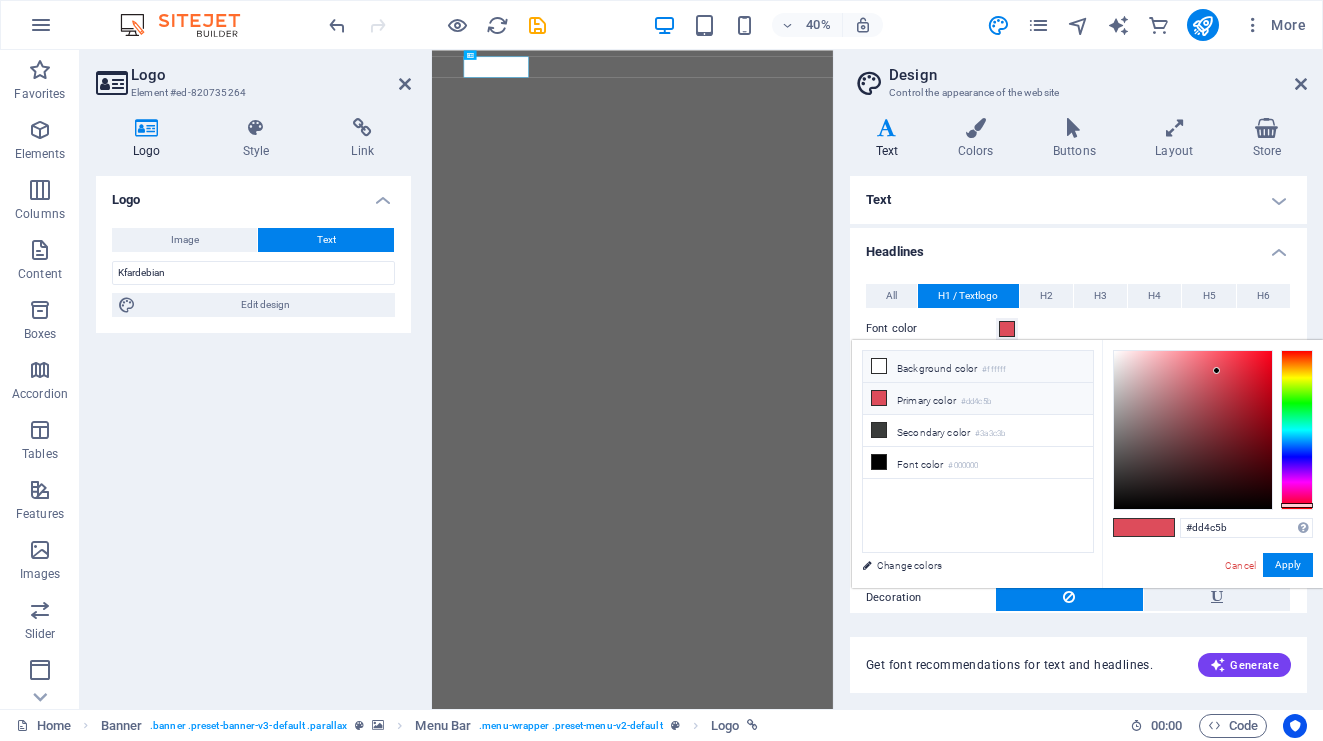 click at bounding box center (879, 366) 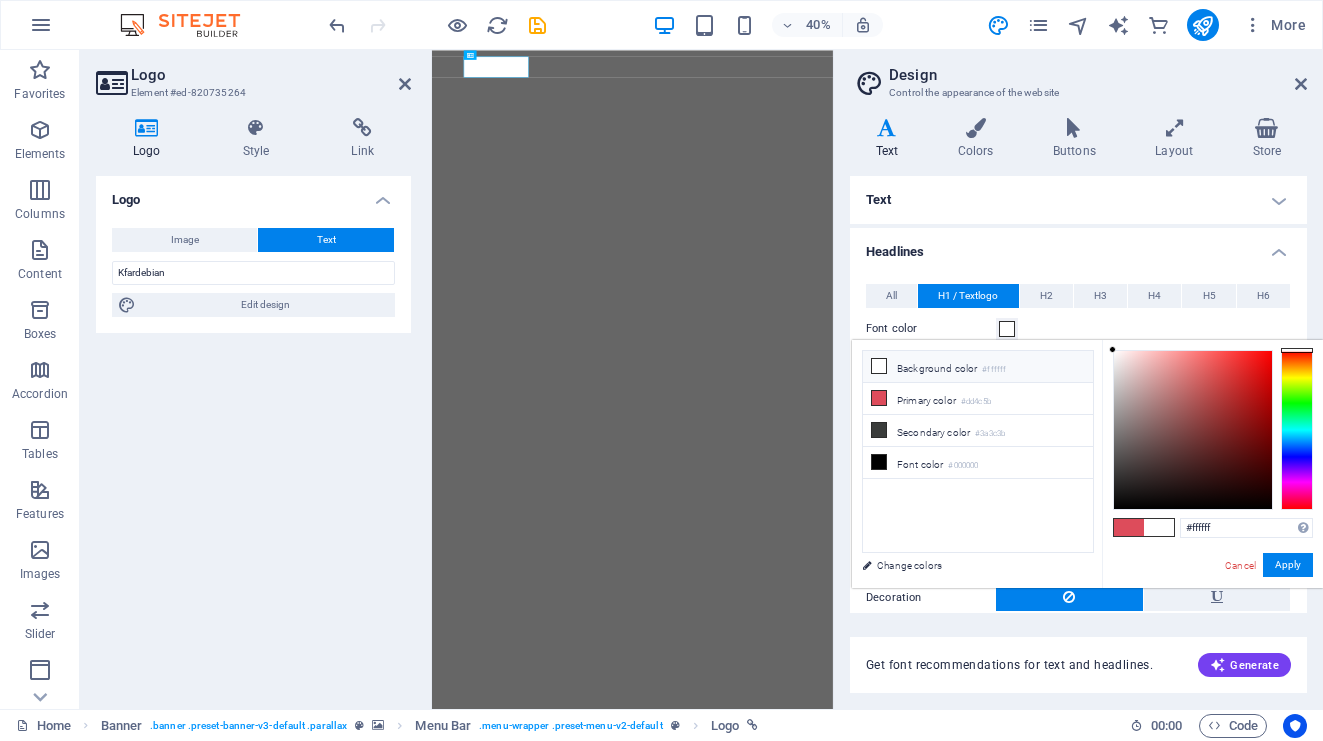 click at bounding box center [879, 366] 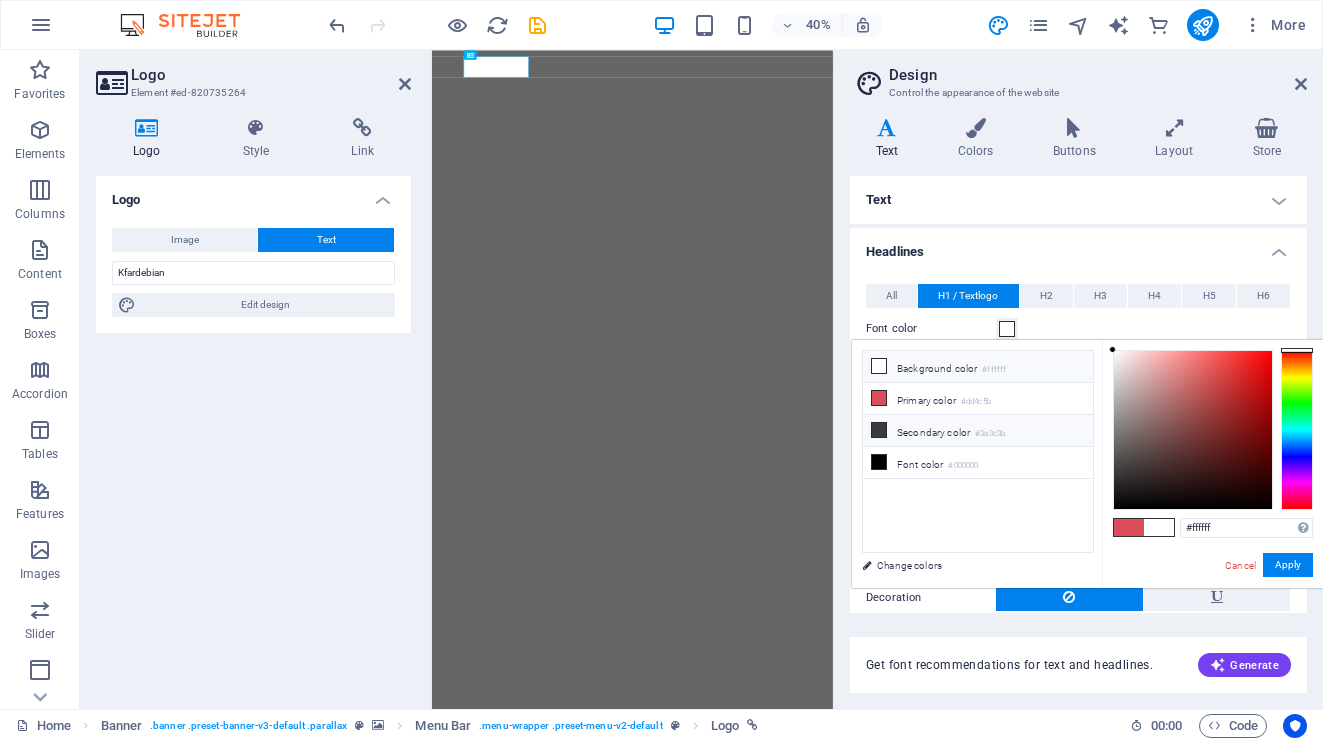 click at bounding box center (879, 430) 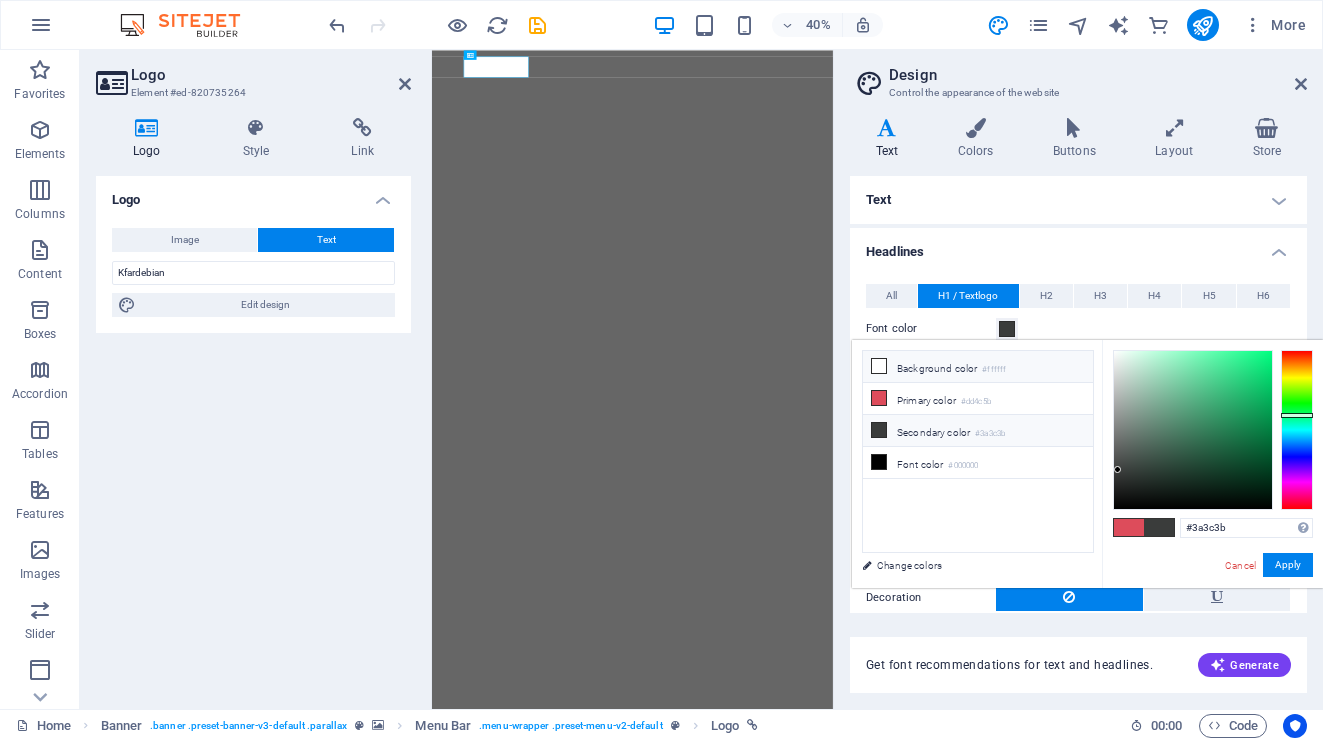 click at bounding box center (879, 366) 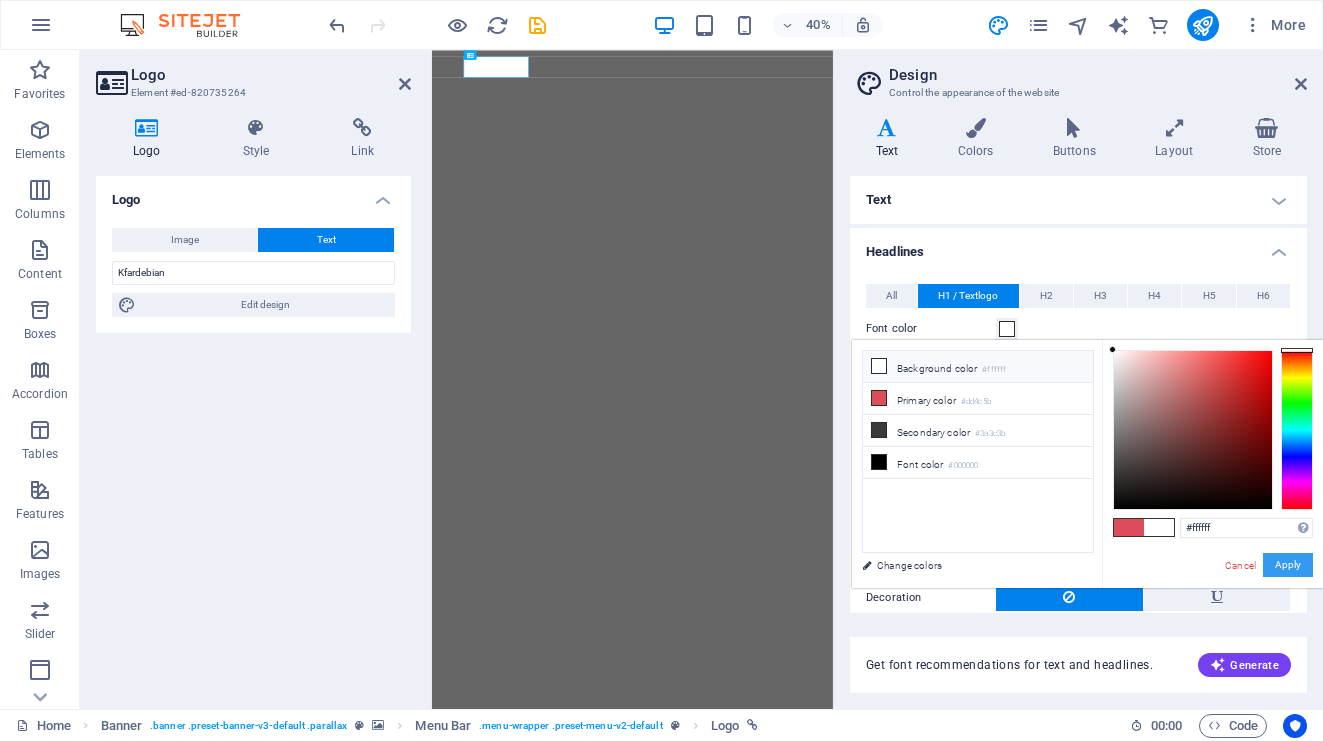 click on "Apply" at bounding box center (1288, 565) 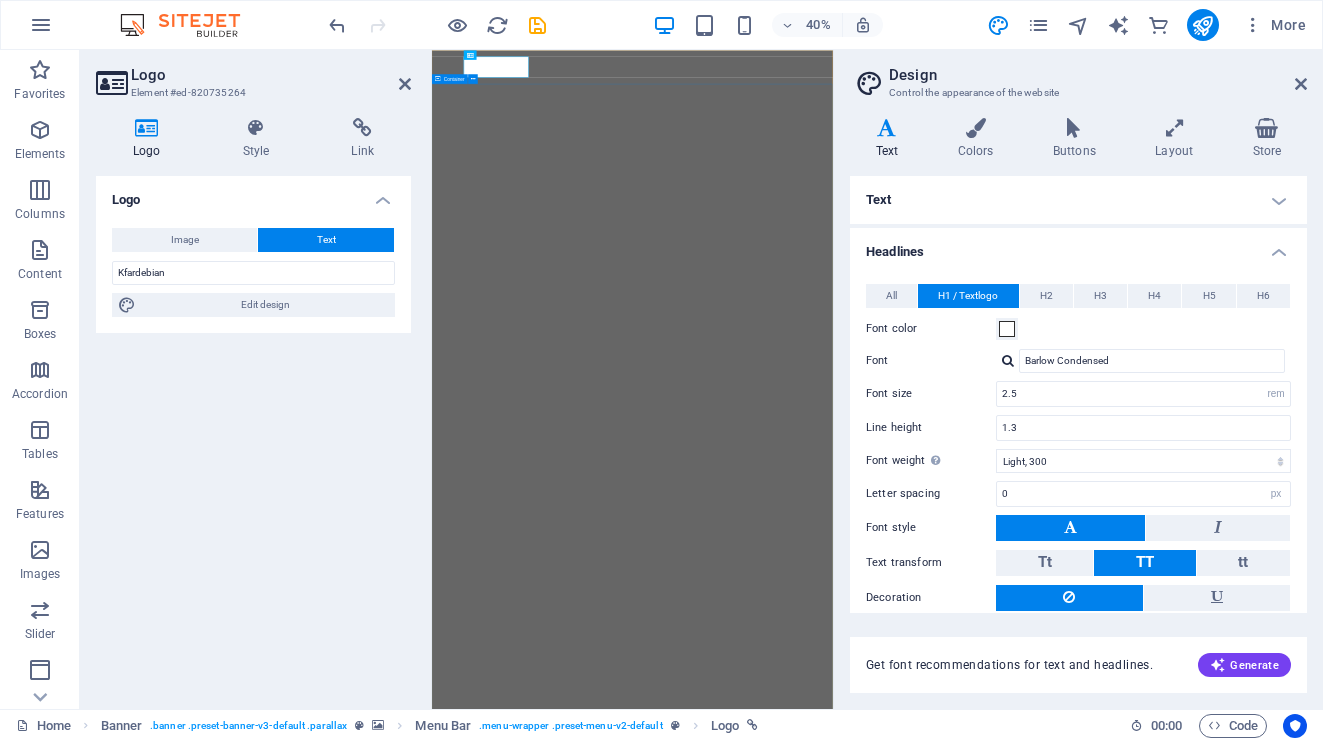 click on "ESCAPE TO COOL MOUNTAIN BREEZES     Nature’s perfect retreat  WALK AMONG ANCIENT RUINS History carved in stone SKI THE PEAKS OF KFARDEBIAN Where snow and adventure meet" at bounding box center [933, 2027] 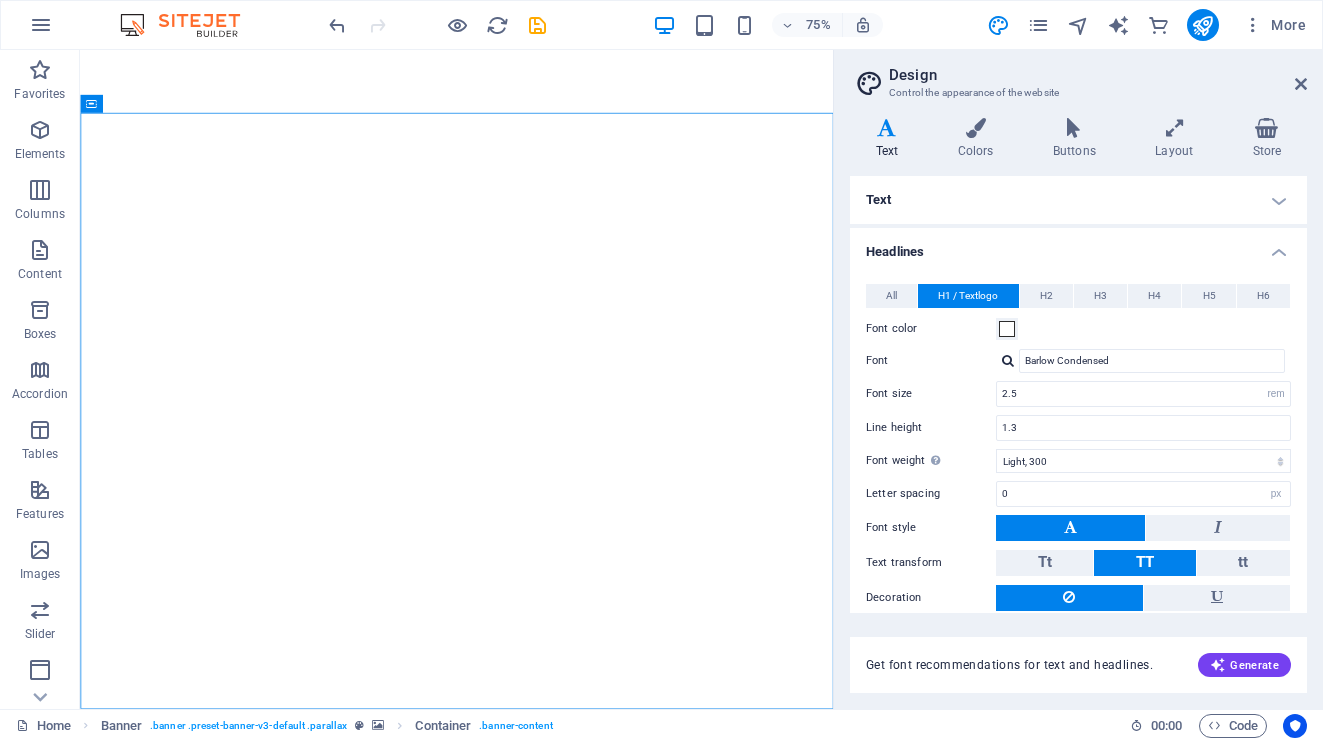 click on "Design Control the appearance of the website" at bounding box center (1080, 76) 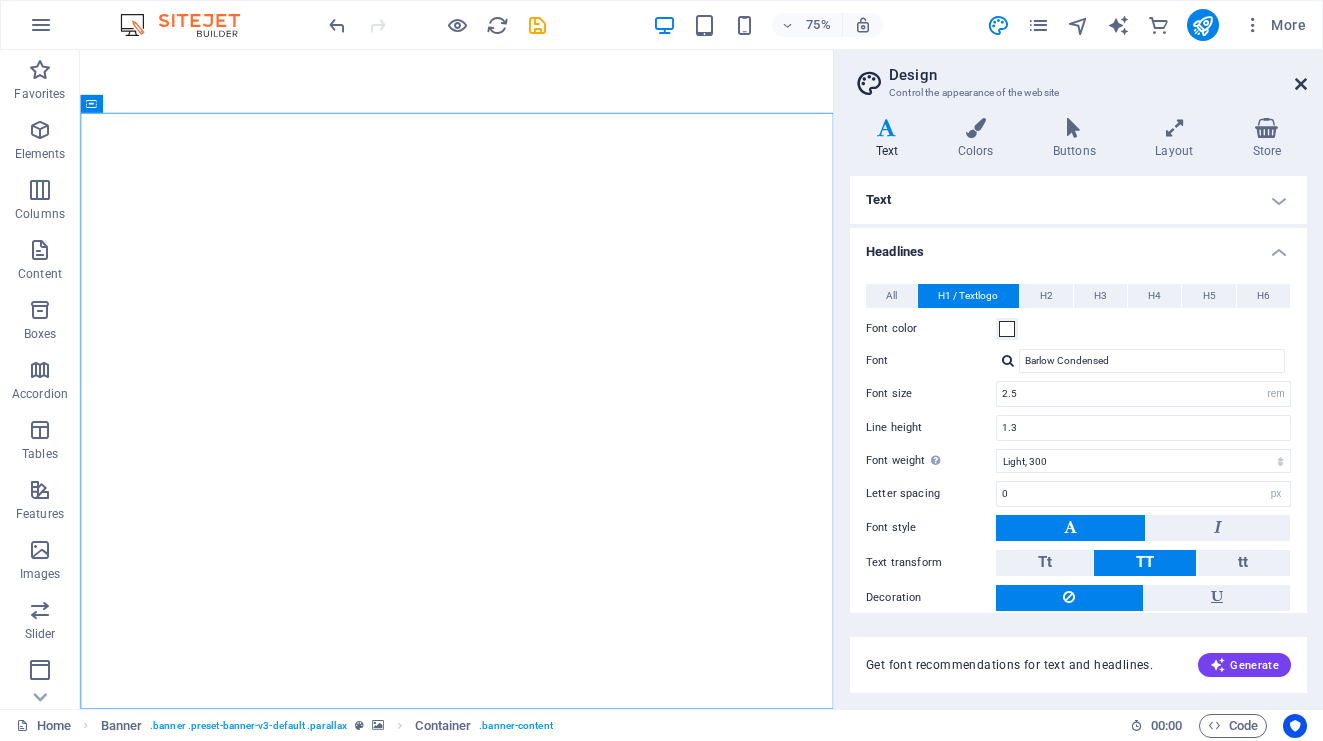 click at bounding box center (1301, 84) 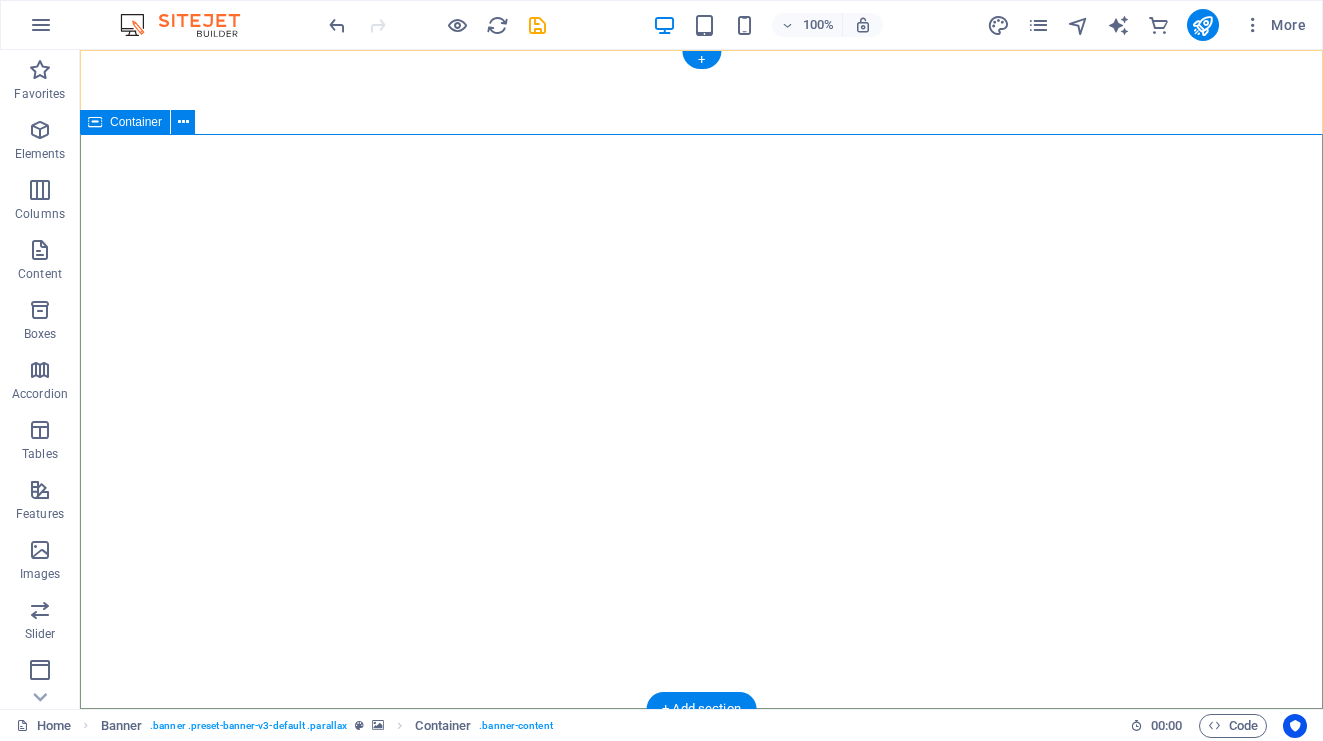 click on "ESCAPE TO COOL MOUNTAIN BREEZES     Nature’s perfect retreat  WALK AMONG ANCIENT RUINS History carved in stone SKI THE PEAKS OF KFARDEBIAN Where snow and adventure meet" at bounding box center [701, 1928] 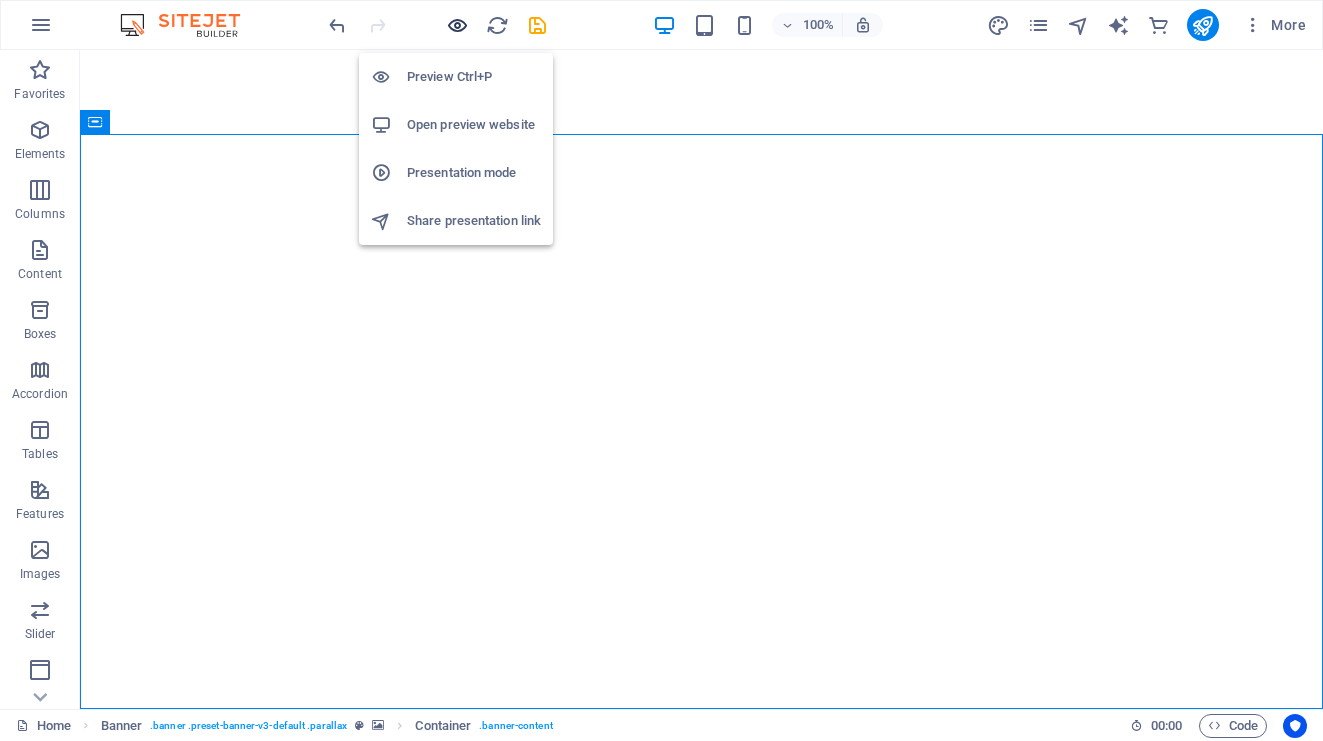 click at bounding box center (457, 25) 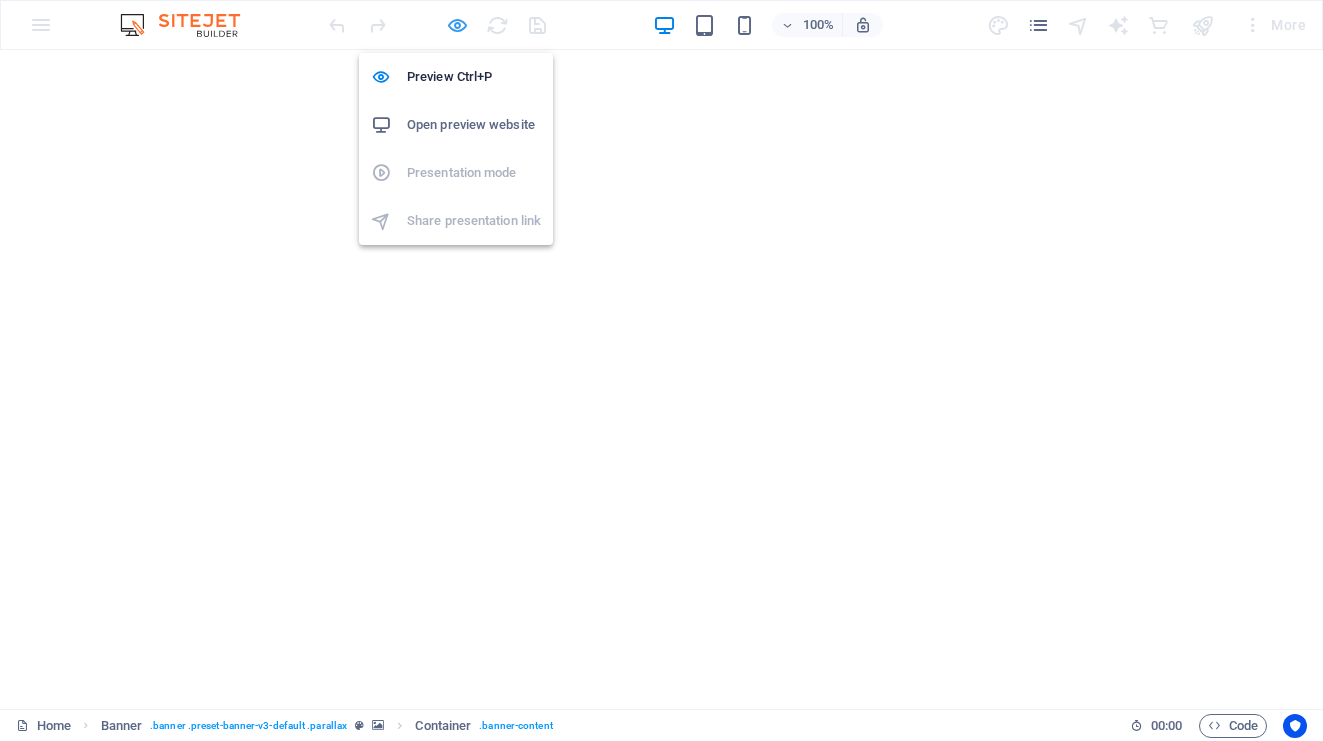 click at bounding box center [457, 25] 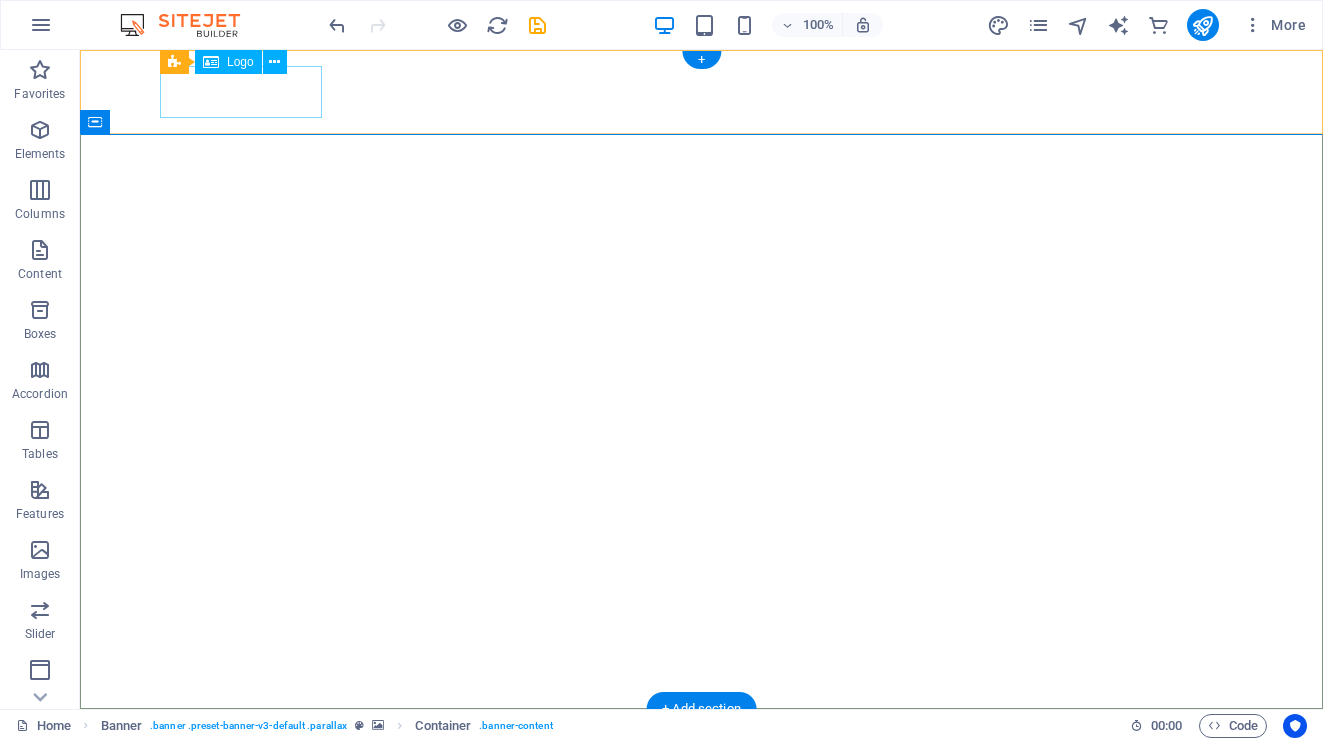 click on "Kfardebian" at bounding box center (701, 751) 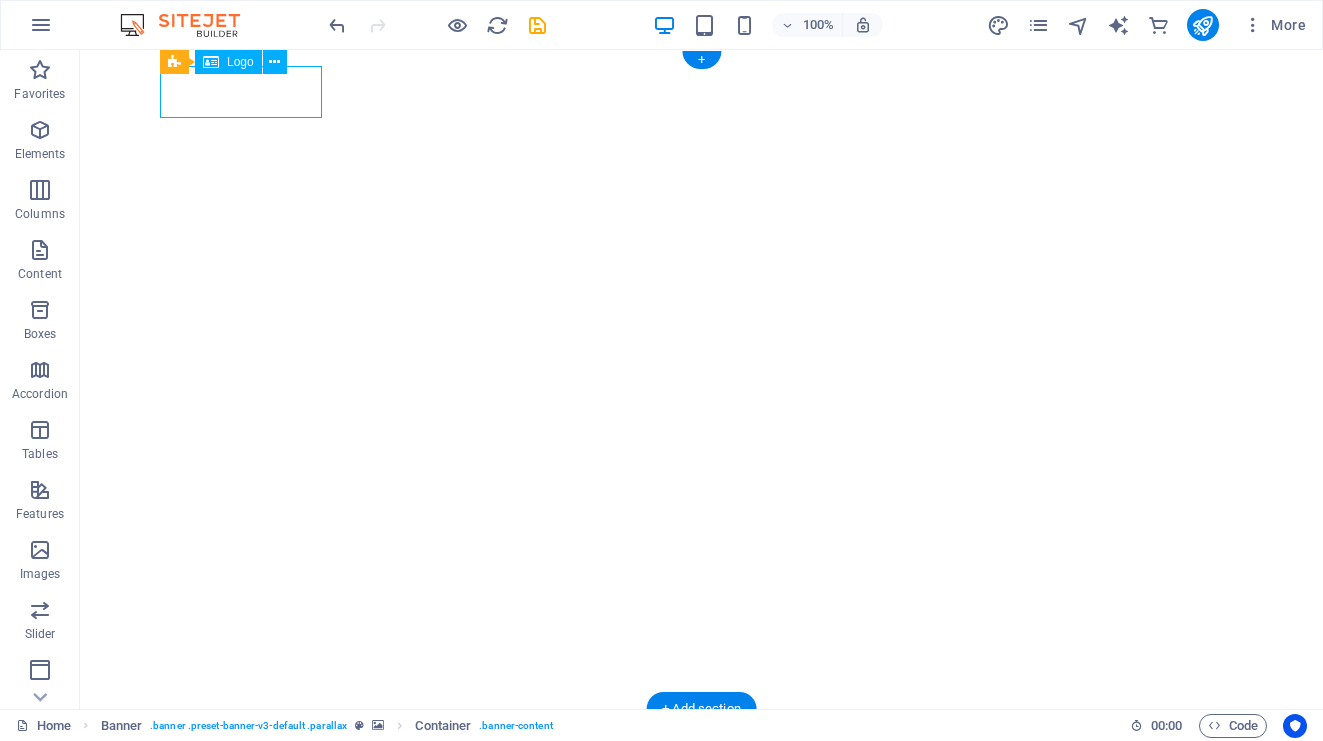 click on "Kfardebian" at bounding box center (701, 751) 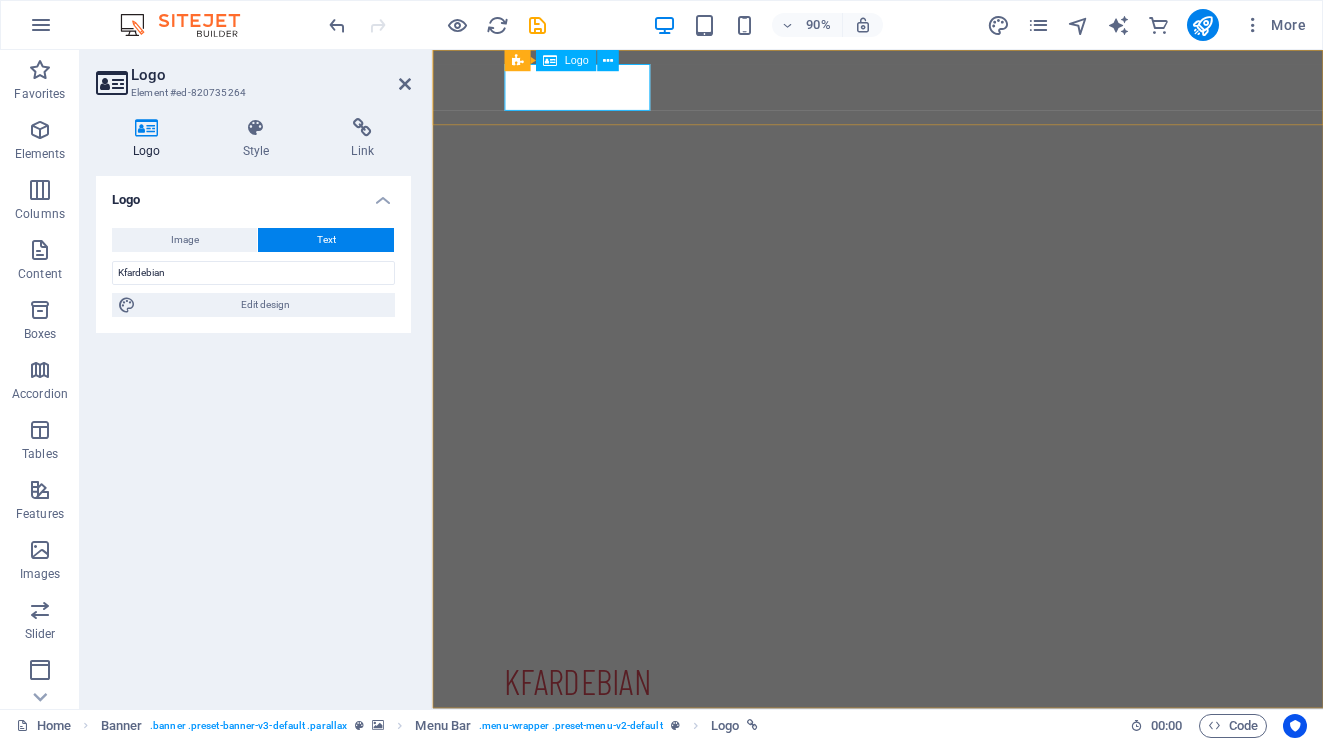 click on "Kfardebian" at bounding box center [927, 751] 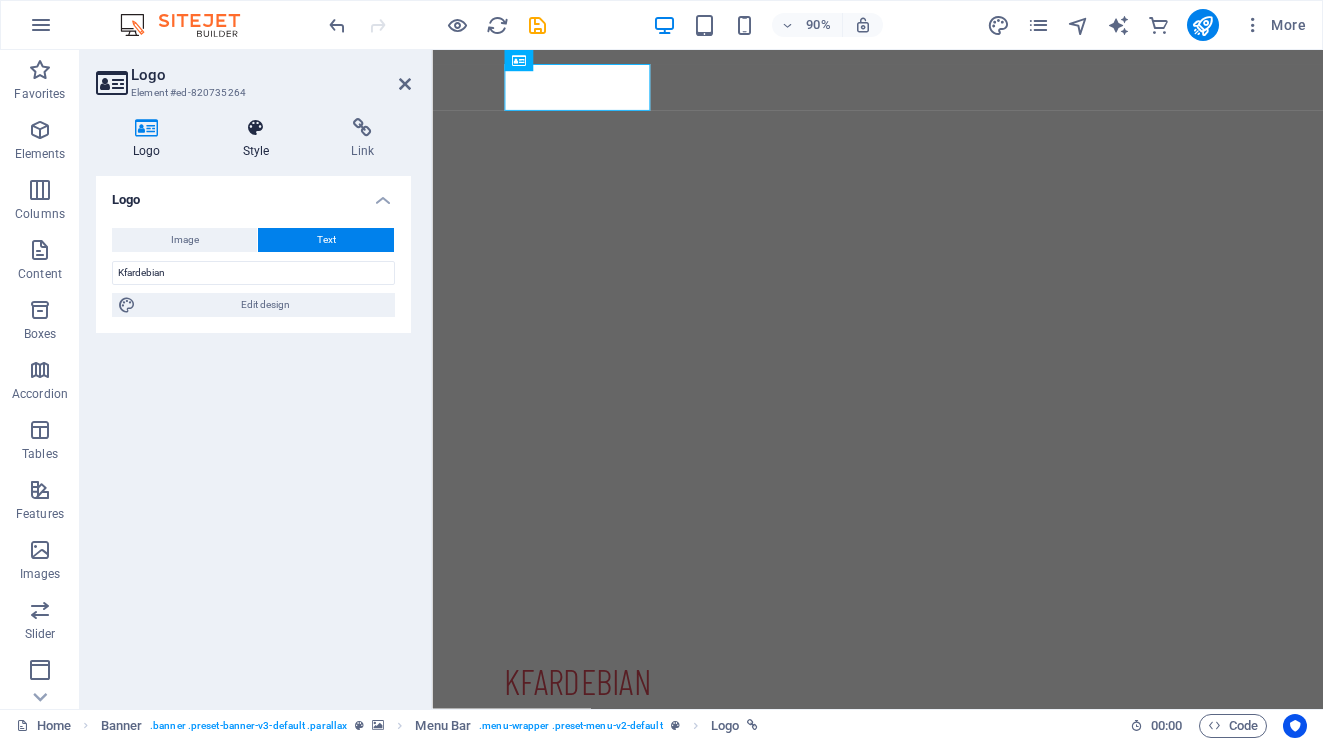 click on "Style" at bounding box center (260, 139) 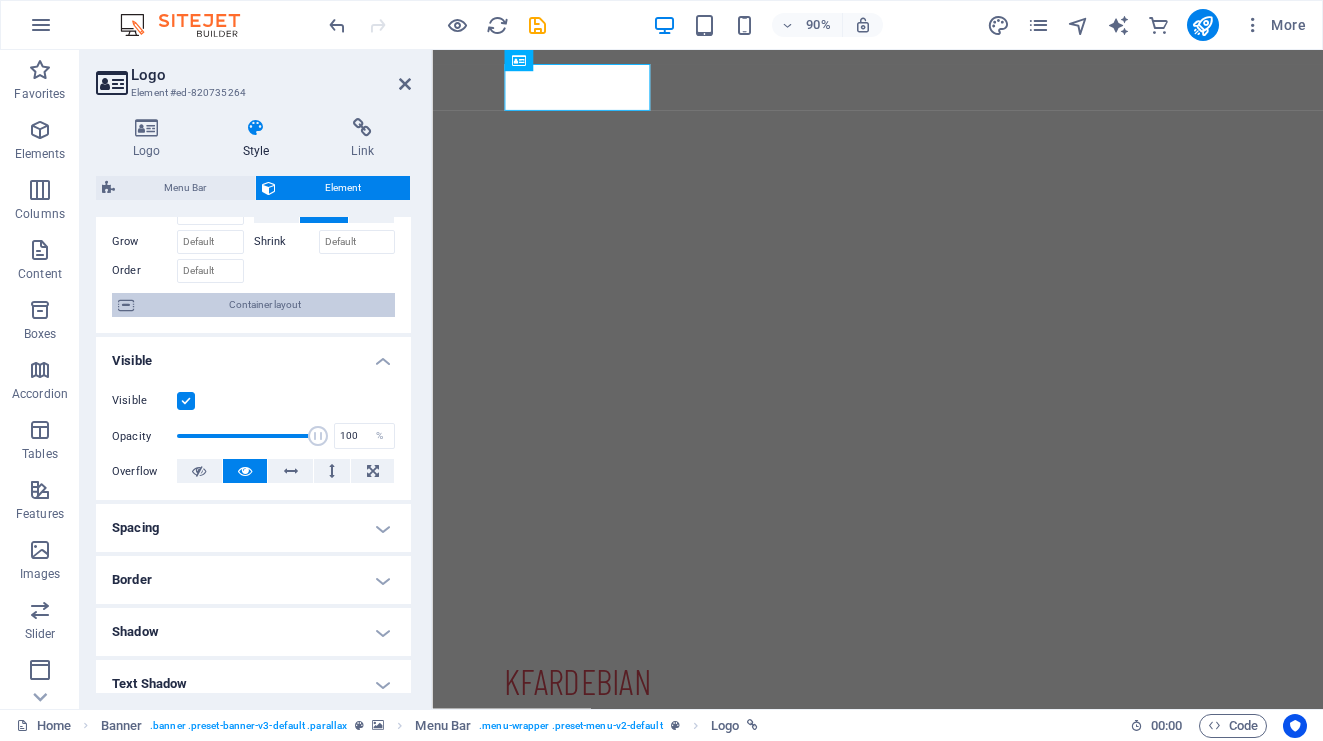 scroll, scrollTop: 0, scrollLeft: 0, axis: both 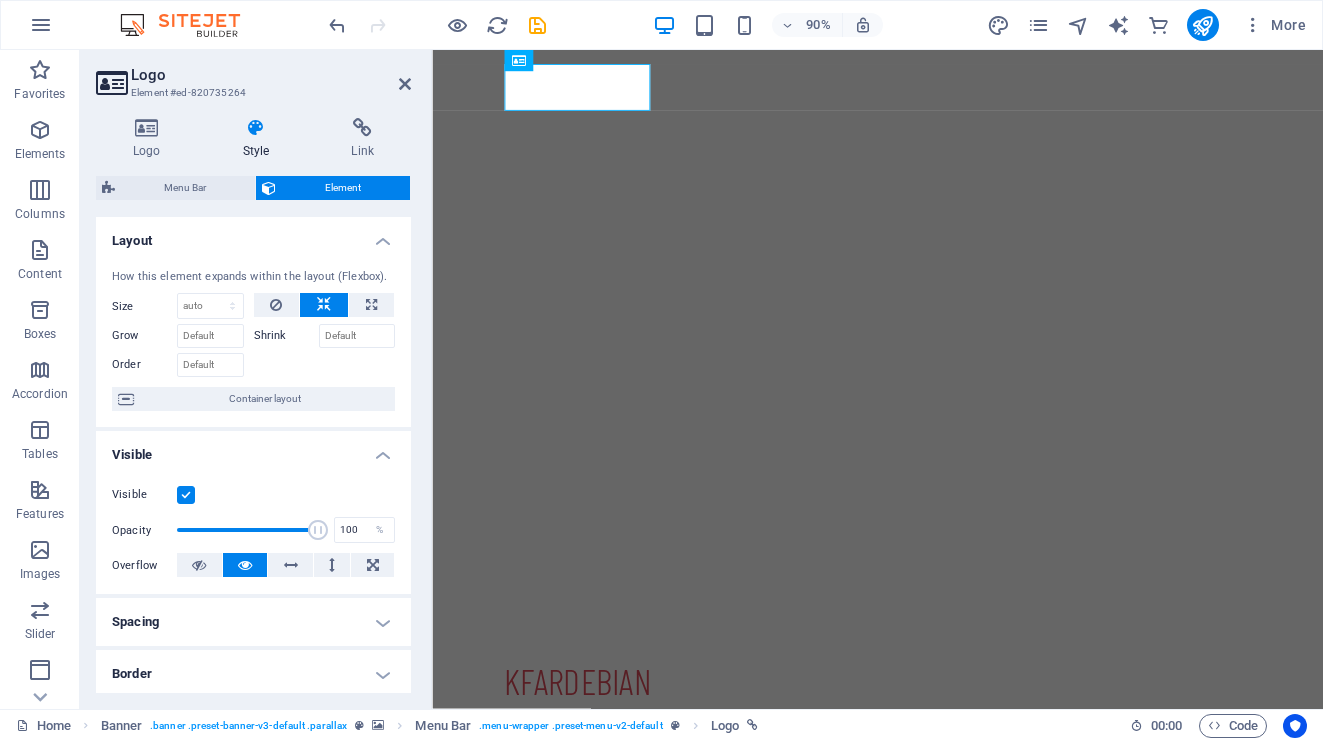 click on "Logo Style Link Logo Image Text Drag files here, click to choose files or select files from Files or our free stock photos & videos Select files from the file manager, stock photos, or upload file(s) Upload Width 244 Default auto px rem % em vh vw Fit image Automatically fit image to a fixed width and height Height Default auto px Alignment Lazyload Loading images after the page loads improves page speed. Responsive Automatically load retina image and smartphone optimized sizes. Lightbox Use as headline The image will be wrapped in an H1 headline tag. Useful for giving alternative text the weight of an H1 headline, e.g. for the logo. Leave unchecked if uncertain. Optimized Images are compressed to improve page speed. Position Direction Custom X offset 50 px rem % vh vw Y offset 50 px rem % vh vw [CITY] Edit design Text Float No float Image left Image right Determine how text should behave around the image. Text Alternative text Image caption Paragraph Format Normal Heading 1 Heading 2 Heading 3 Heading 4" at bounding box center (253, 405) 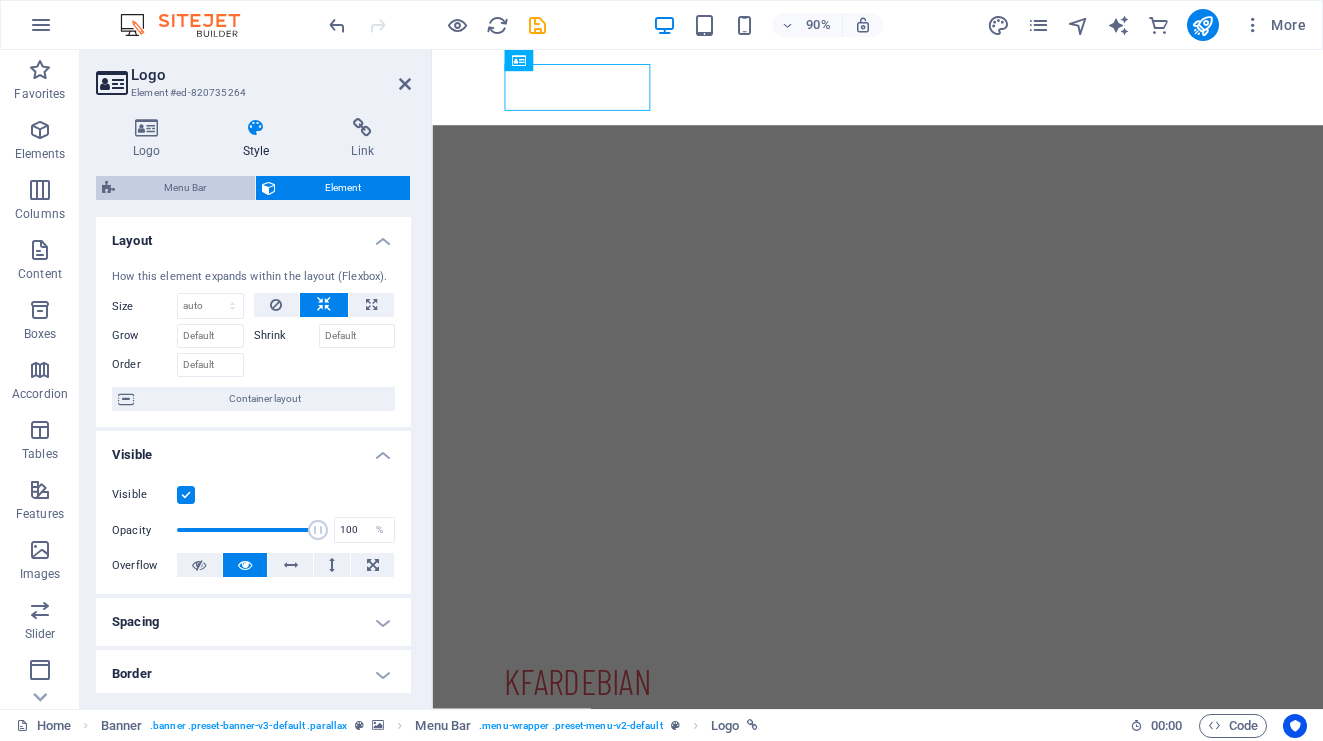 click on "Menu Bar" at bounding box center (185, 188) 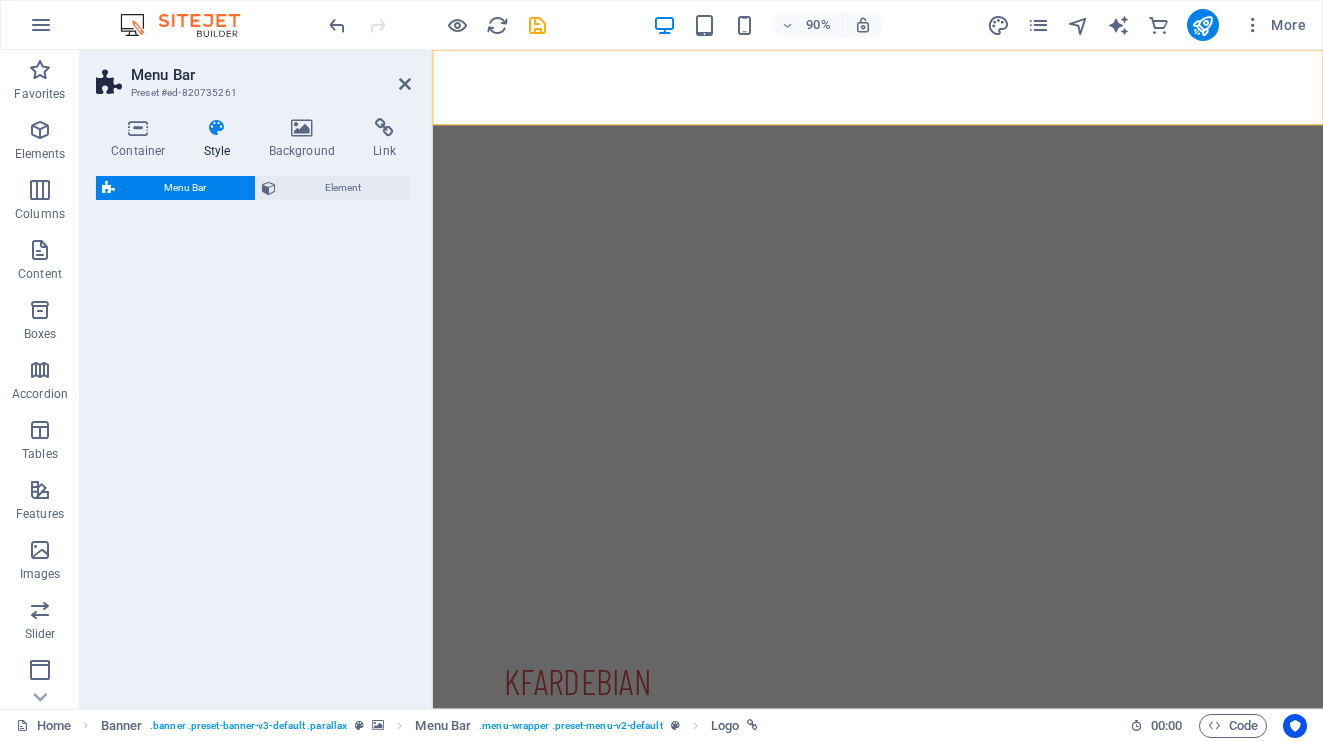 select on "rem" 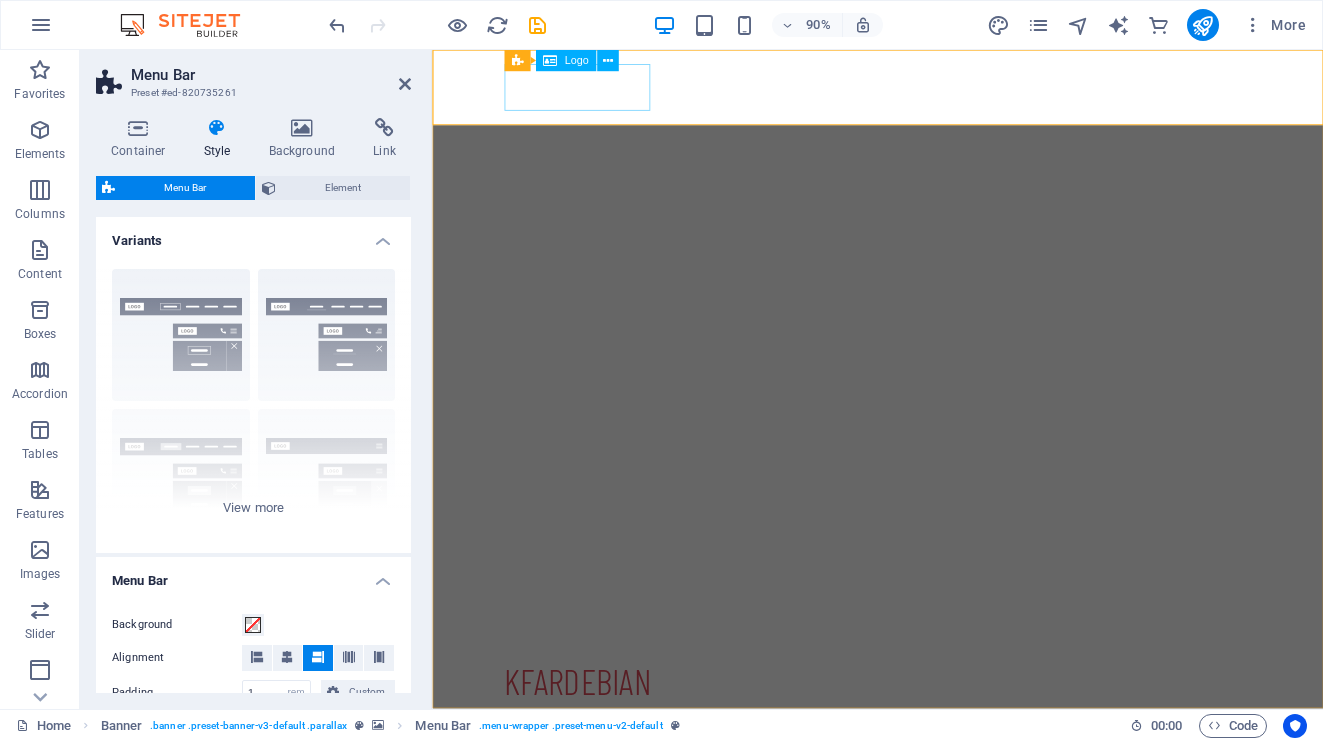 click on "Kfardebian" at bounding box center (927, 751) 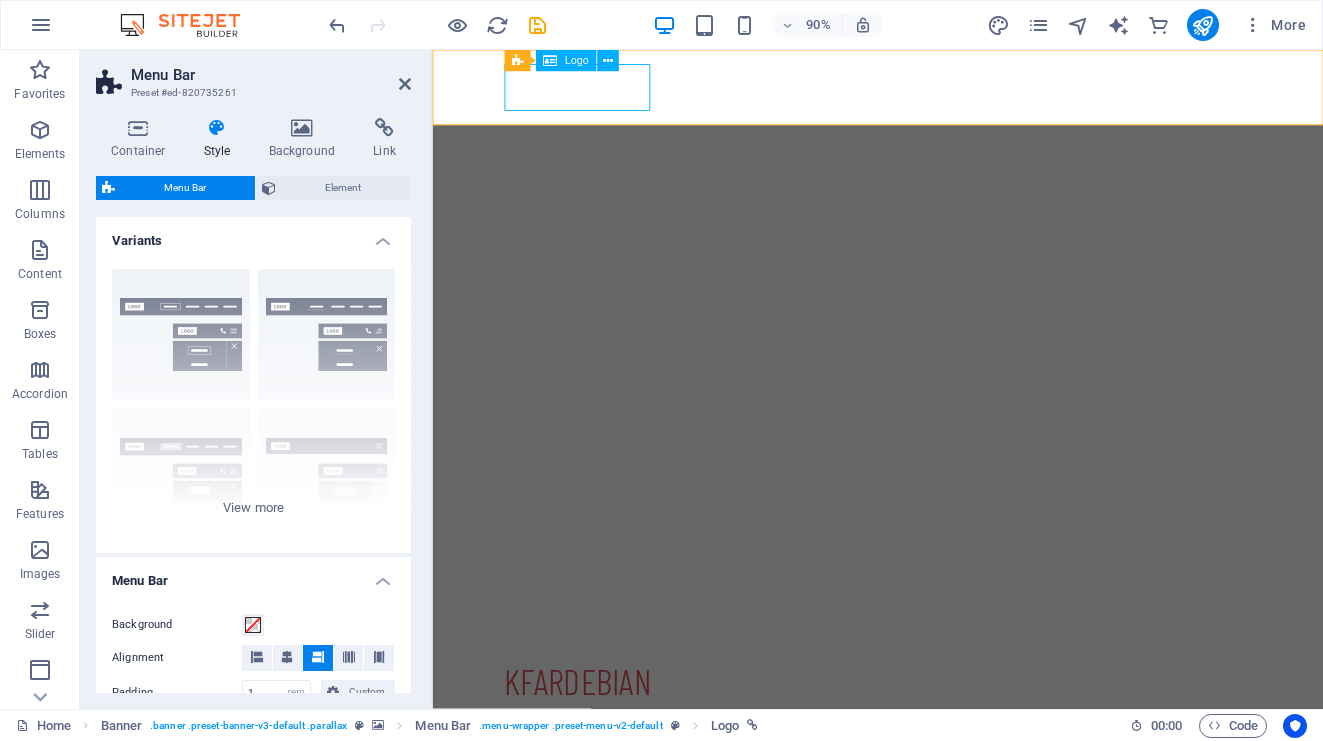 click on "Kfardebian" at bounding box center [927, 751] 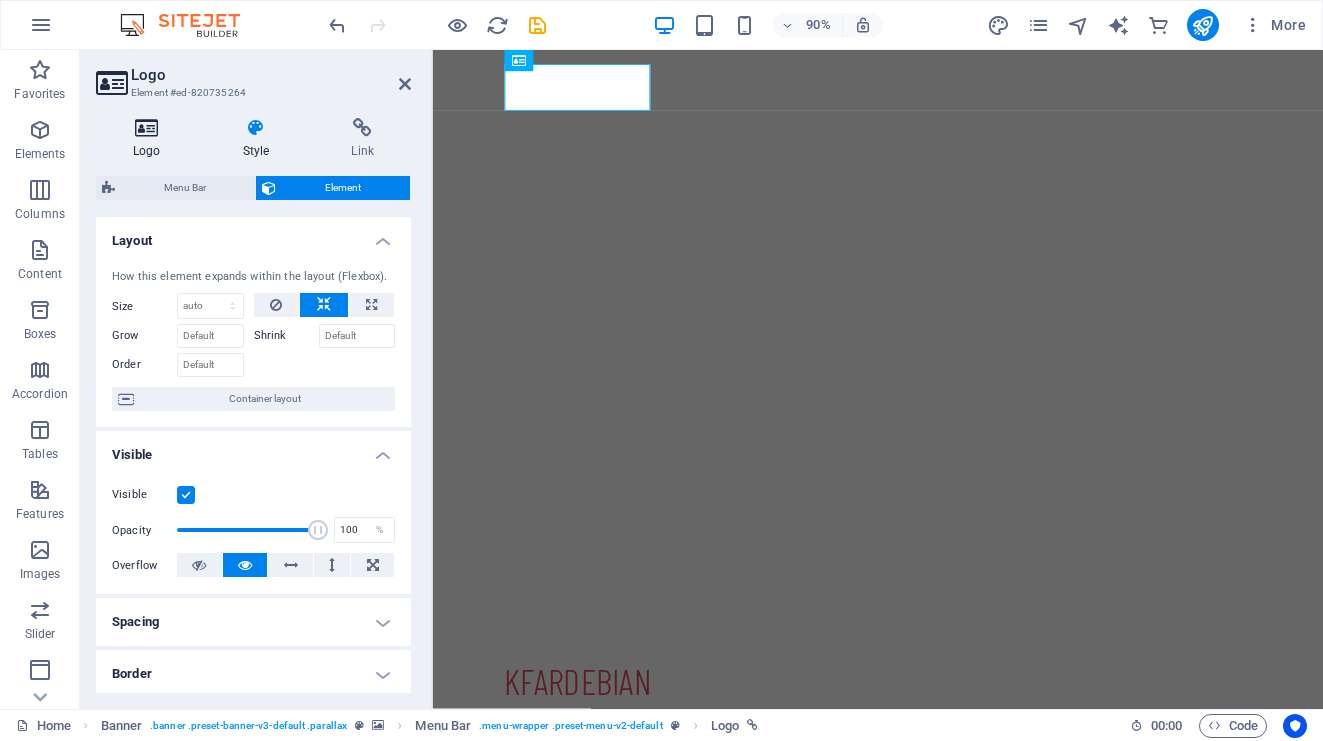 click on "Logo" at bounding box center [151, 139] 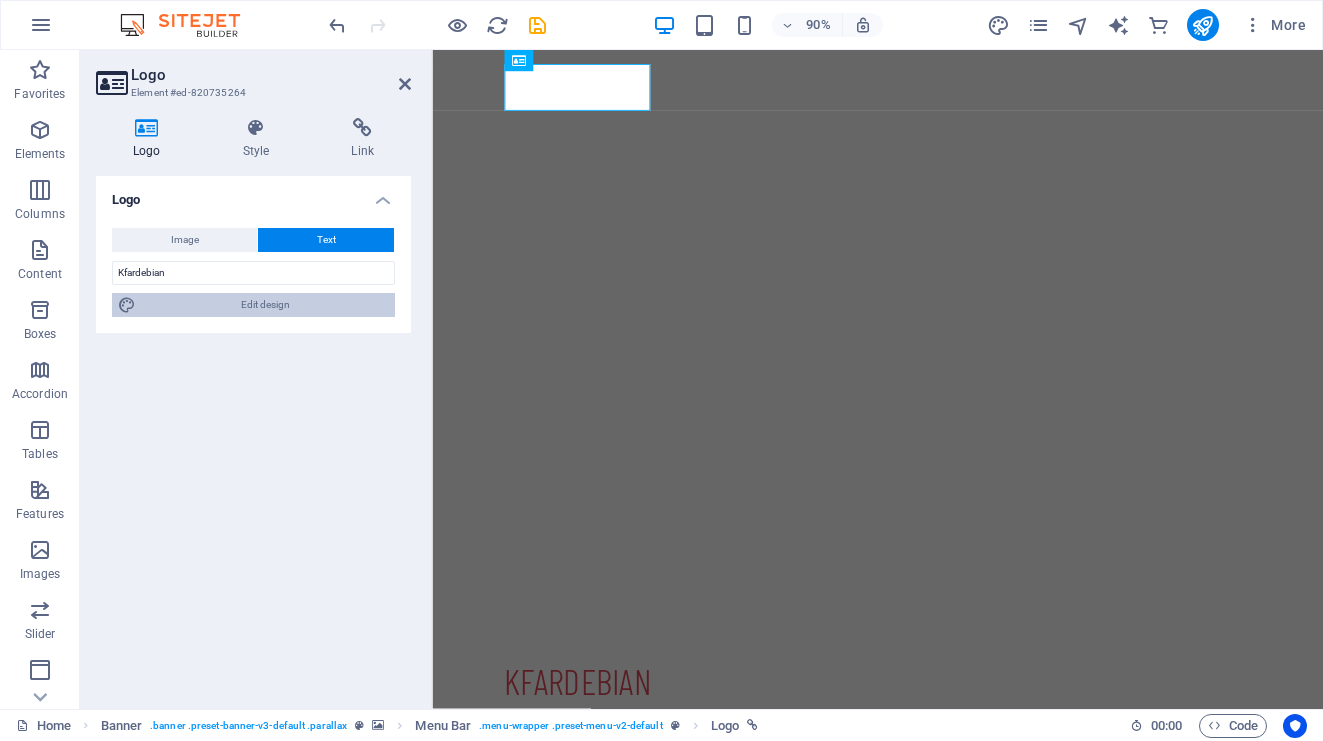 click on "Edit design" at bounding box center [265, 305] 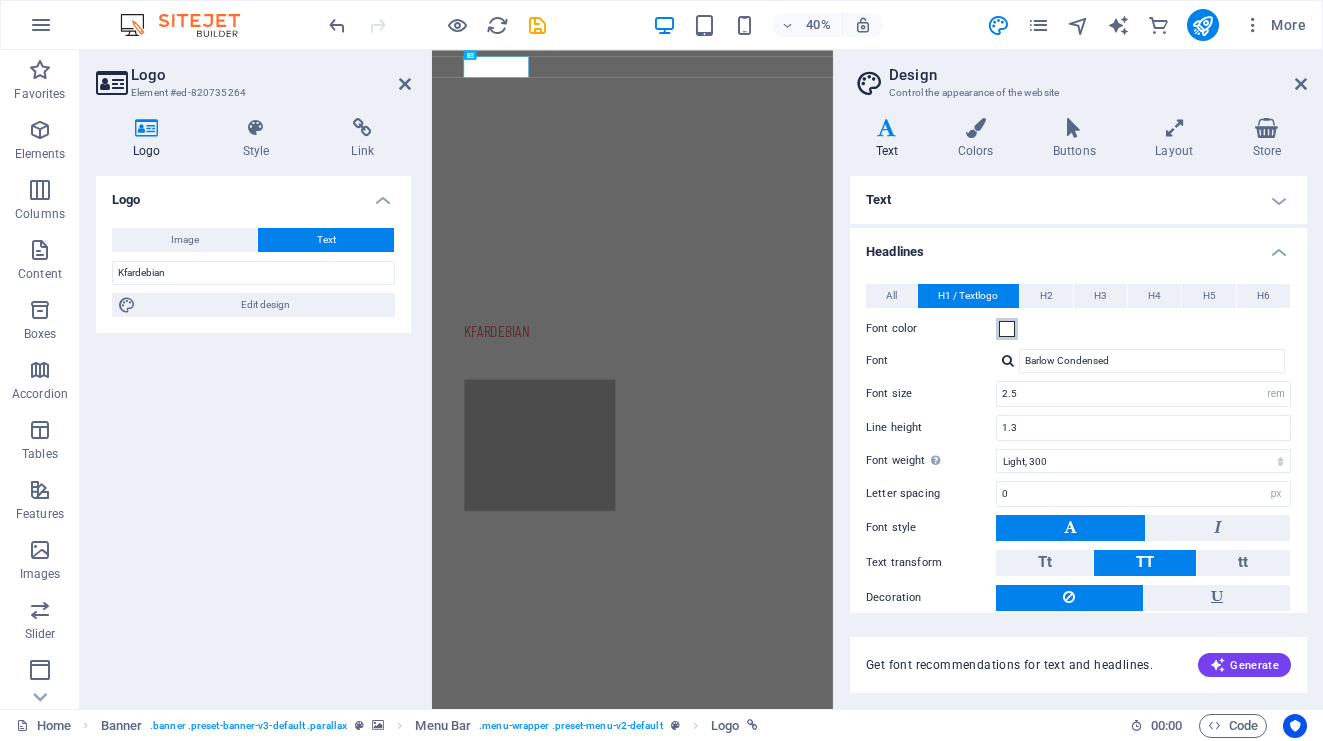 click at bounding box center [1007, 329] 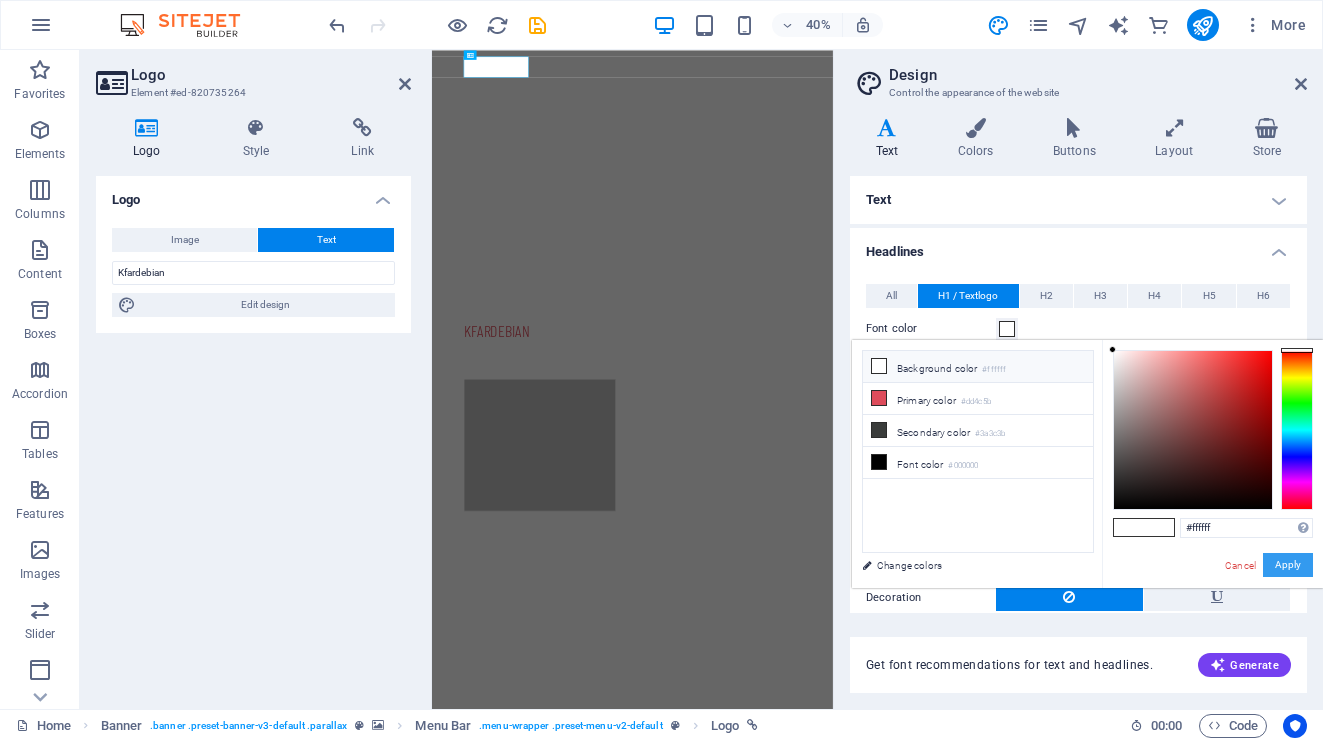 click on "Apply" at bounding box center (1288, 565) 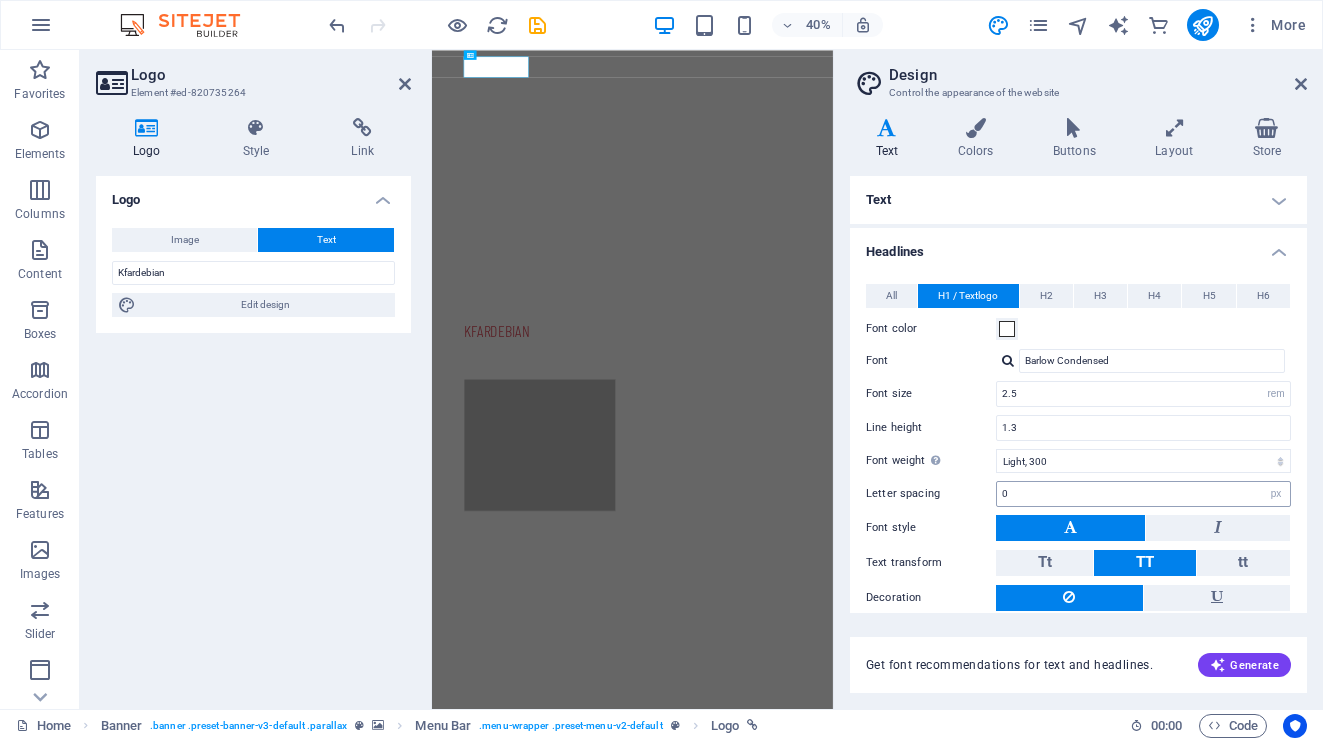 scroll, scrollTop: 85, scrollLeft: 0, axis: vertical 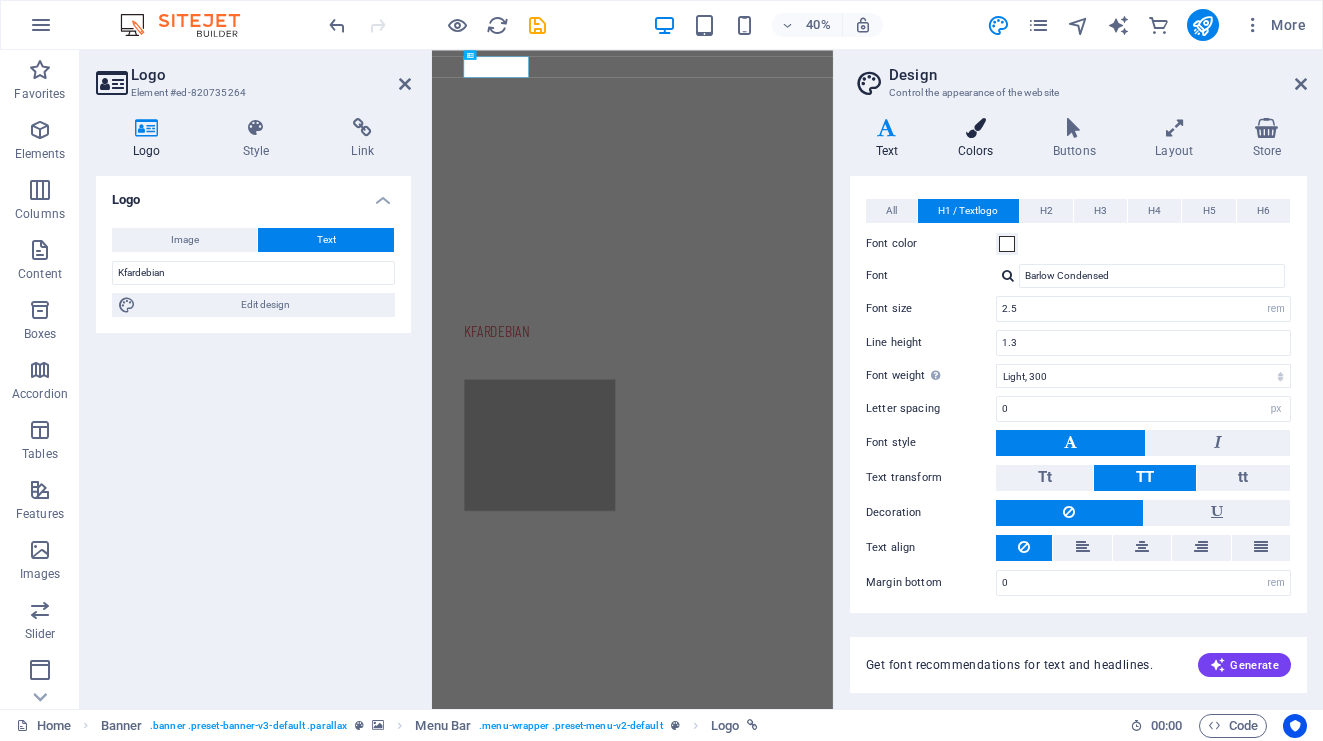 click at bounding box center [975, 128] 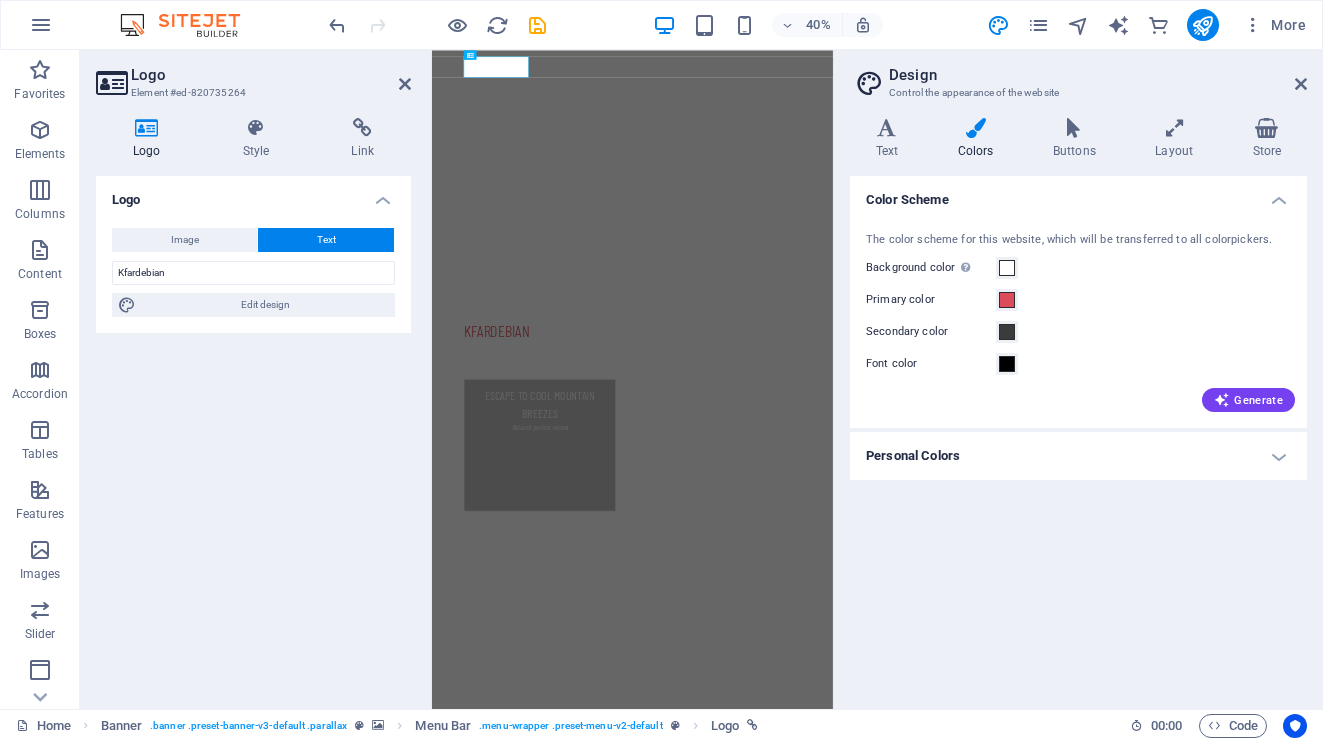 click on "Design Control the appearance of the website Variants  Text  Colors  Buttons  Layout  Store Text Standard Bold Links Font color Font Barlow Font size 16 rem px Line height 1.5 Font weight To display the font weight correctly, it may need to be enabled.  Manage Fonts Thin, 100 Extra-light, 200 Light, 300 Regular, 400 Medium, 500 Semi-bold, 600 Bold, 700 Extra-bold, 800 Black, 900 Letter spacing 0 rem px Font style Text transform Tt TT tt Text align Font weight To display the font weight correctly, it may need to be enabled.  Manage Fonts Thin, 100 Extra-light, 200 Light, 300 Regular, 400 Medium, 500 Semi-bold, 600 Bold, 700 Extra-bold, 800 Black, 900 Default Hover / Active Font color Font color Decoration Decoration Transition duration 0.3 s Transition function Ease Ease In Ease Out Ease In/Ease Out Linear Headlines All H1 / Textlogo H2 H3 H4 H5 H6 Font color Font Barlow Condensed Line height 1.3 Font weight To display the font weight correctly, it may need to be enabled.  Manage Fonts Thin, 100 Light, 300 0 0" at bounding box center [1078, 379] 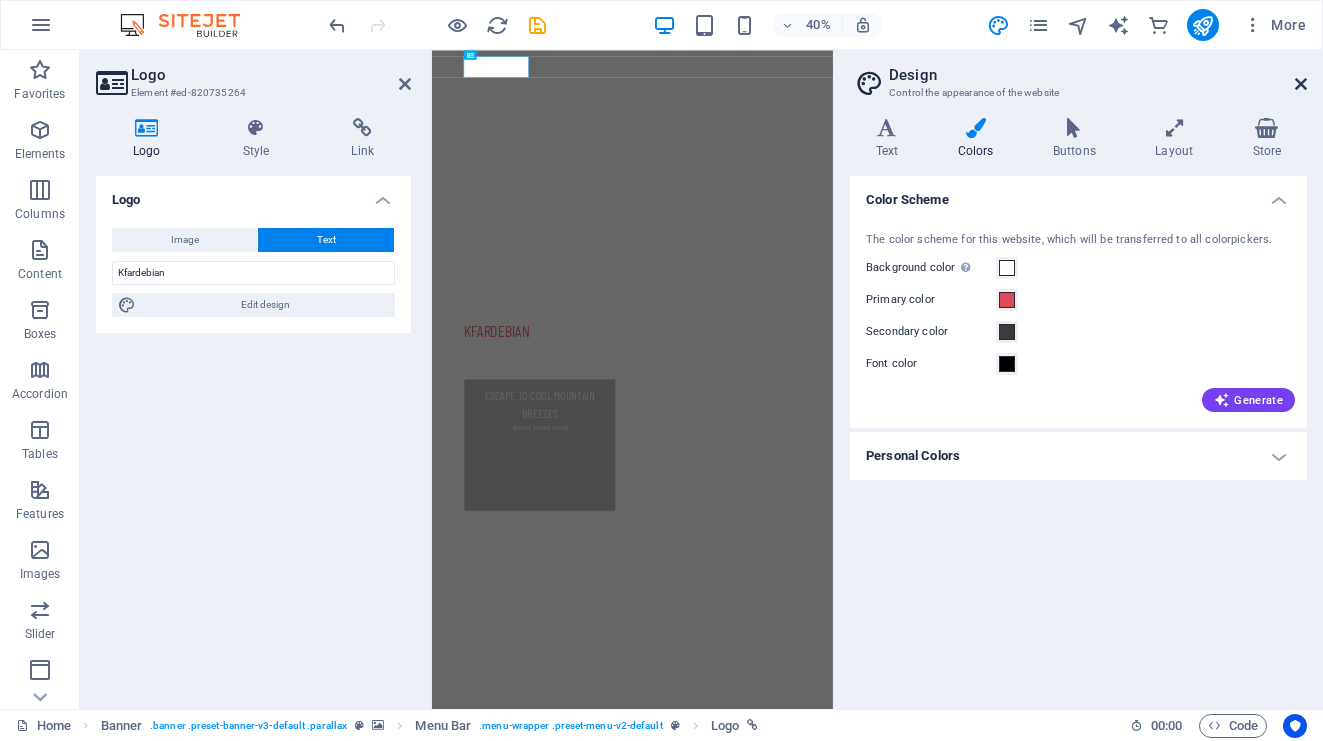 click at bounding box center (1301, 84) 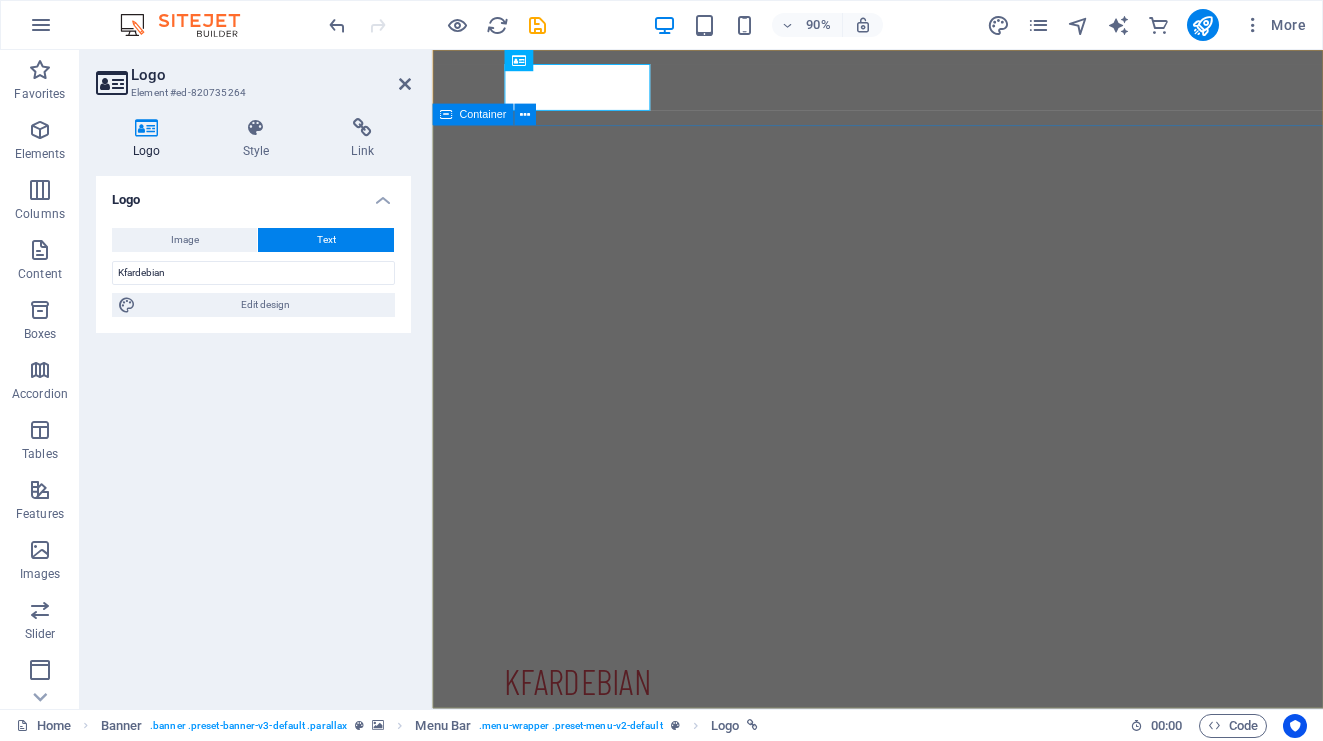 click on "ESCAPE TO COOL MOUNTAIN BREEZES     Nature’s perfect retreat  WALK AMONG ANCIENT RUINS History carved in stone SKI THE PEAKS OF KFARDEBIAN Where snow and adventure meet" at bounding box center (927, 960) 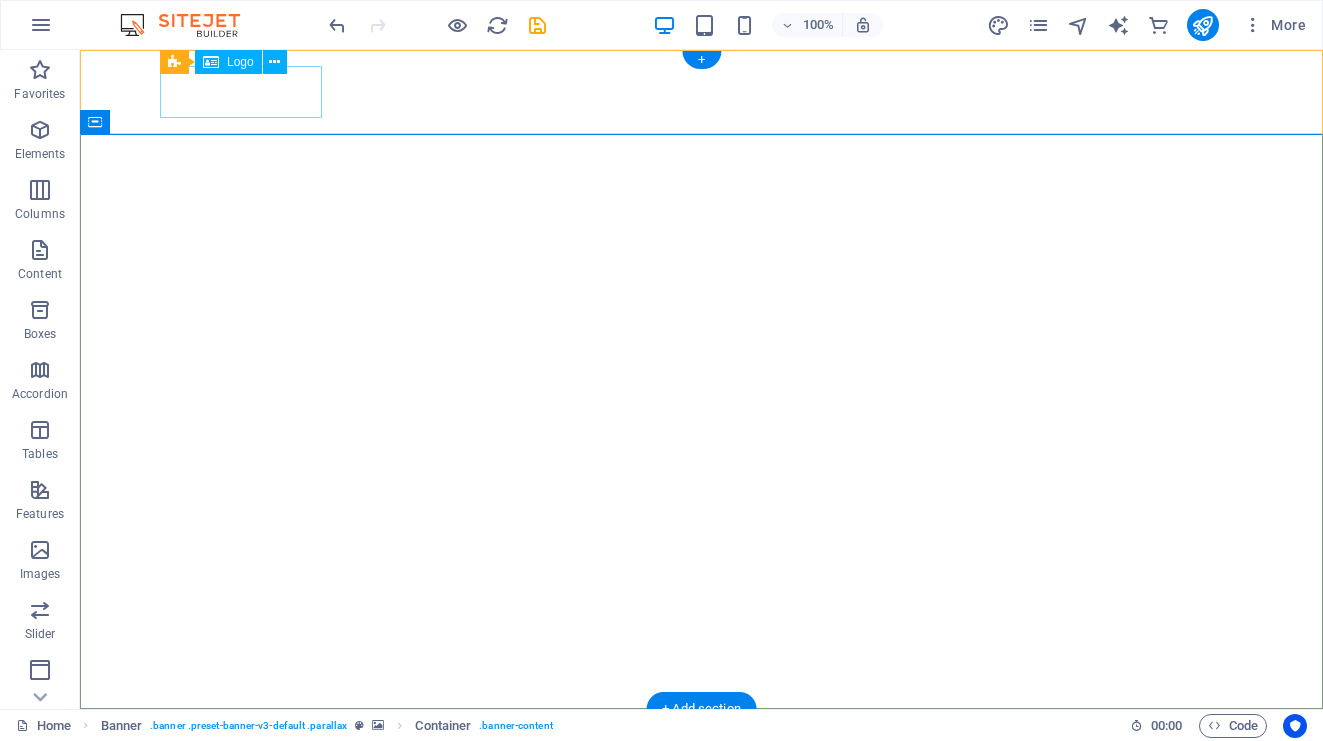 click on "Kfardebian" at bounding box center (701, 751) 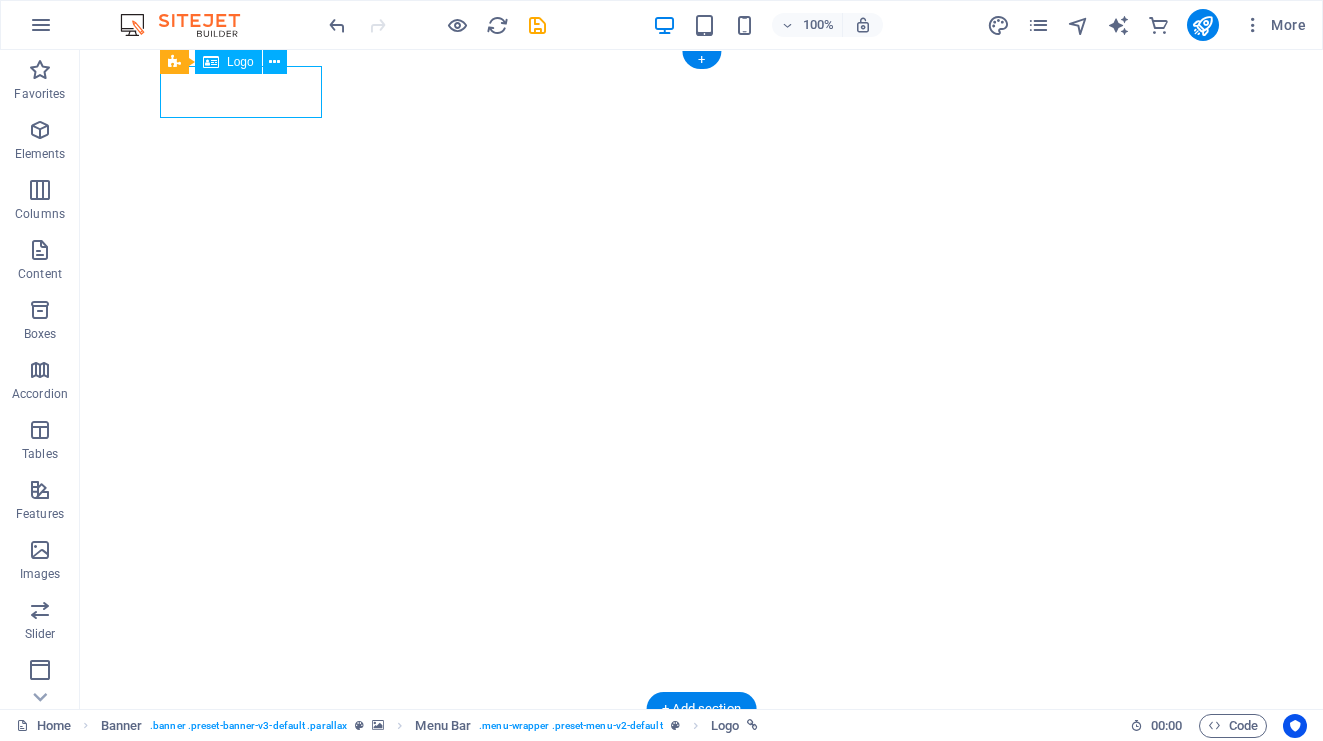 click on "Kfardebian" at bounding box center (701, 751) 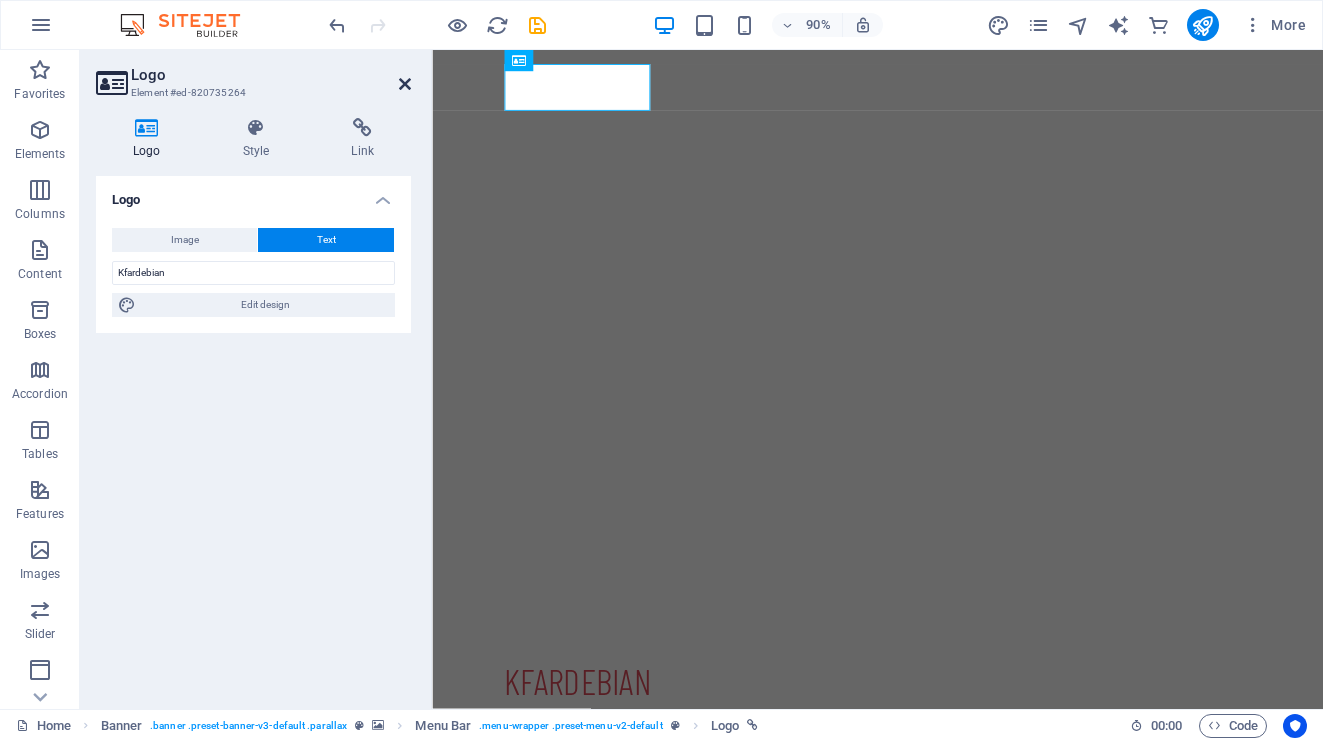 click at bounding box center (405, 84) 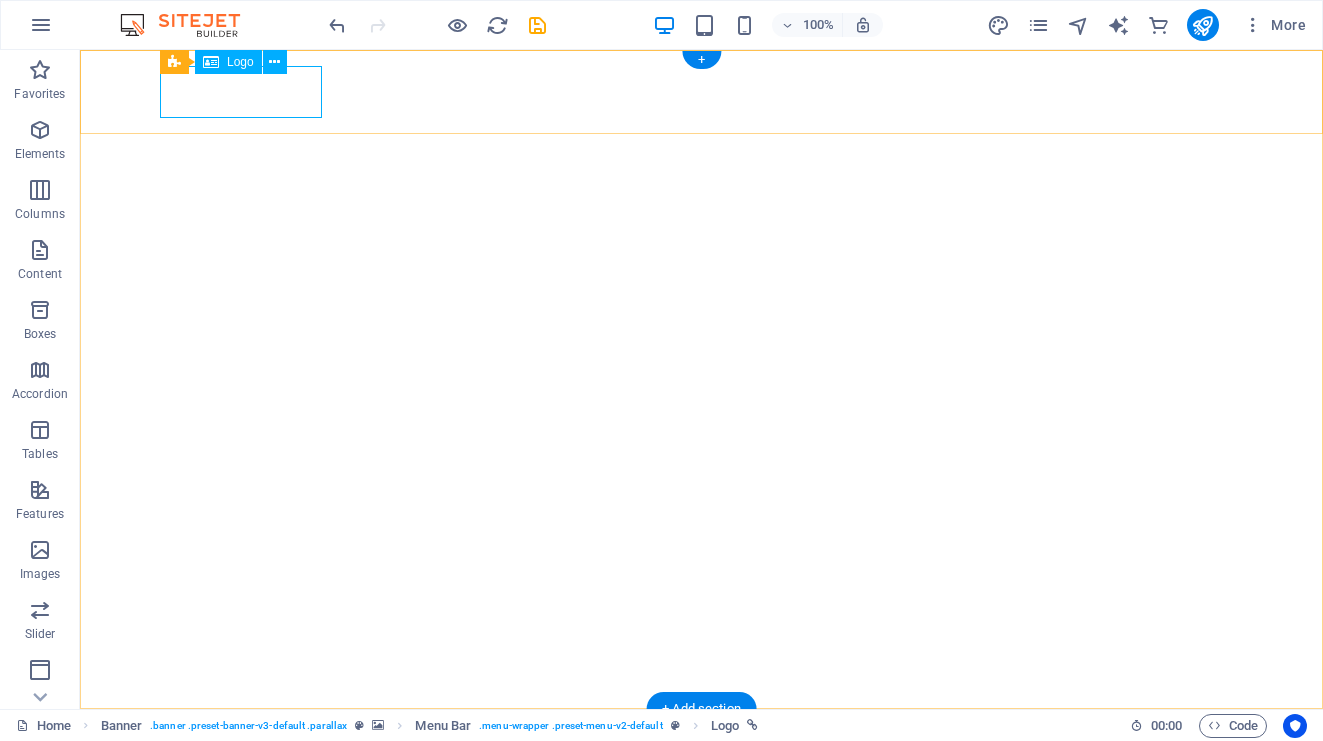 drag, startPoint x: 220, startPoint y: 82, endPoint x: 307, endPoint y: 121, distance: 95.34149 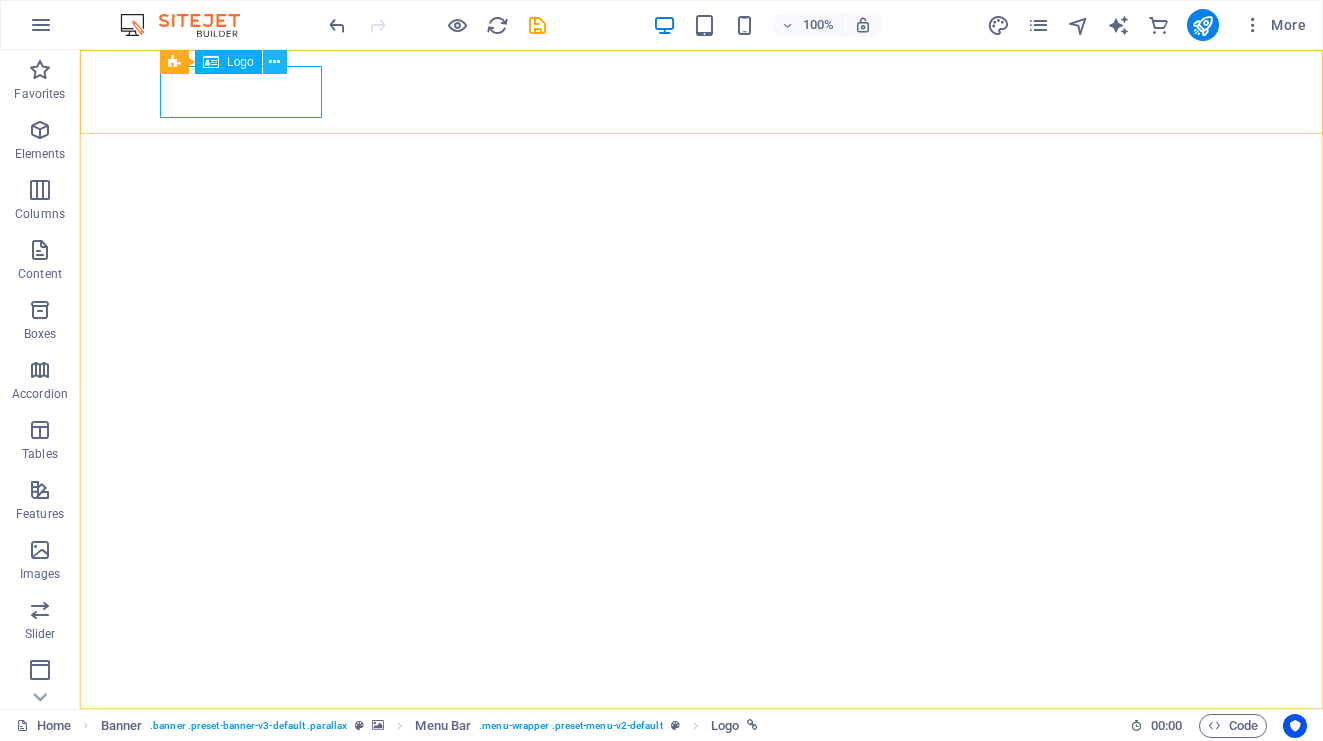 click at bounding box center (274, 62) 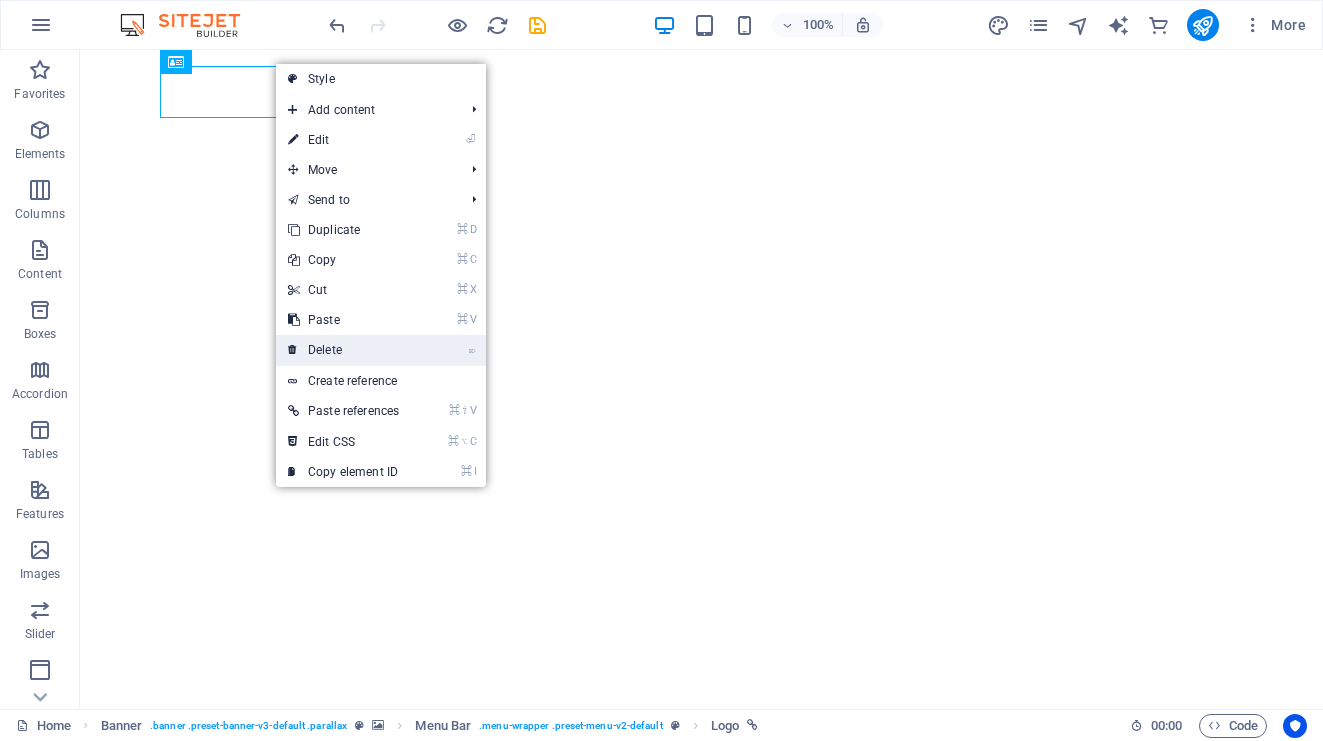 click on "⌦  Delete" at bounding box center (343, 350) 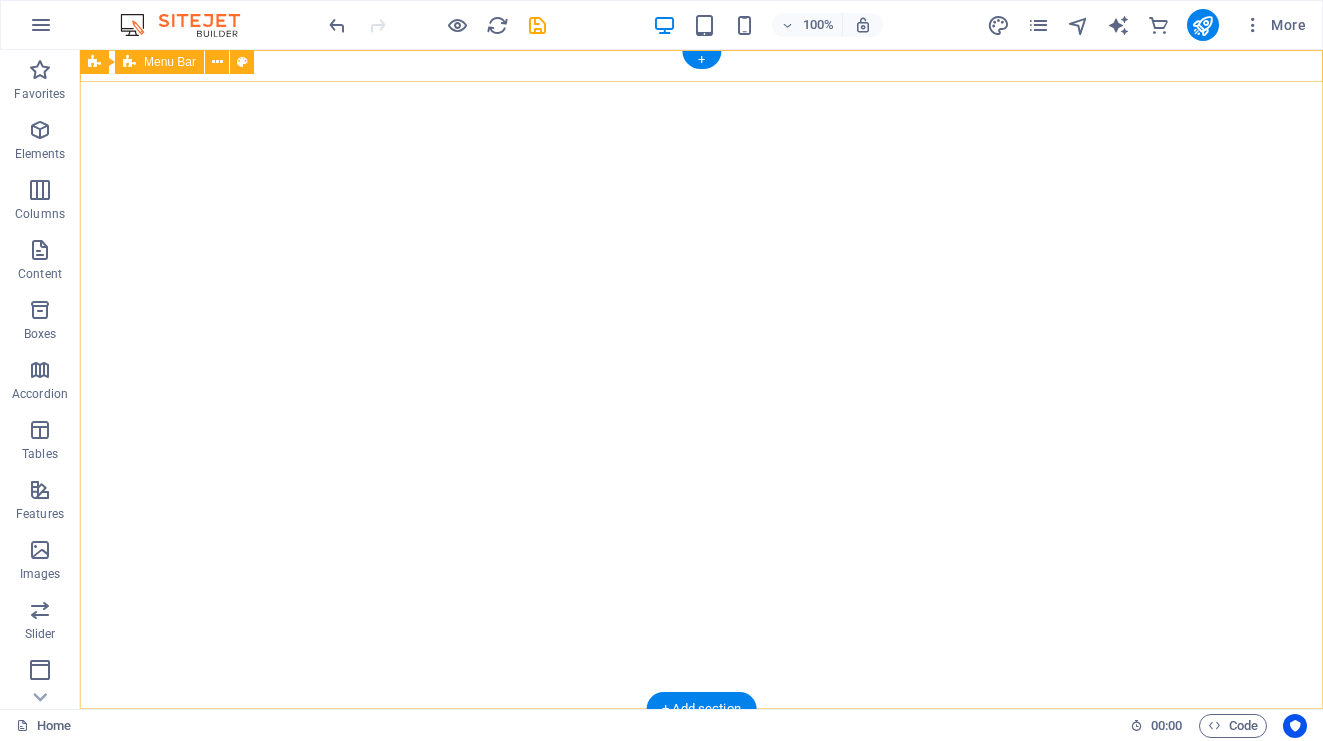 click at bounding box center (701, 725) 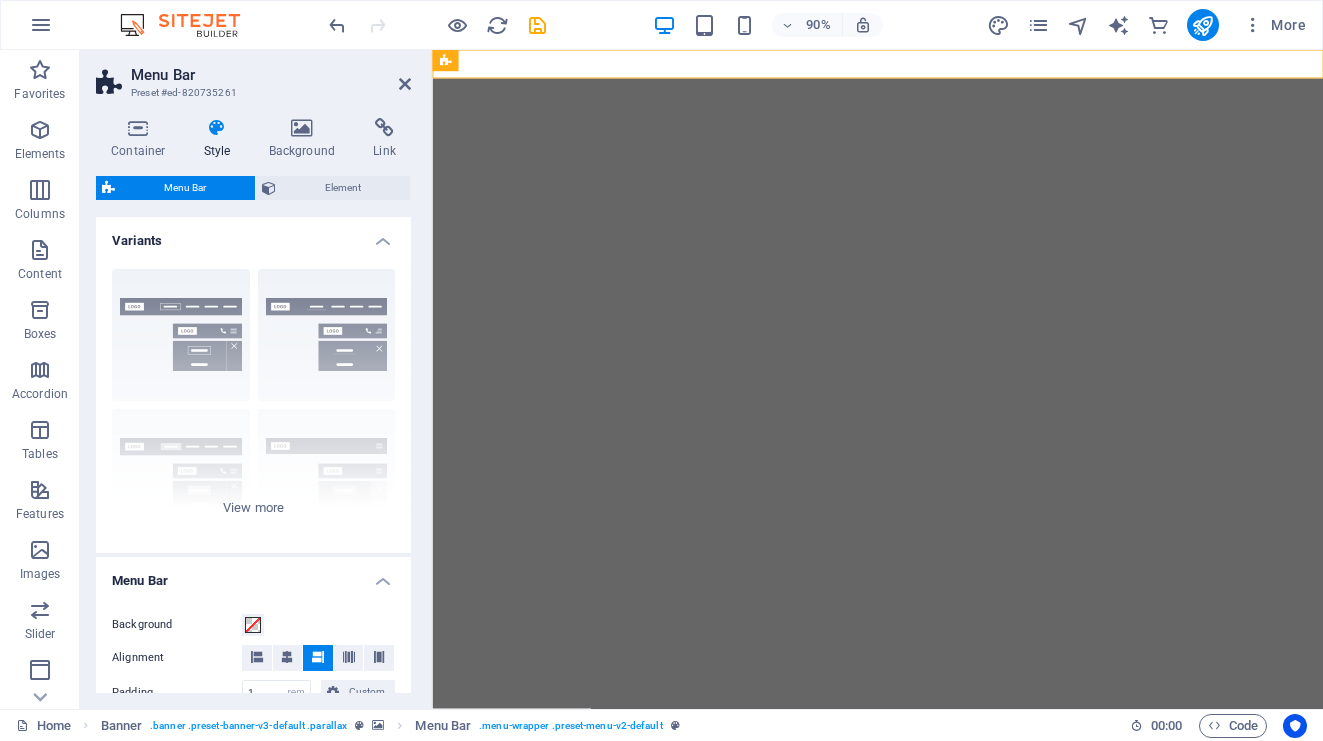 click on "Menu Bar" at bounding box center (271, 75) 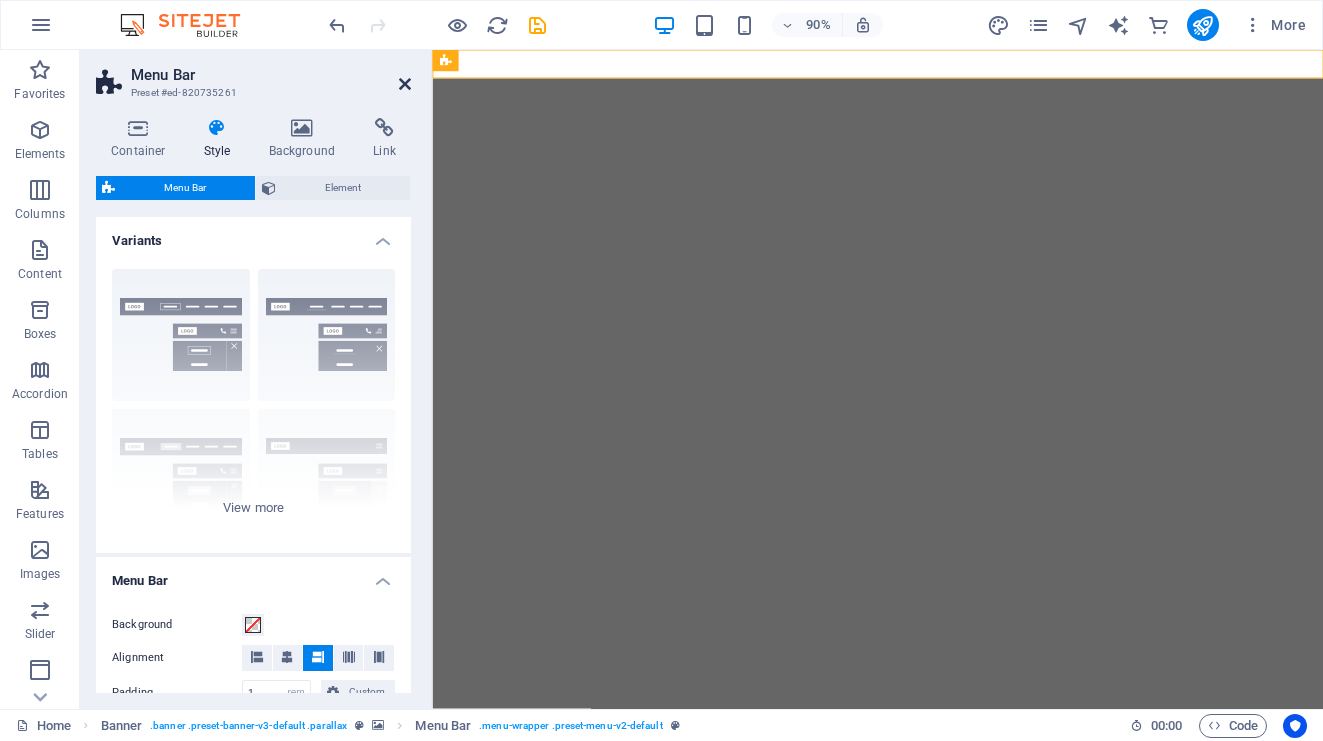 click at bounding box center (405, 84) 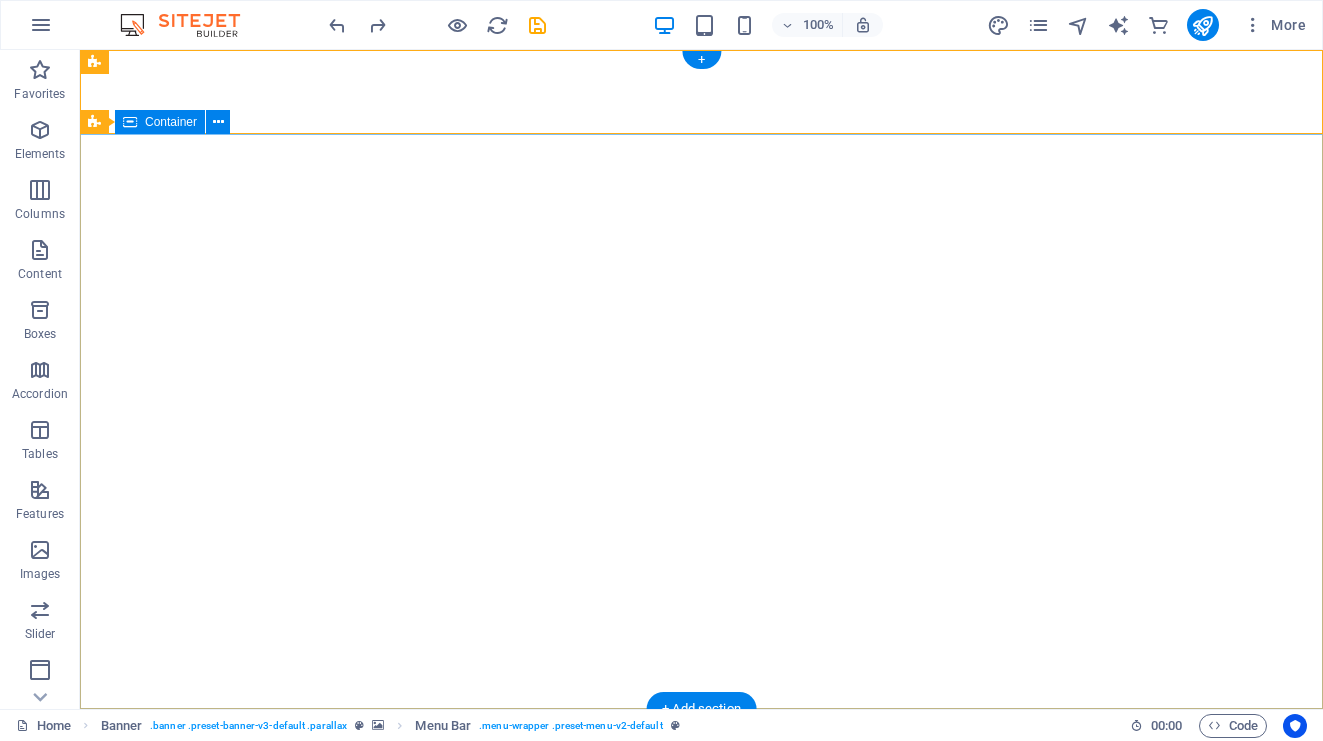 click on "ESCAPE TO COOL MOUNTAIN BREEZES     Nature’s perfect retreat  WALK AMONG ANCIENT RUINS History carved in stone SKI THE PEAKS OF KFARDEBIAN Where snow and adventure meet" at bounding box center [701, 939] 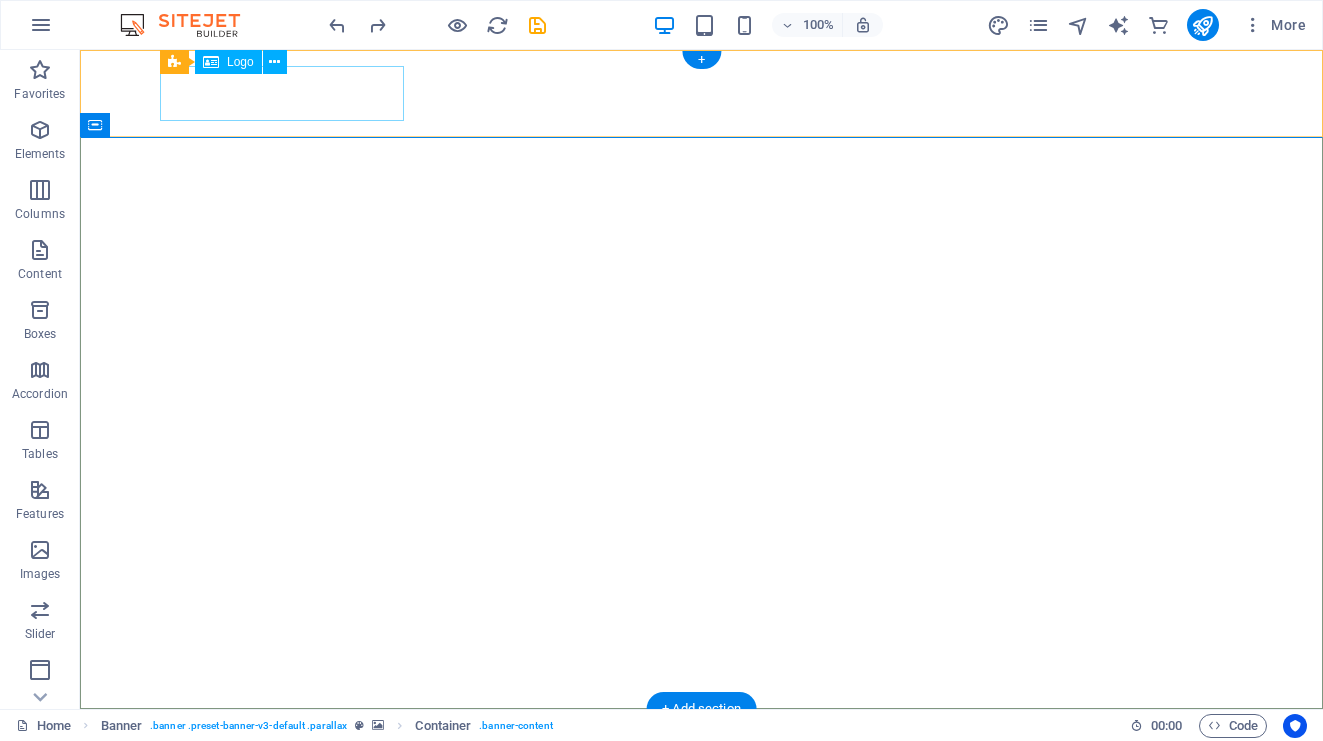 click at bounding box center (701, 752) 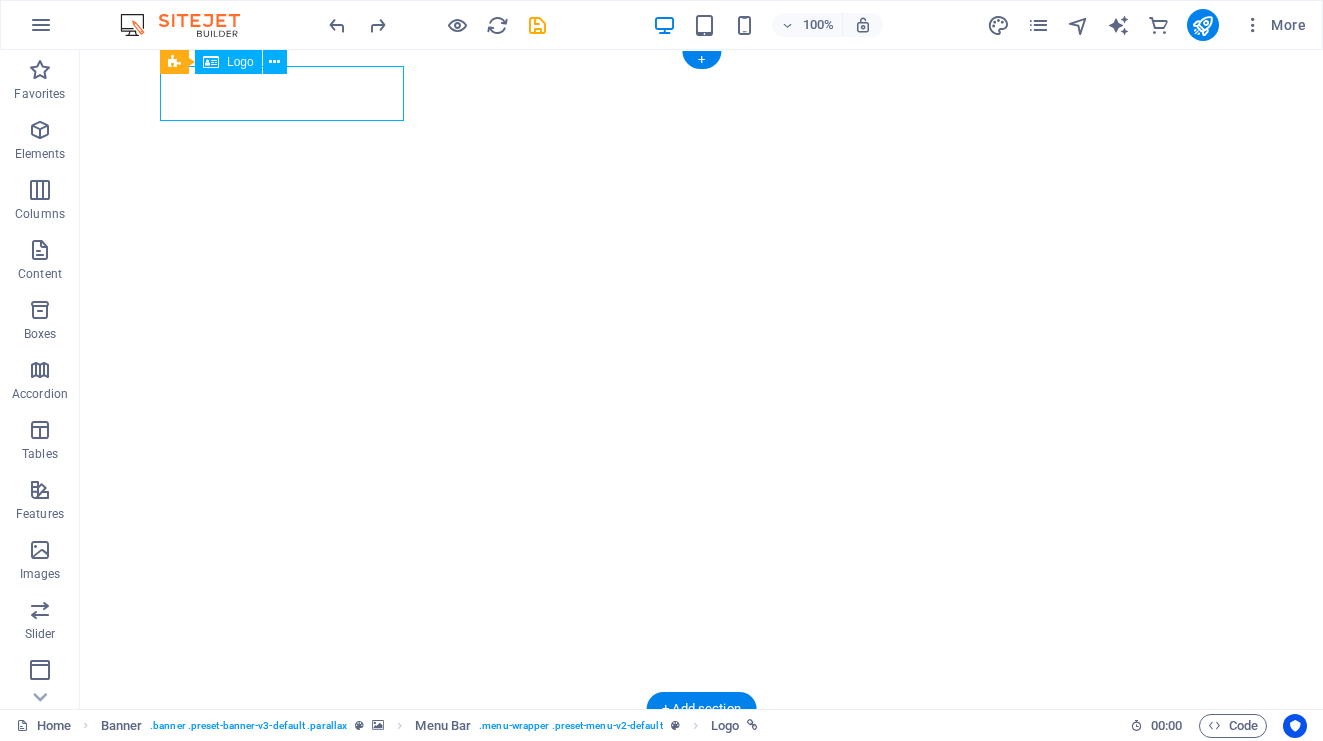 click at bounding box center [701, 752] 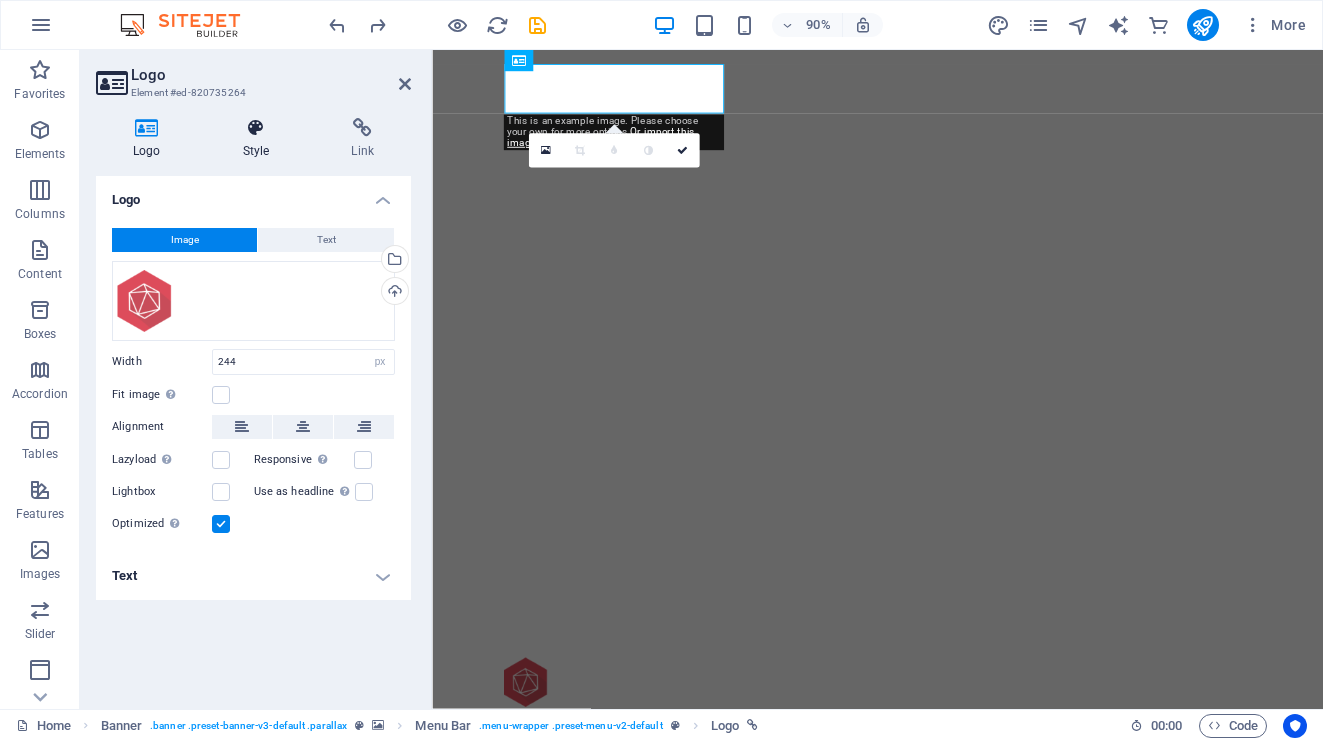 click on "Style" at bounding box center [260, 139] 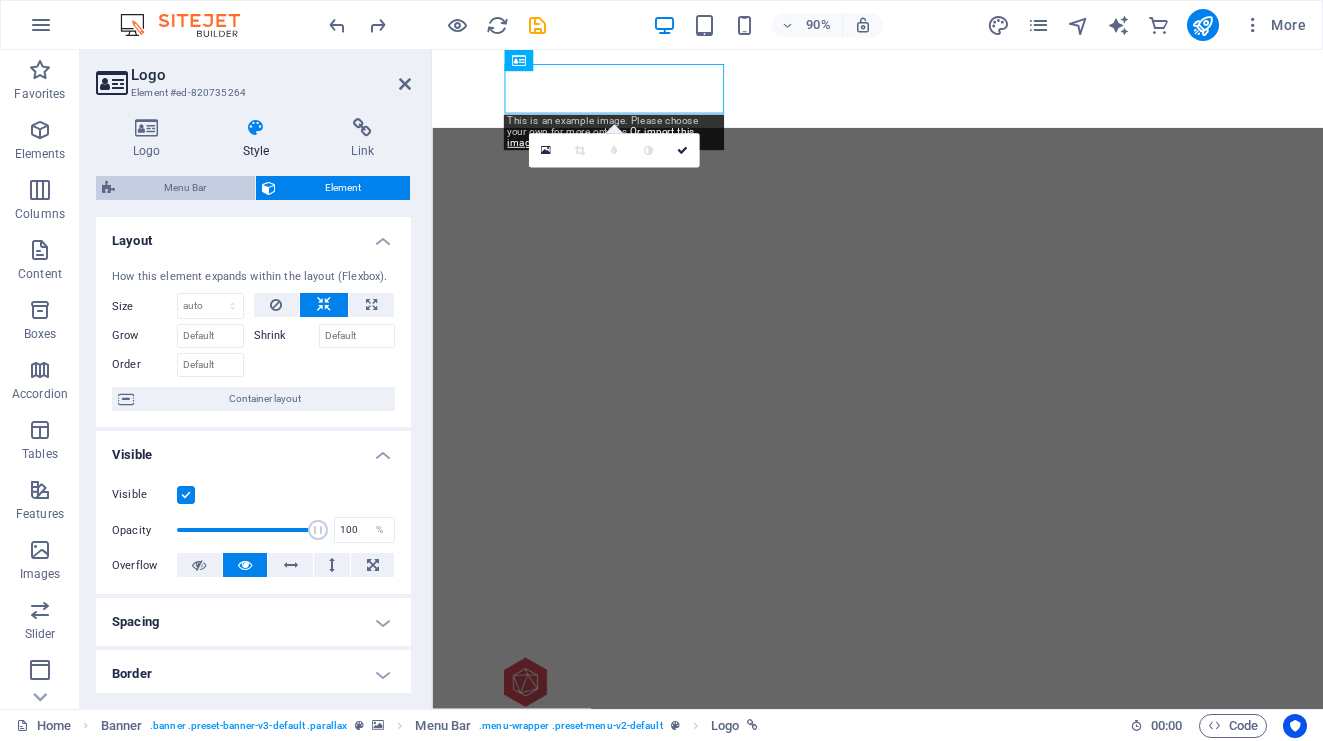 click on "Menu Bar" at bounding box center (185, 188) 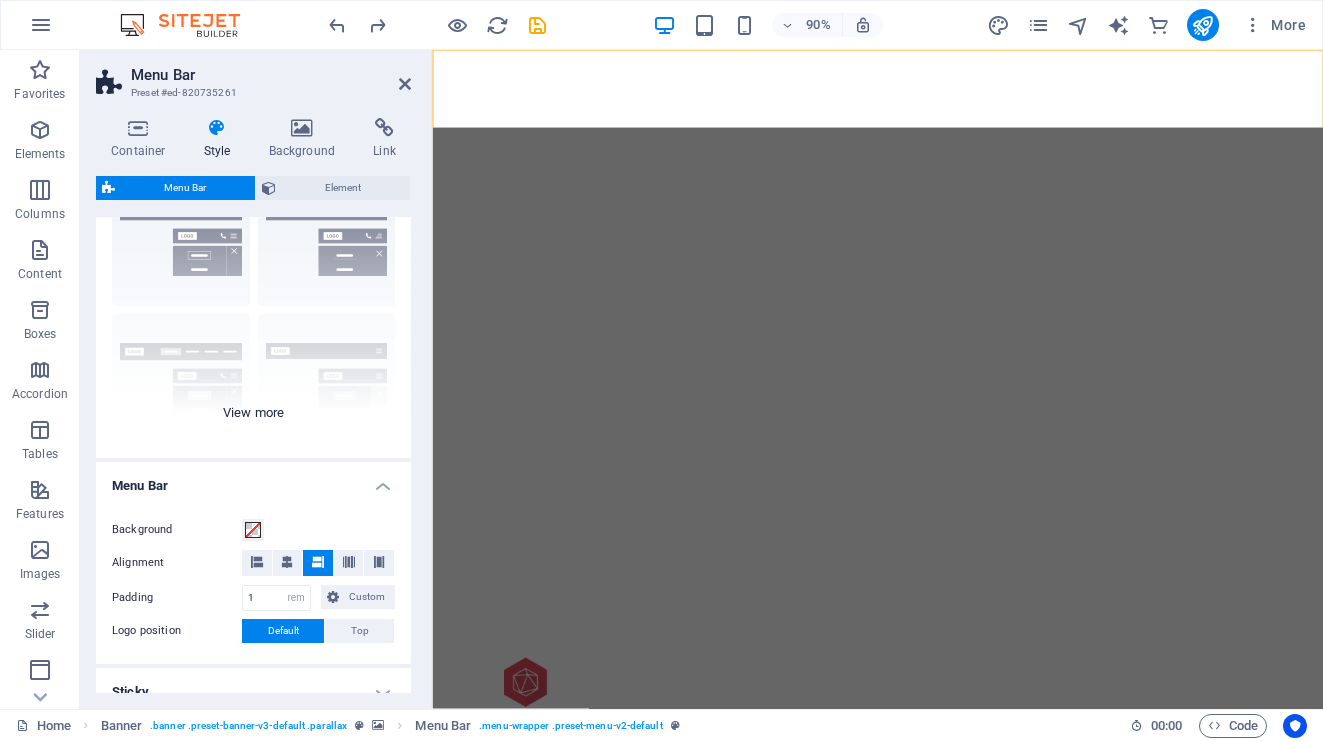 scroll, scrollTop: 116, scrollLeft: 0, axis: vertical 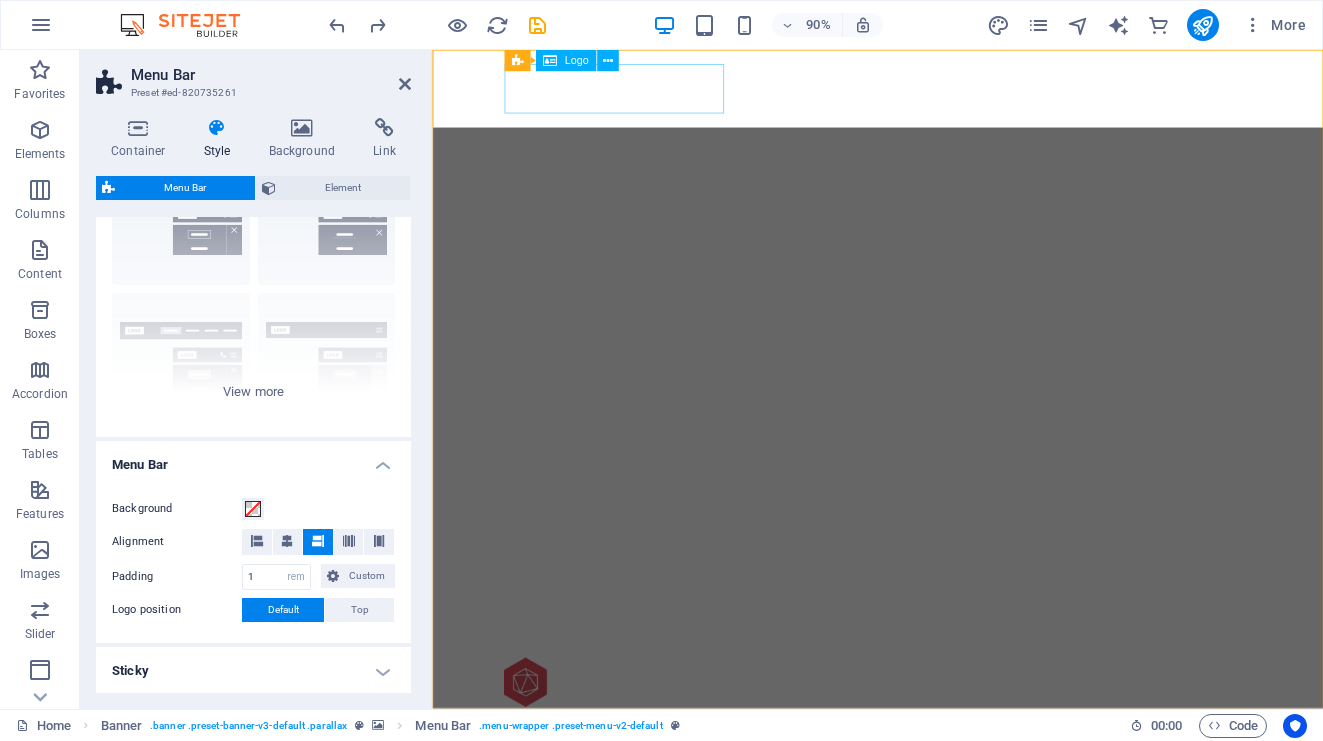 click at bounding box center [927, 752] 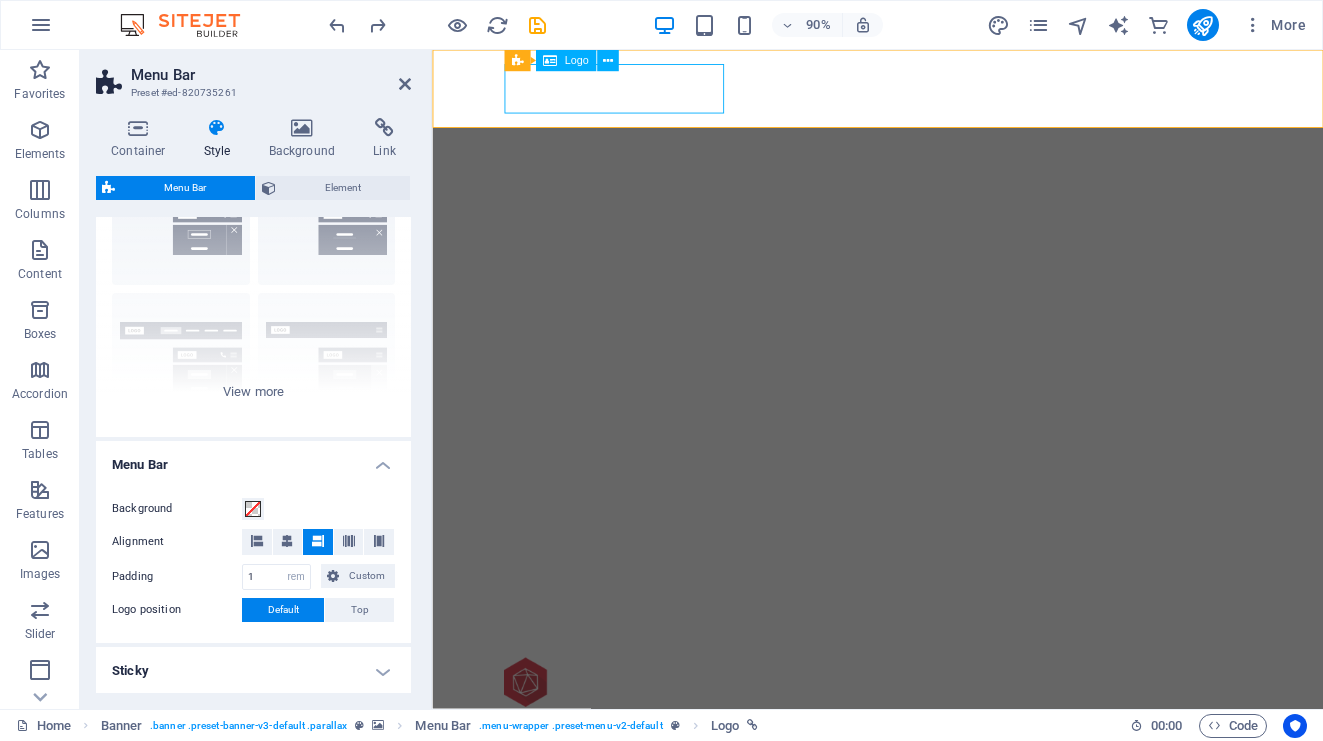 click at bounding box center (927, 752) 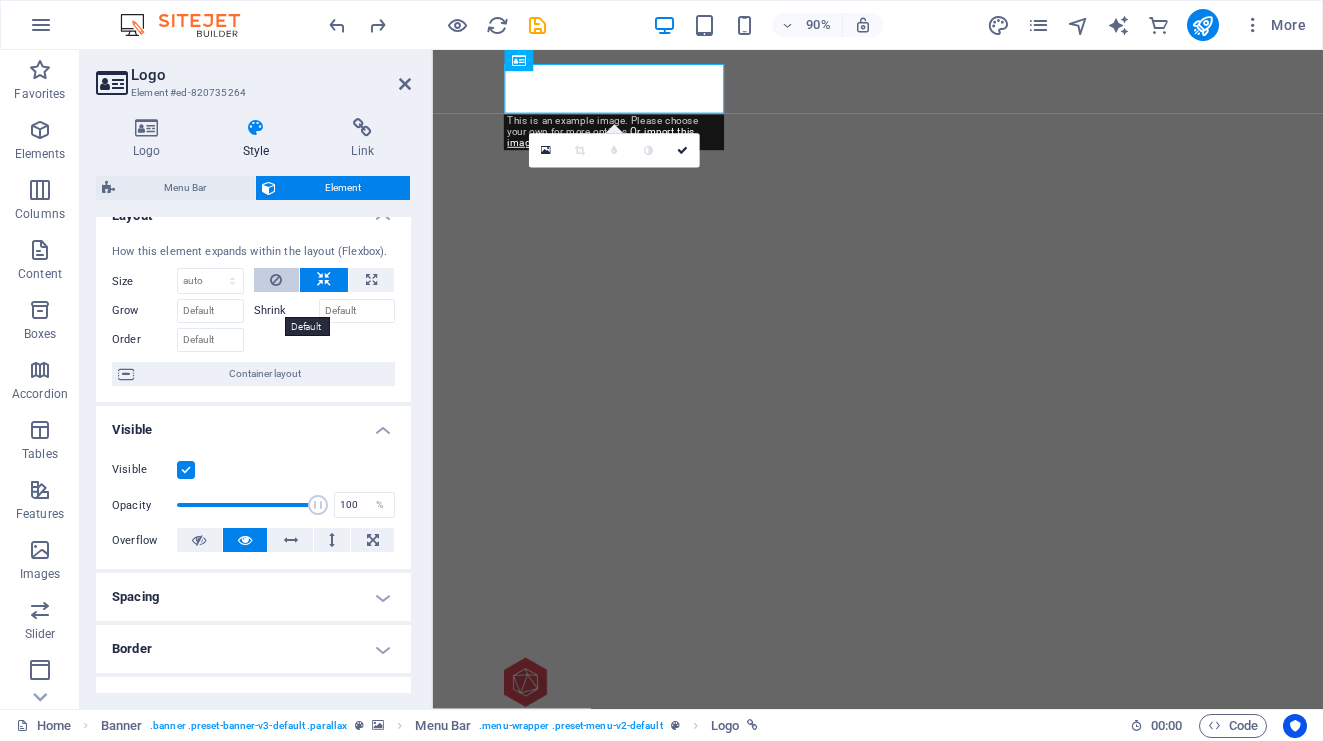 scroll, scrollTop: 0, scrollLeft: 0, axis: both 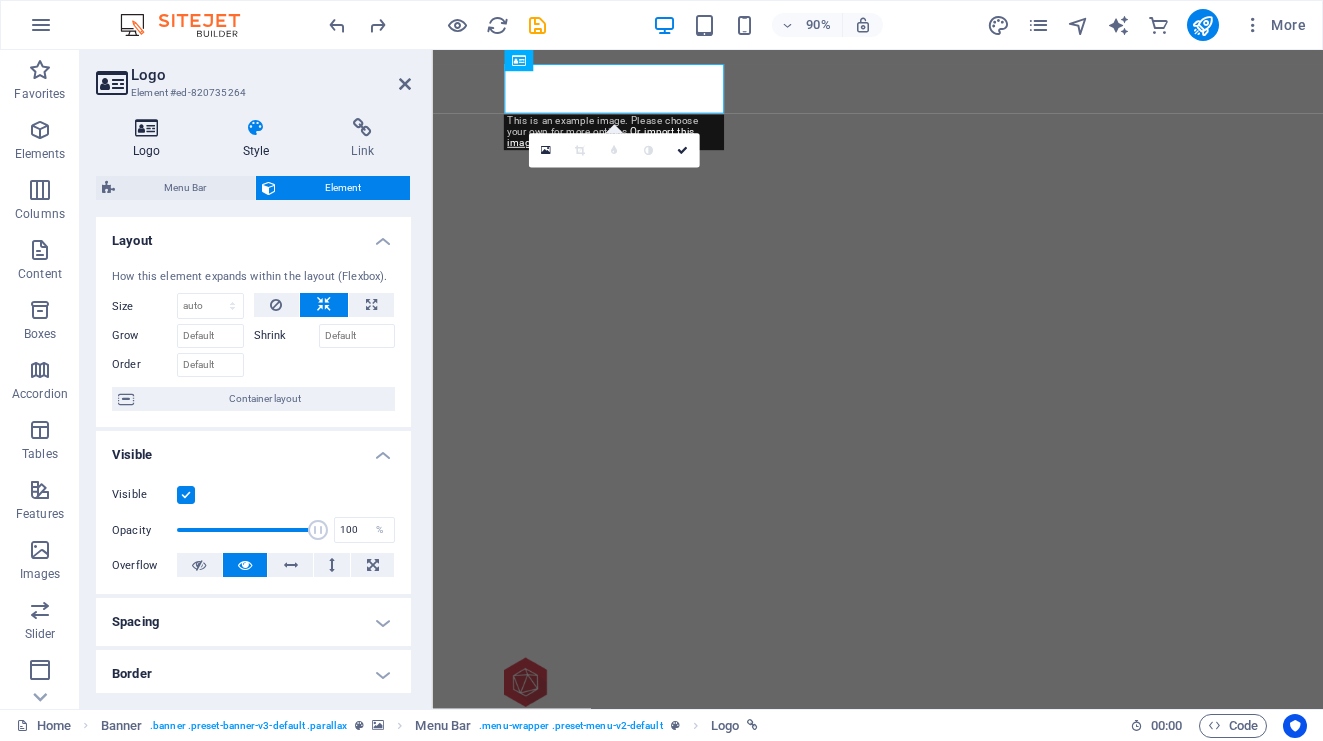 click at bounding box center [147, 128] 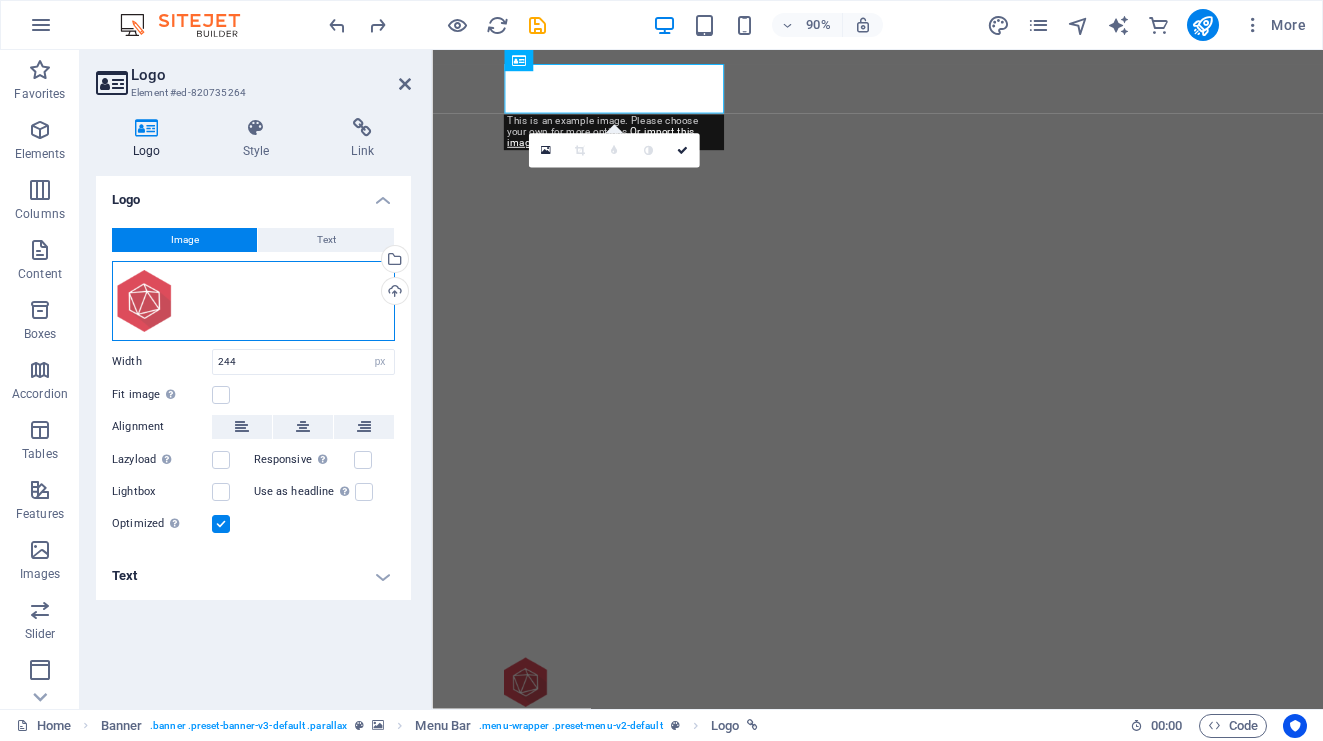 click on "Drag files here, click to choose files or select files from Files or our free stock photos & videos" at bounding box center (253, 301) 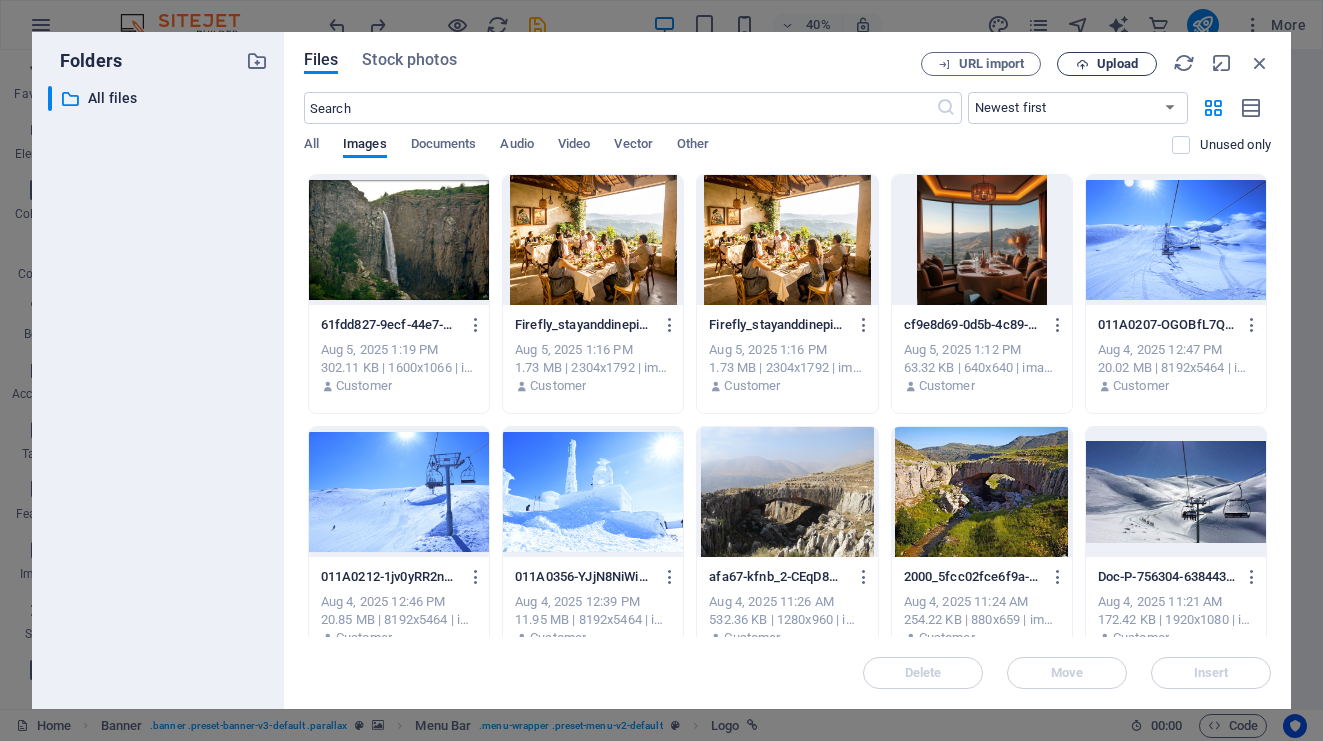 click on "Upload" at bounding box center (1117, 64) 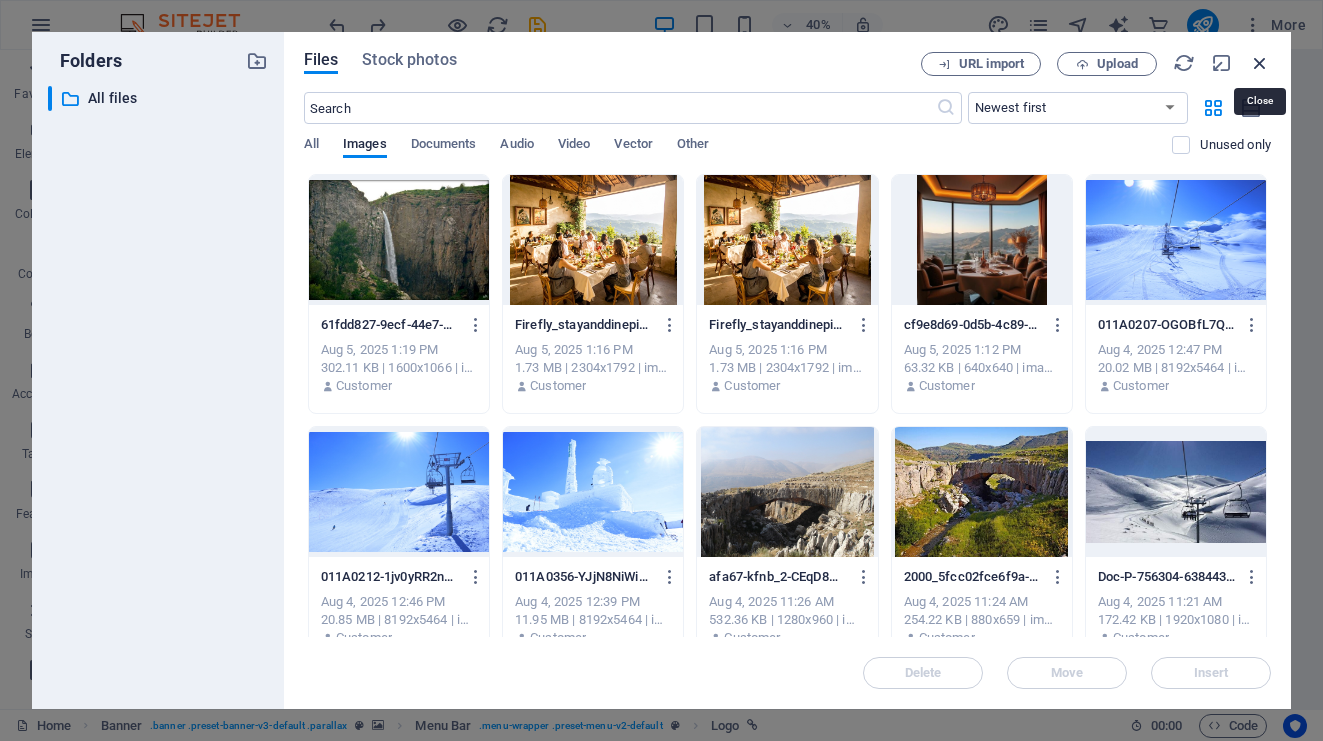 click at bounding box center (1260, 63) 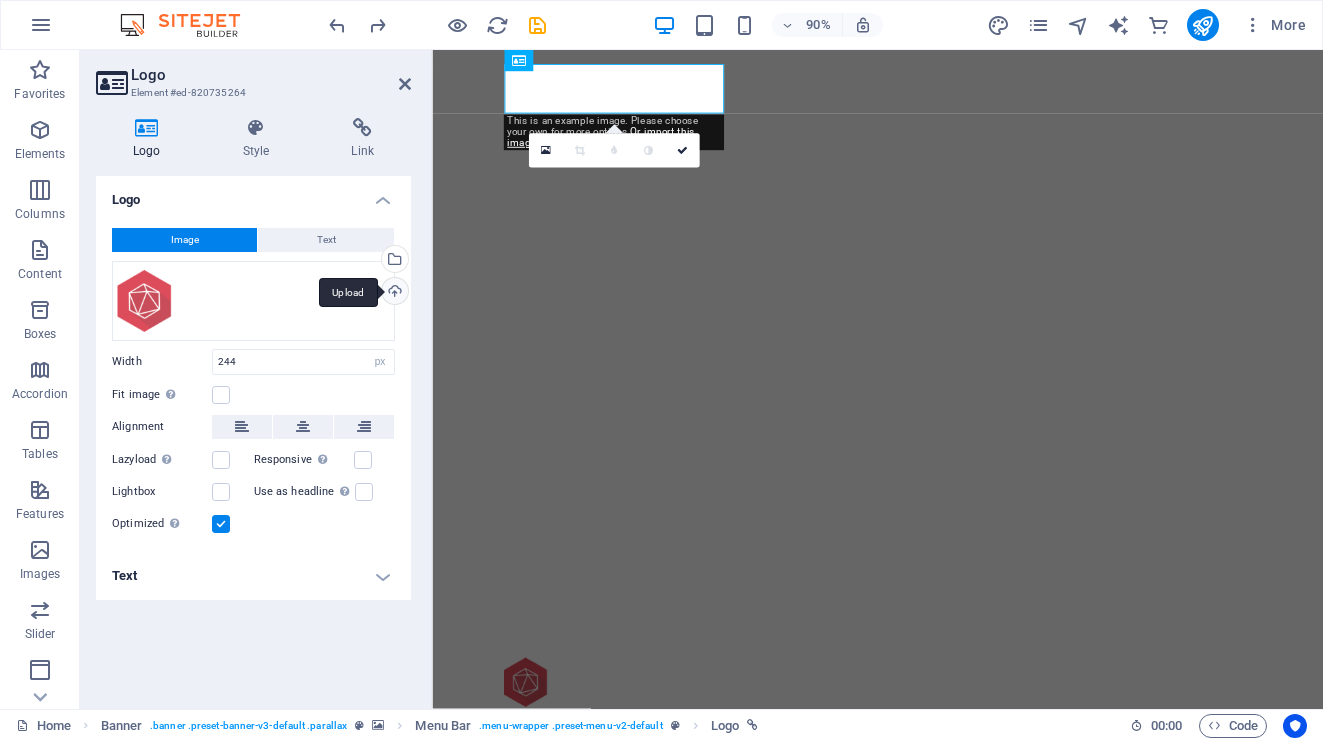 click on "Upload" at bounding box center [393, 293] 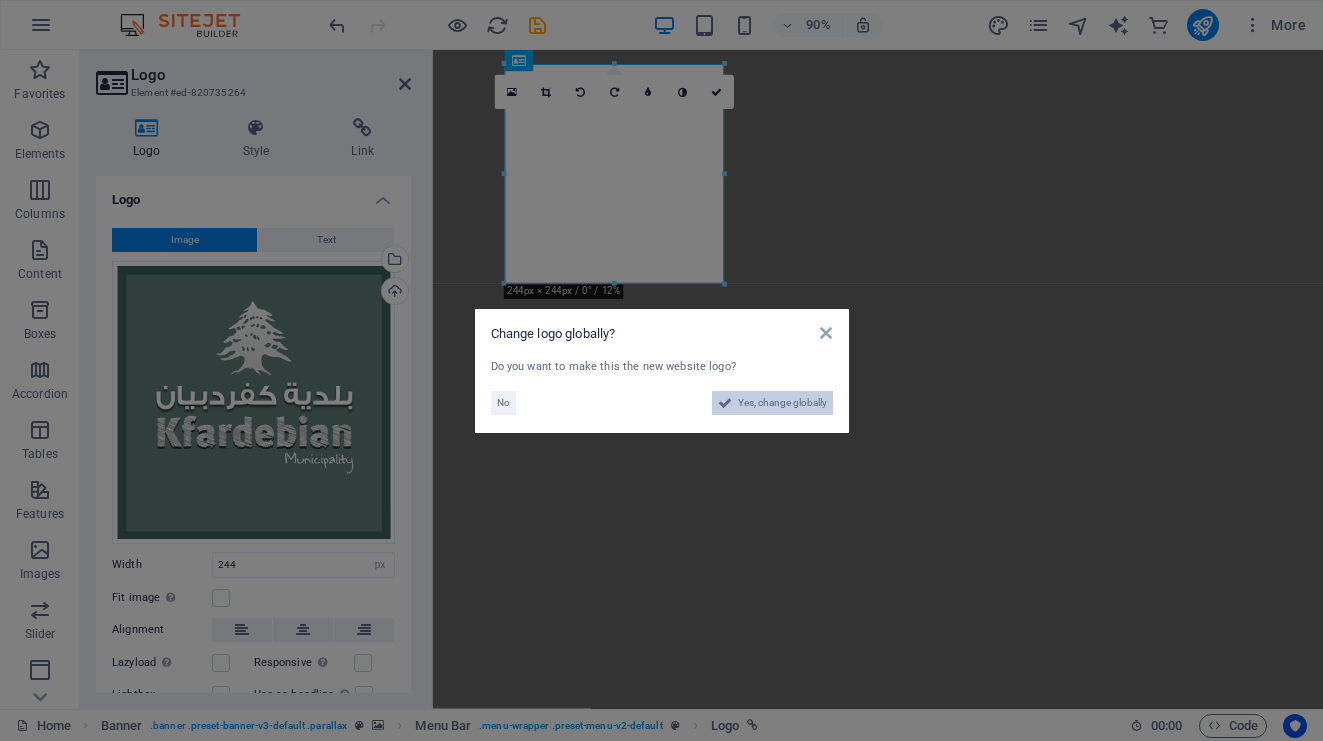 click on "Yes, change globally" at bounding box center (782, 403) 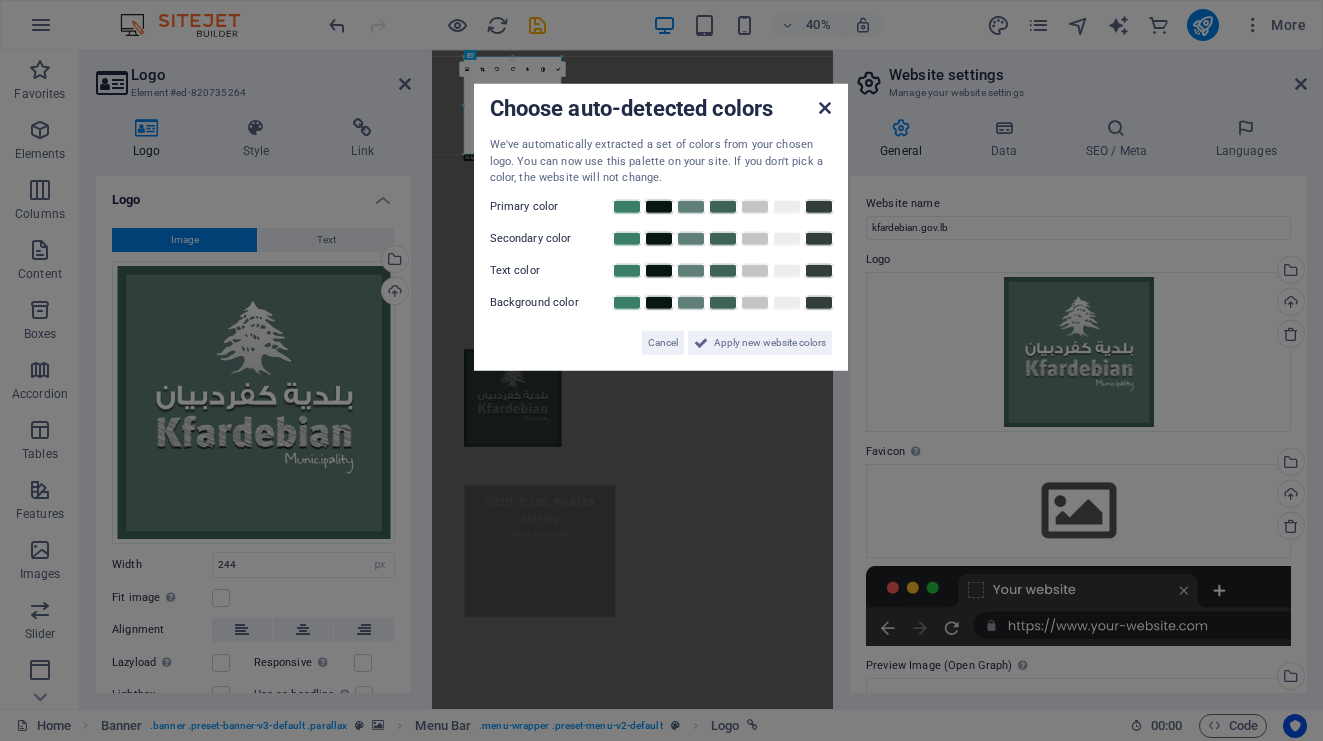 click on "Choose auto-detected colors We've automatically extracted a set of colors from your chosen logo. You can now use this palette on your site. If you don't pick a color, the website will not change.  Primary color Secondary color Text color Background color Cancel Apply new website colors" at bounding box center [661, 227] 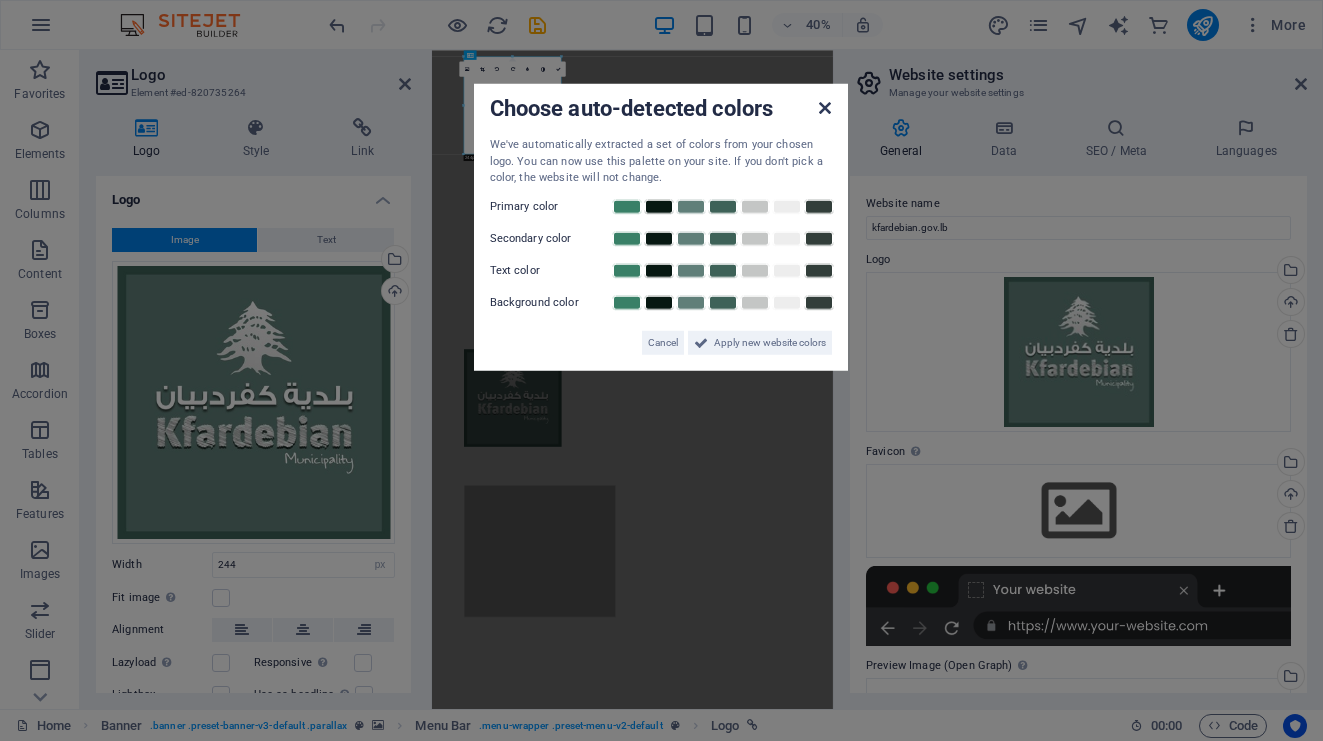 click on "Choose auto-detected colors We've automatically extracted a set of colors from your chosen logo. You can now use this palette on your site. If you don't pick a color, the website will not change.  Primary color Secondary color Text color Background color Cancel Apply new website colors" at bounding box center [661, 227] 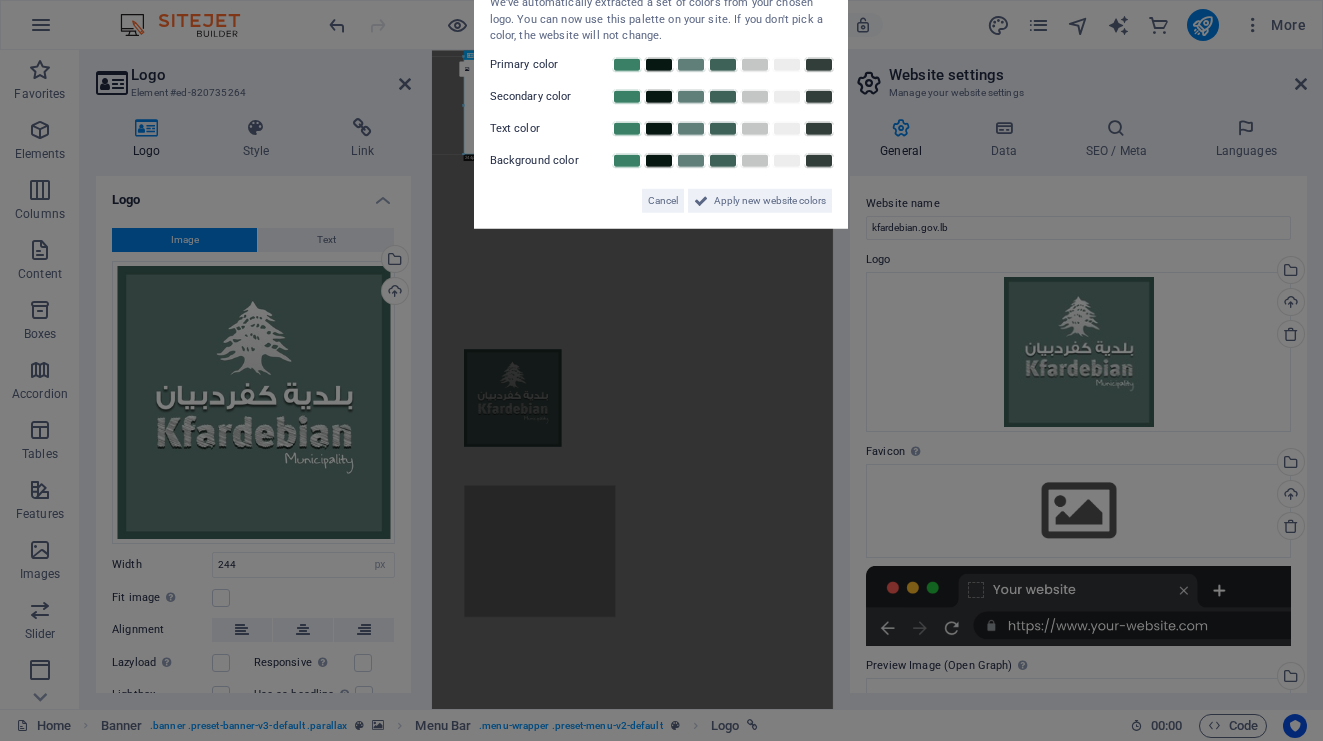 click on "Choose auto-detected colors We've automatically extracted a set of colors from your chosen logo. You can now use this palette on your site. If you don't pick a color, the website will not change.  Primary color Secondary color Text color Background color Cancel Apply new website colors" at bounding box center (661, 370) 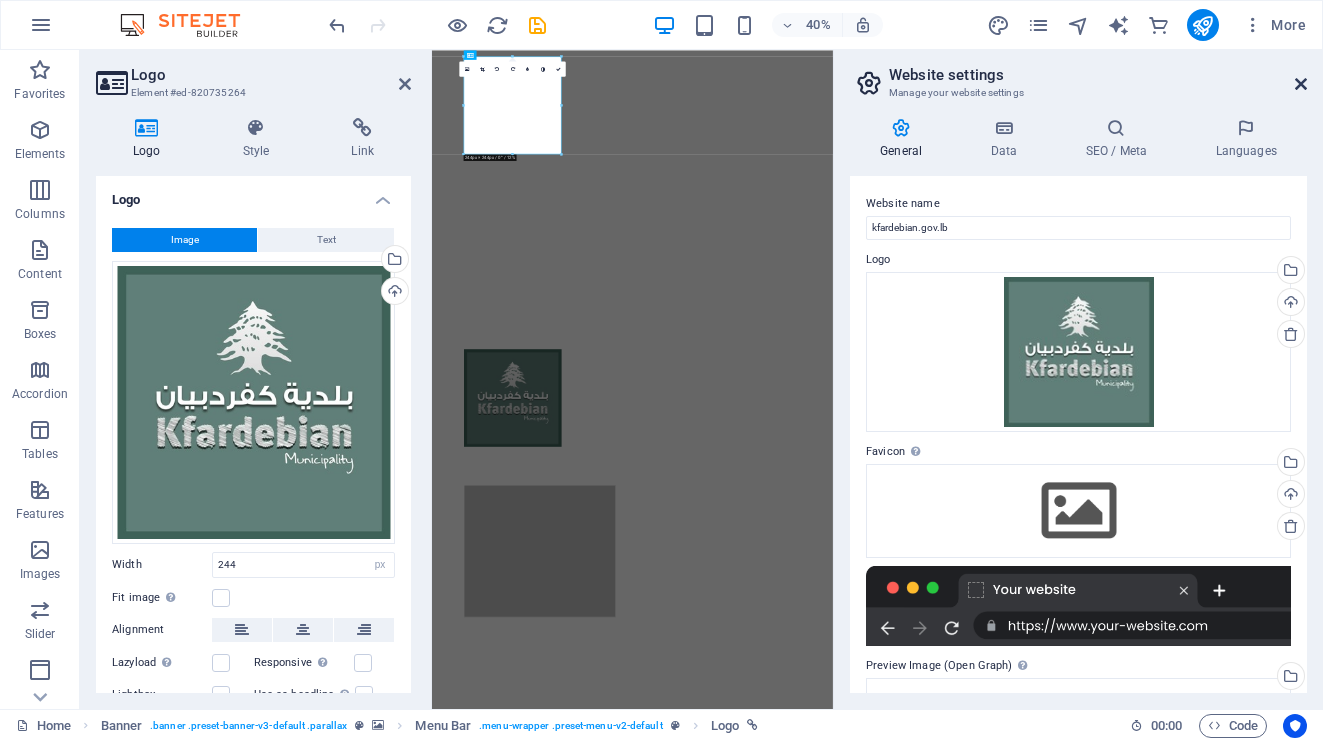 click at bounding box center (1301, 84) 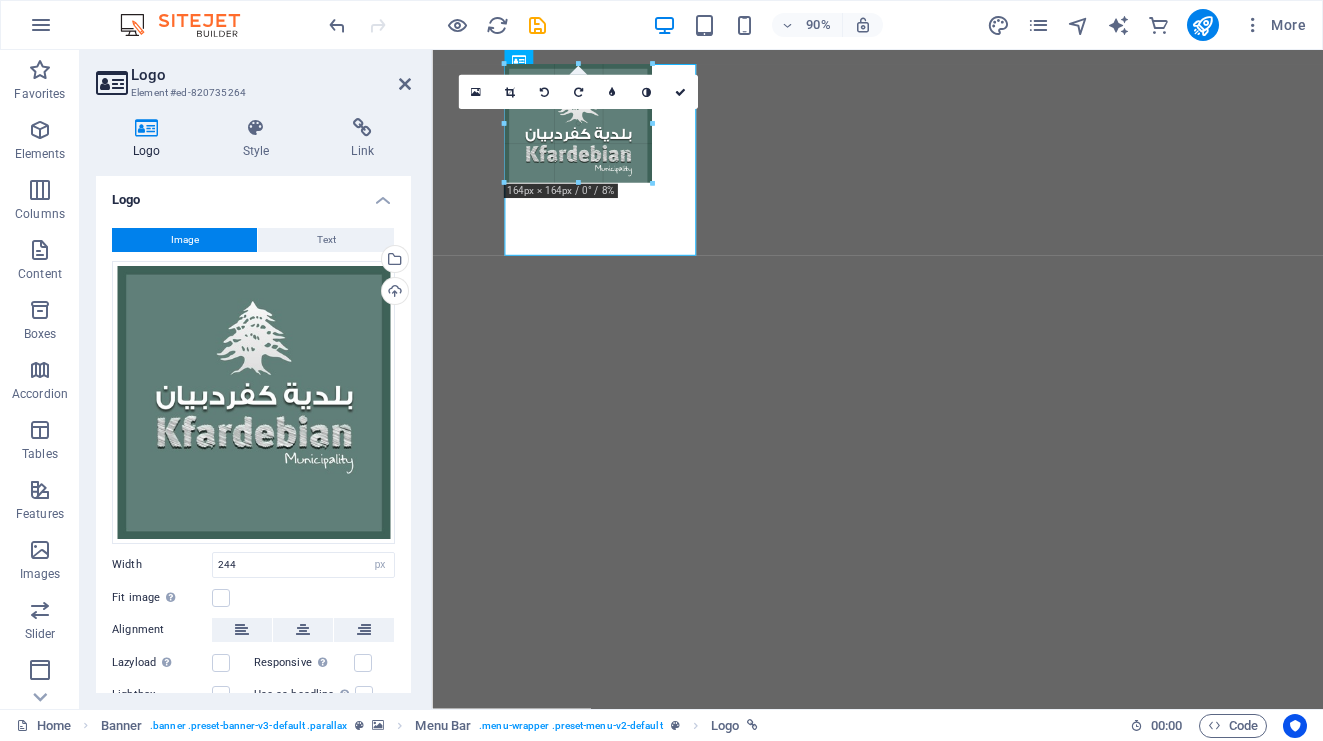 drag, startPoint x: 723, startPoint y: 284, endPoint x: 607, endPoint y: 132, distance: 191.2067 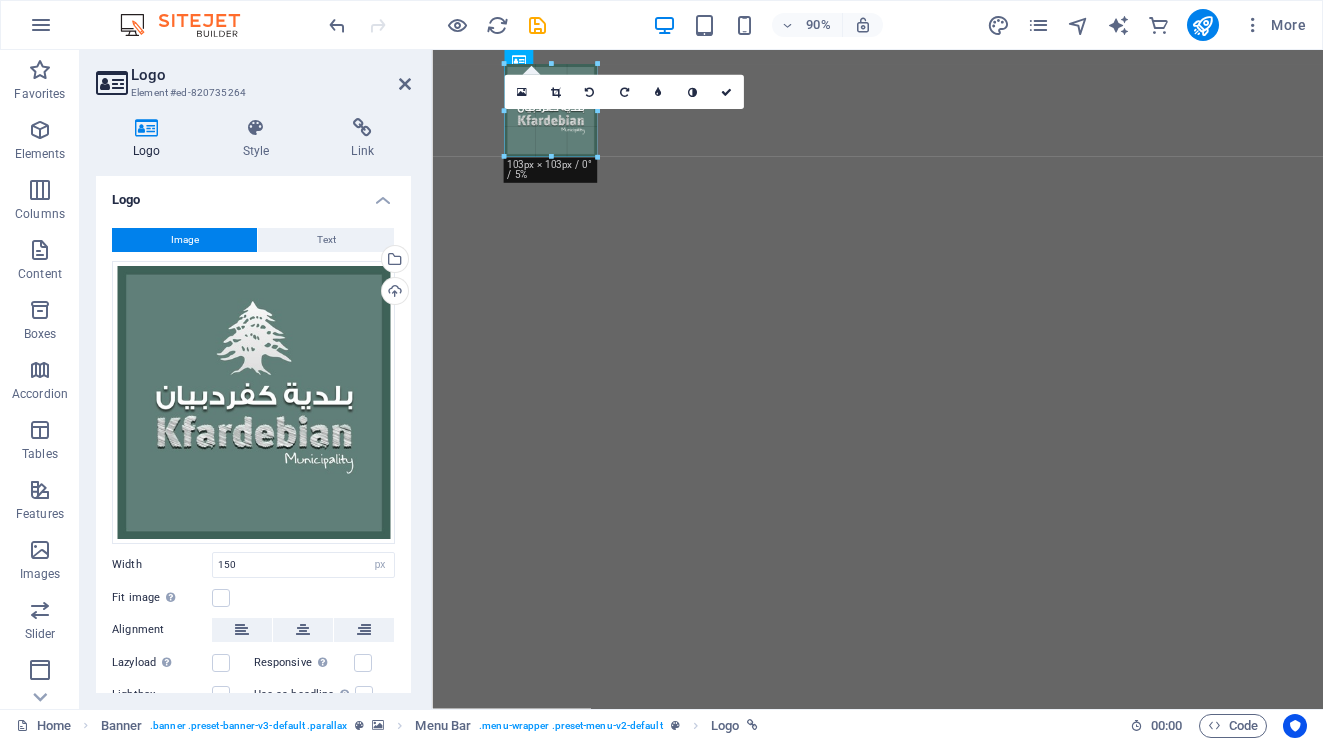 drag, startPoint x: 637, startPoint y: 196, endPoint x: 589, endPoint y: 109, distance: 99.36297 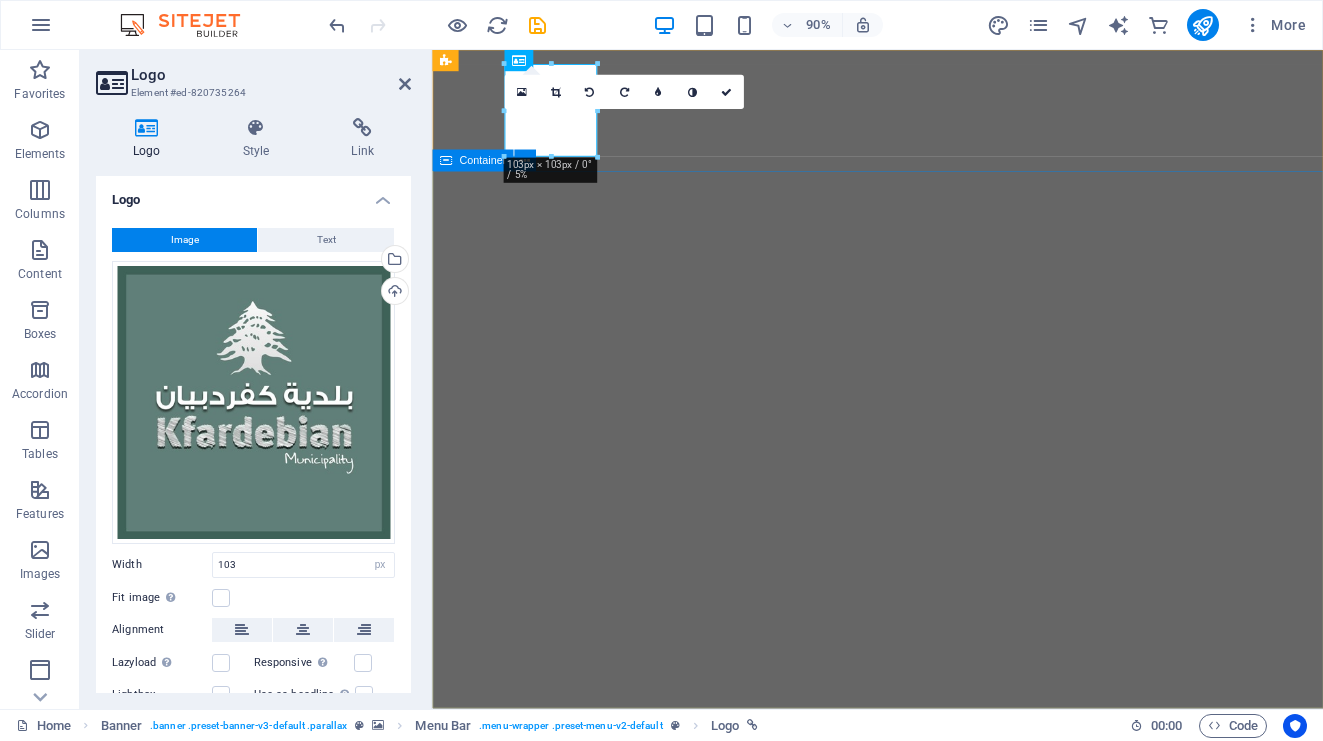 click on "ESCAPE TO COOL MOUNTAIN BREEZES     Nature’s perfect retreat  WALK AMONG ANCIENT RUINS History carved in stone SKI THE PEAKS OF KFARDEBIAN Where snow and adventure meet" at bounding box center (927, 1084) 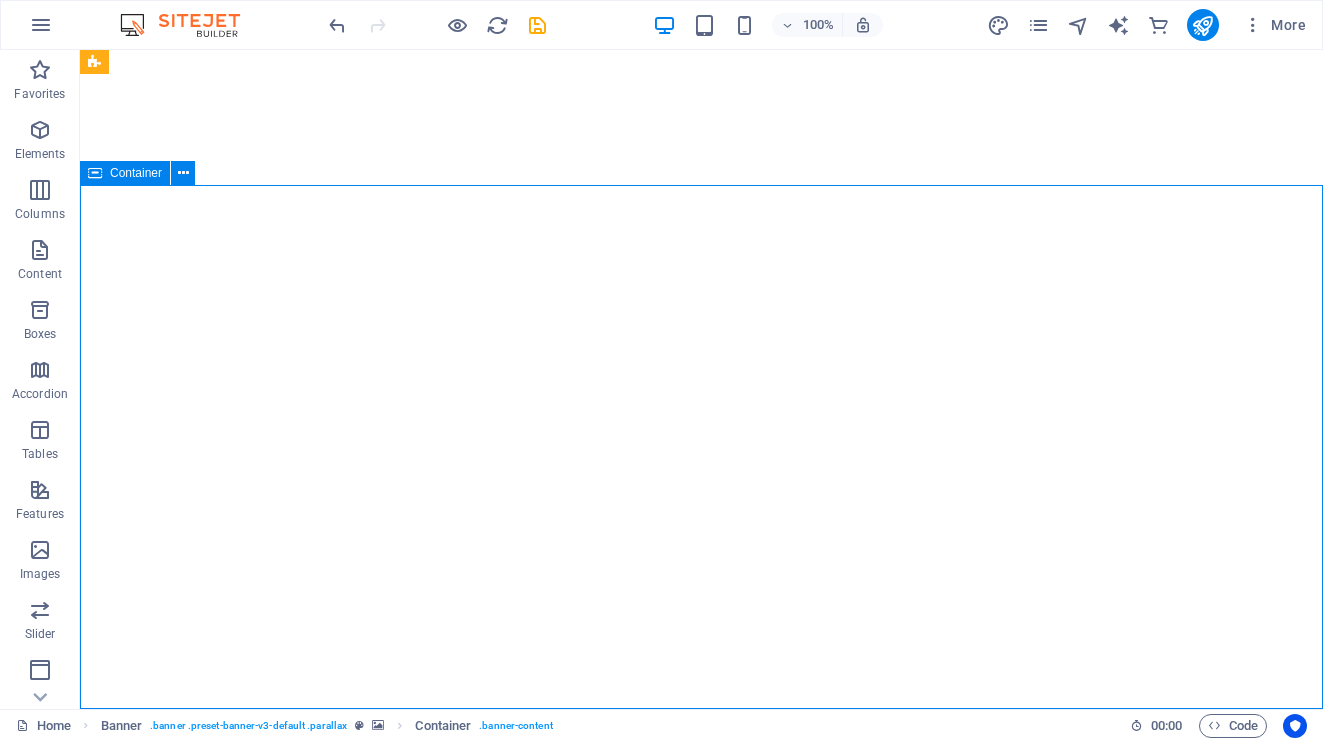 click on "ESCAPE TO COOL MOUNTAIN BREEZES     Nature’s perfect retreat  WALK AMONG ANCIENT RUINS History carved in stone SKI THE PEAKS OF KFARDEBIAN Where snow and adventure meet" at bounding box center [701, 990] 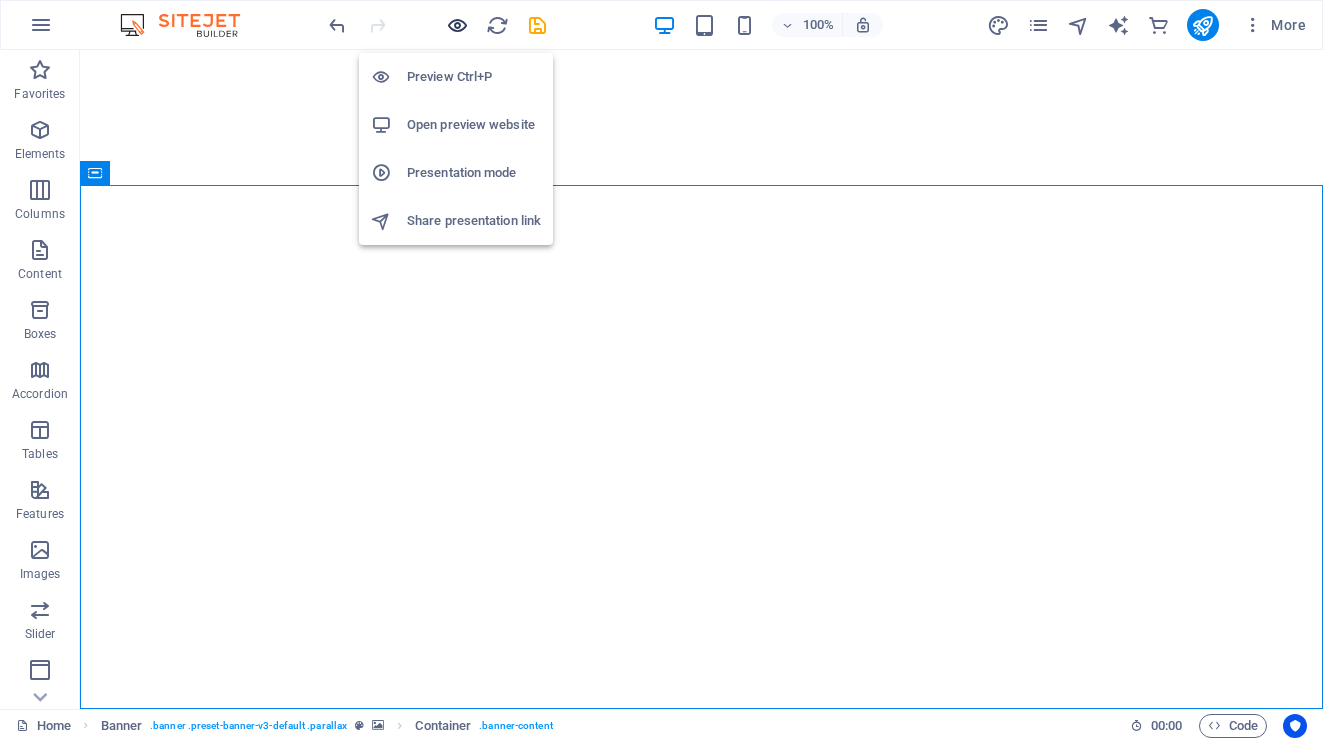 click at bounding box center (457, 25) 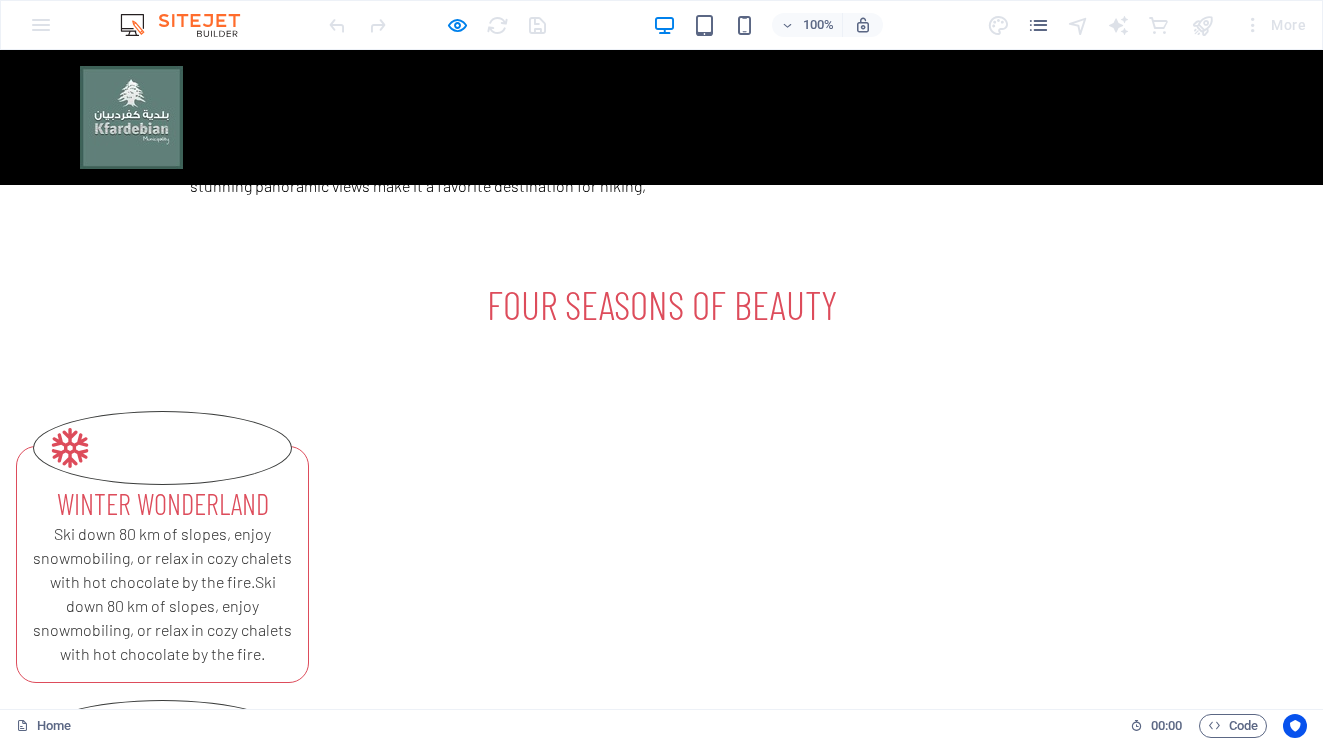 scroll, scrollTop: 1331, scrollLeft: 0, axis: vertical 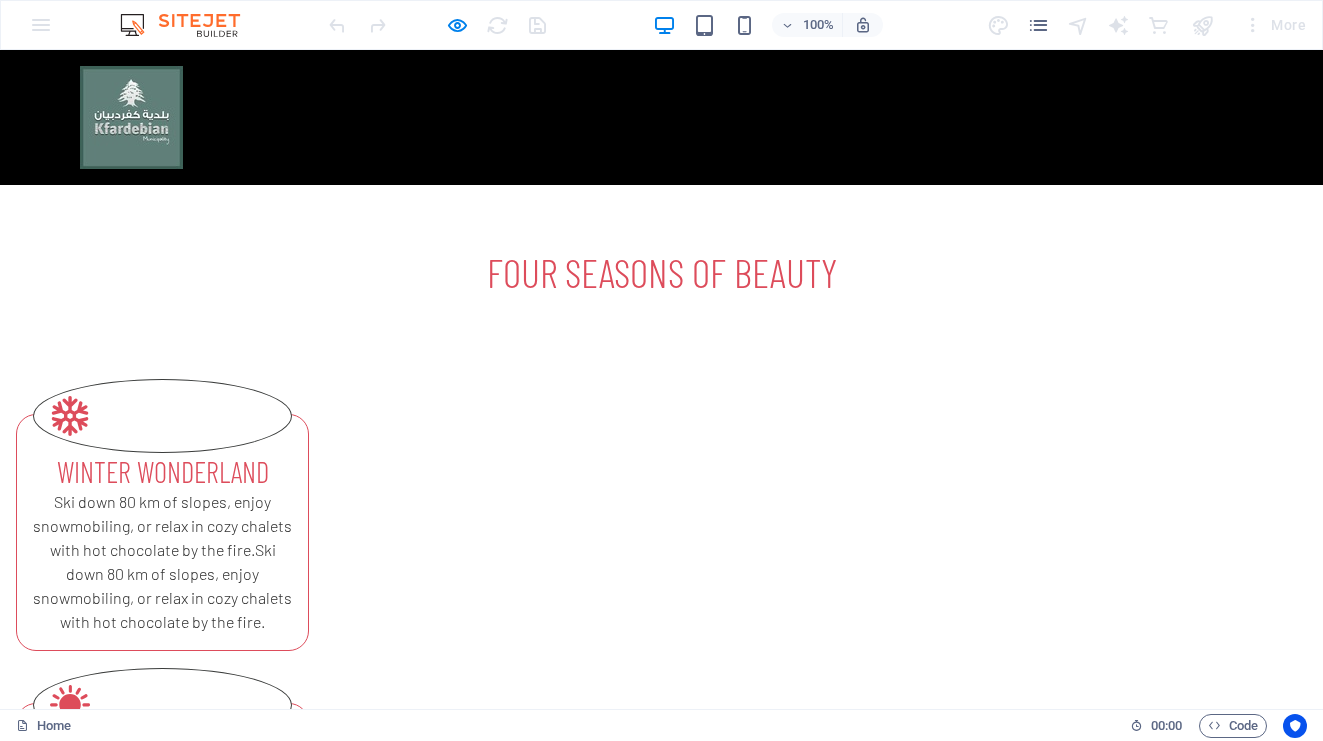 click at bounding box center [661, 117] 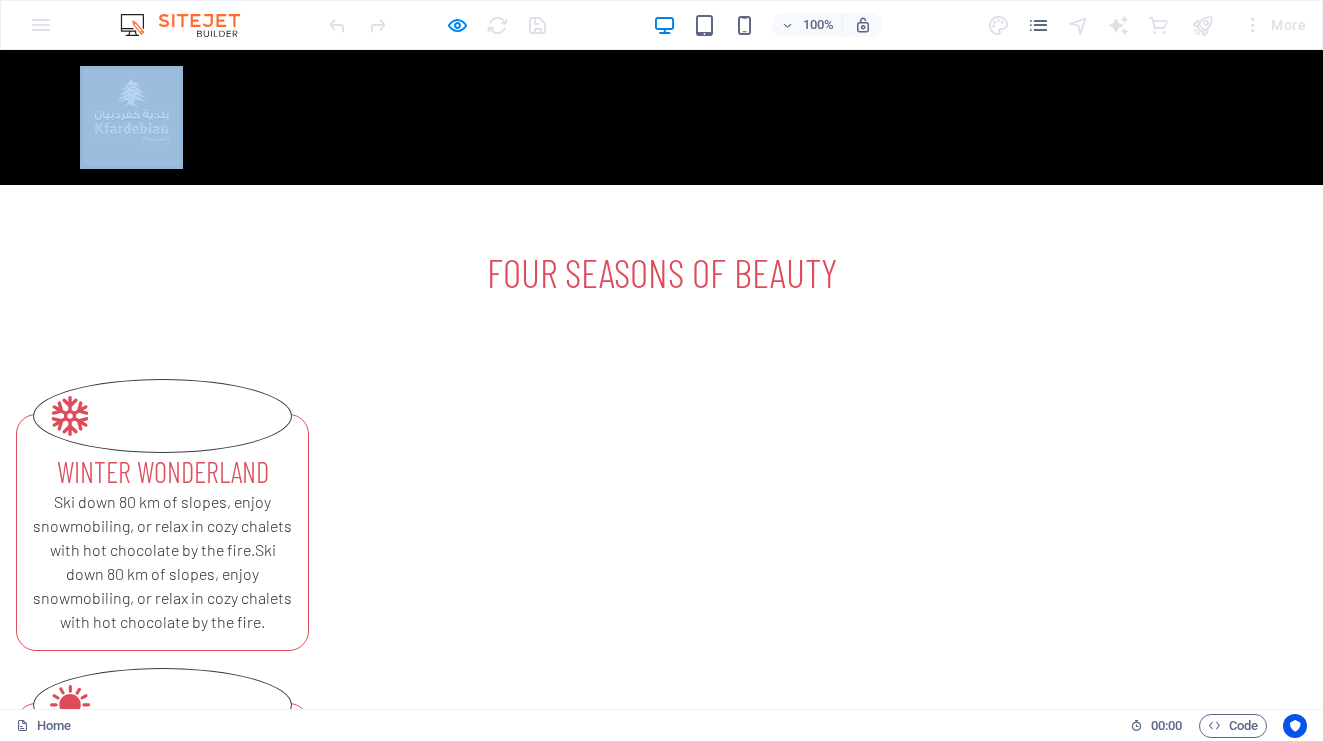click at bounding box center [661, 117] 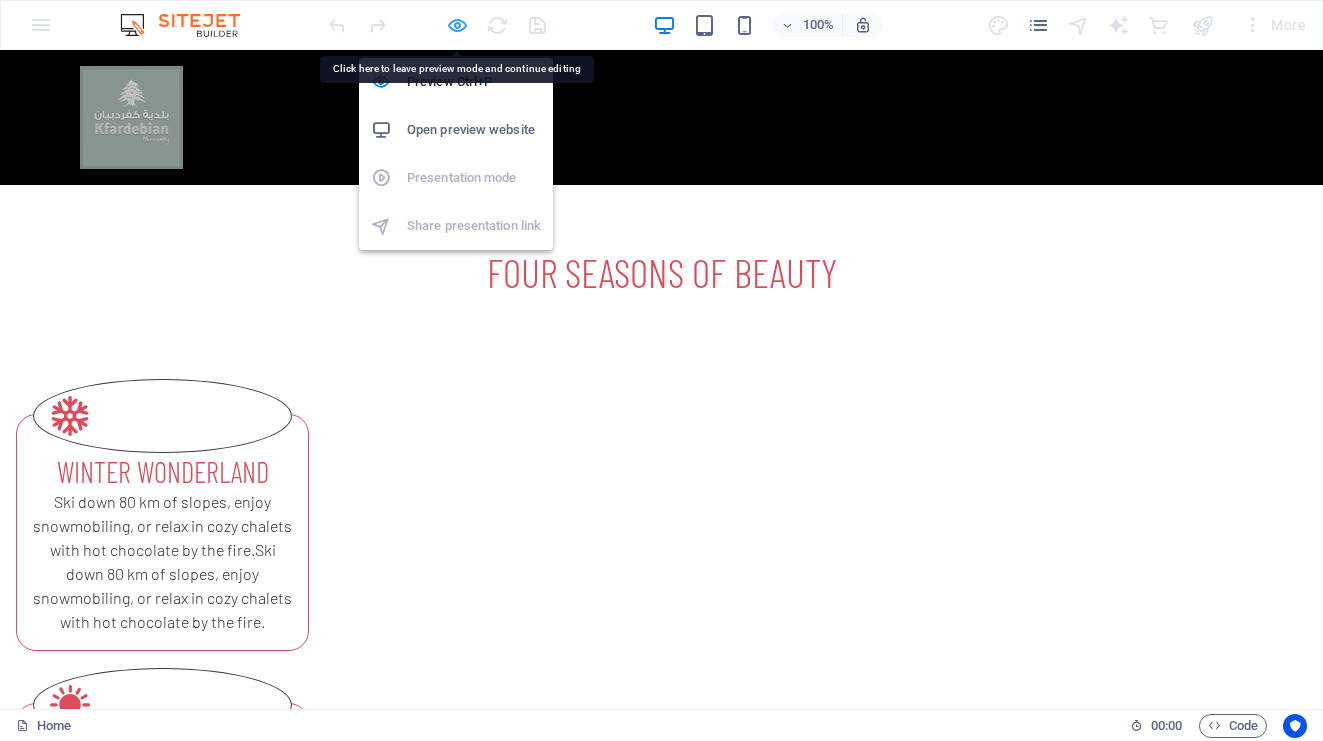 click at bounding box center [457, 25] 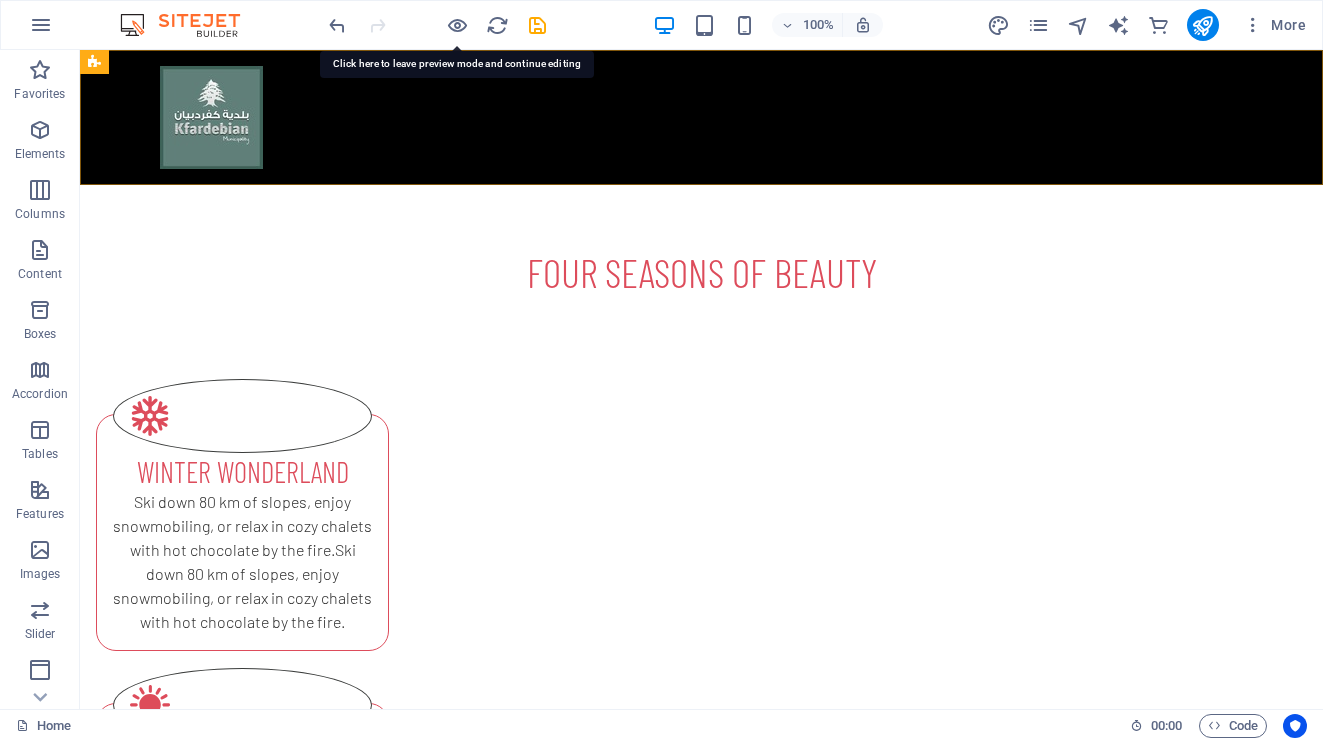 click at bounding box center (701, 117) 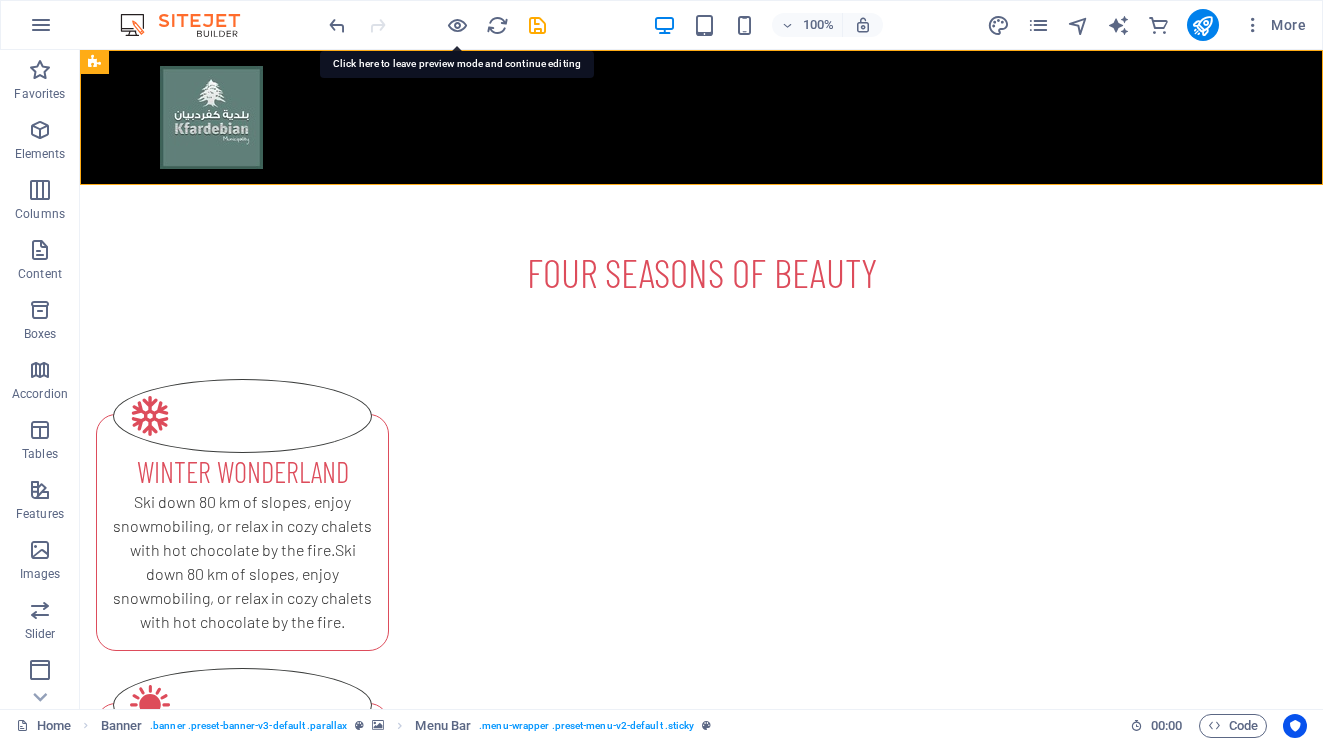 click at bounding box center (701, 117) 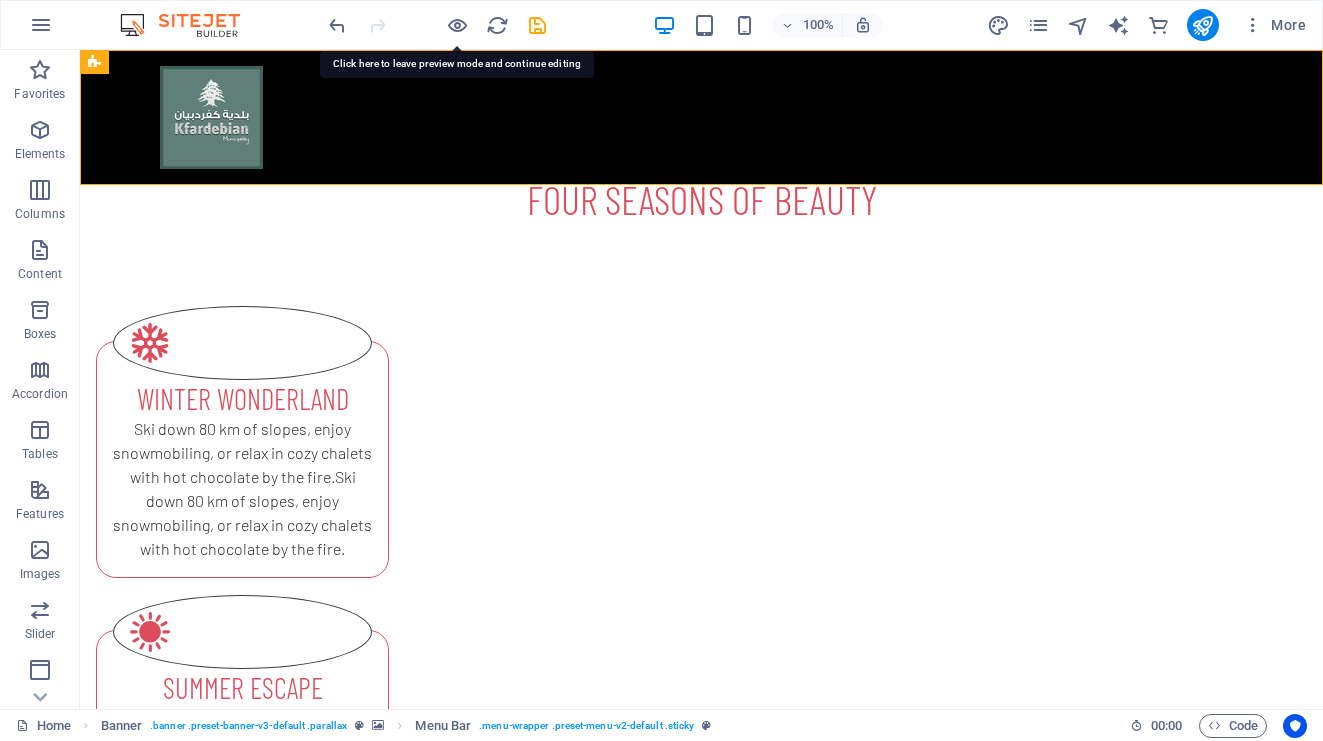select on "rem" 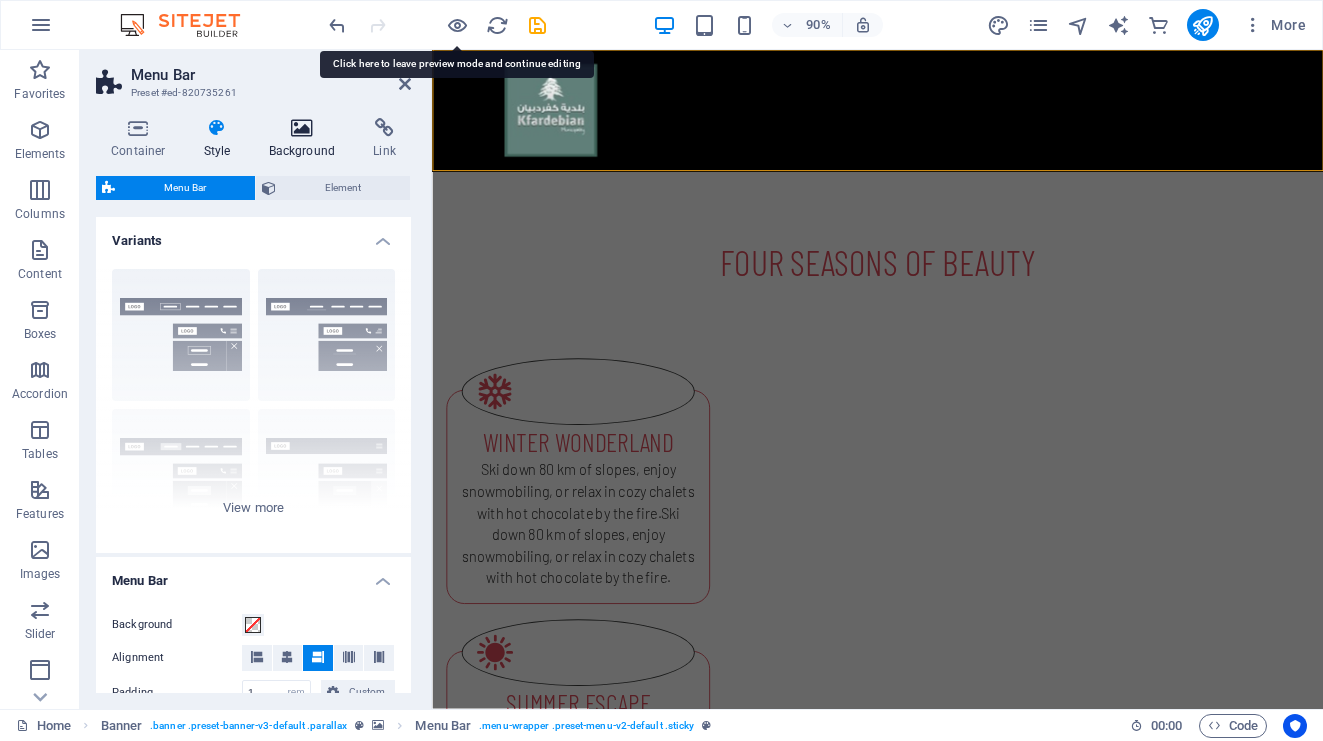click on "Background" at bounding box center [306, 139] 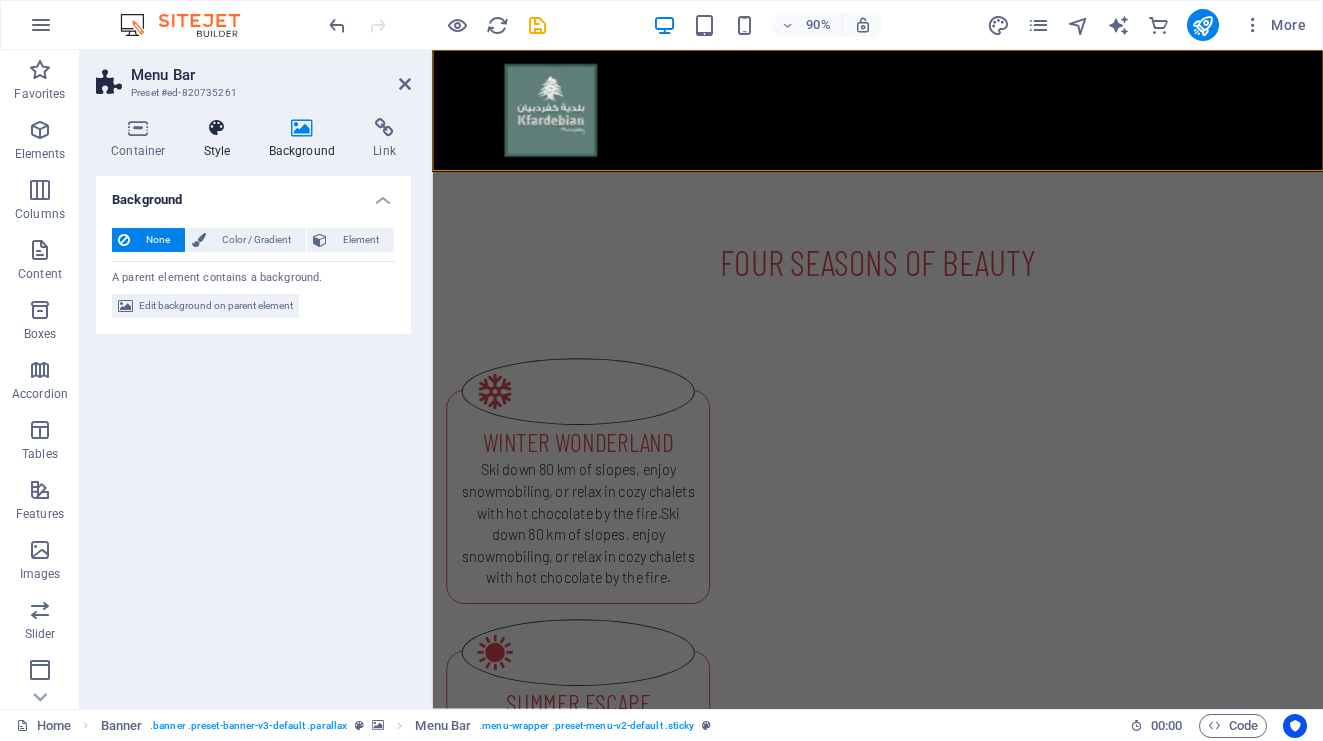 click at bounding box center (217, 128) 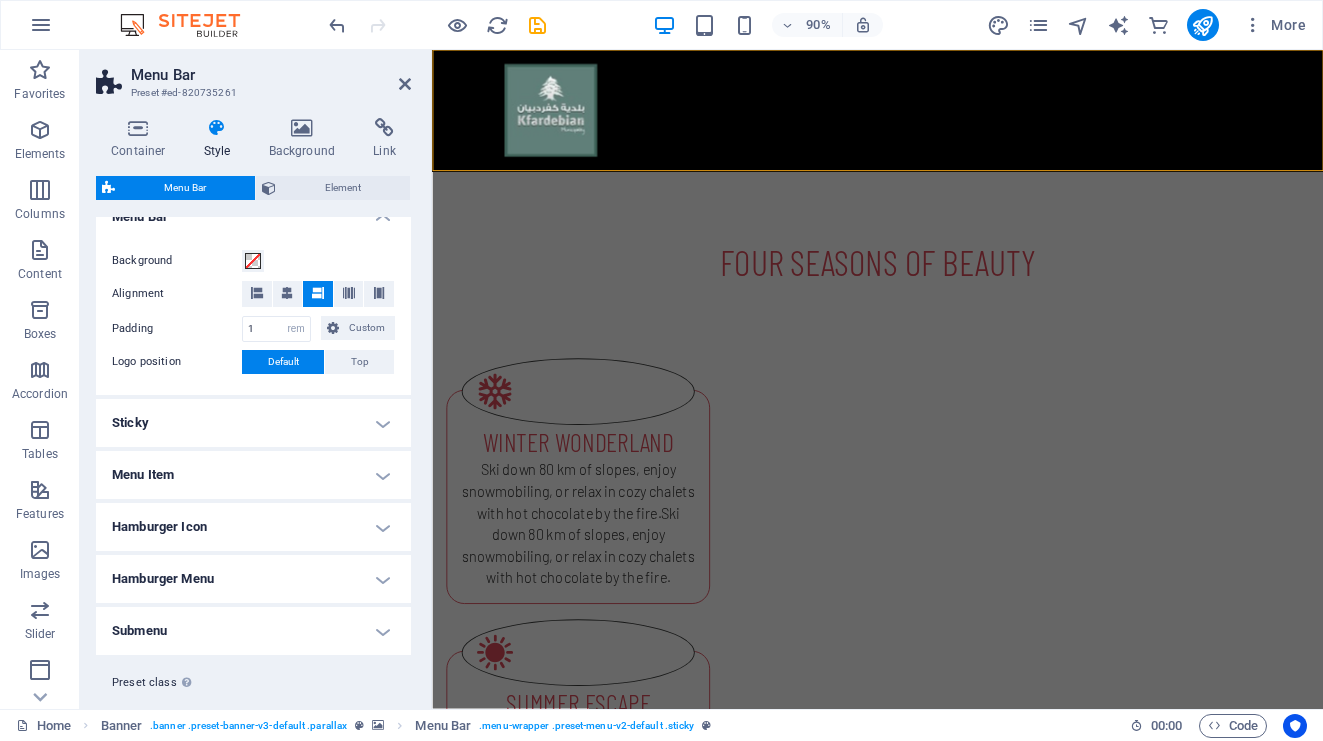 scroll, scrollTop: 381, scrollLeft: 0, axis: vertical 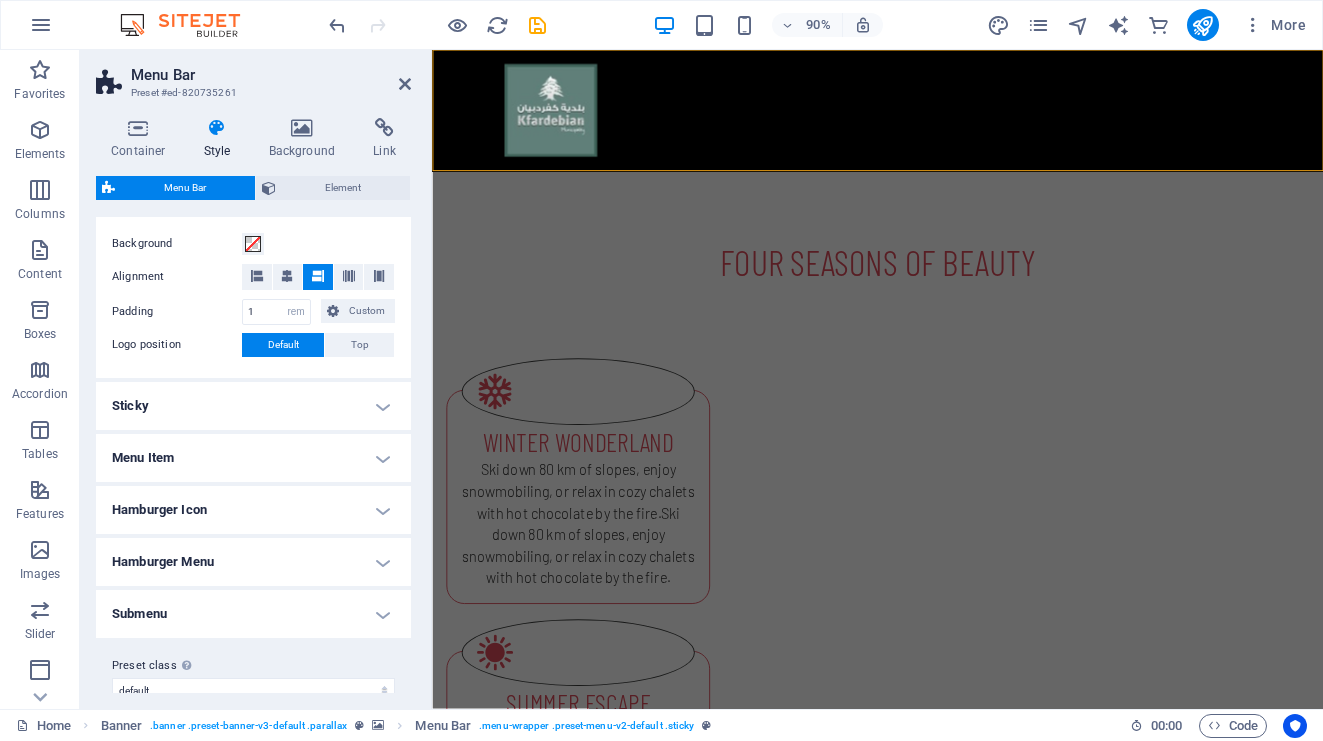 click on "Sticky" at bounding box center [253, 406] 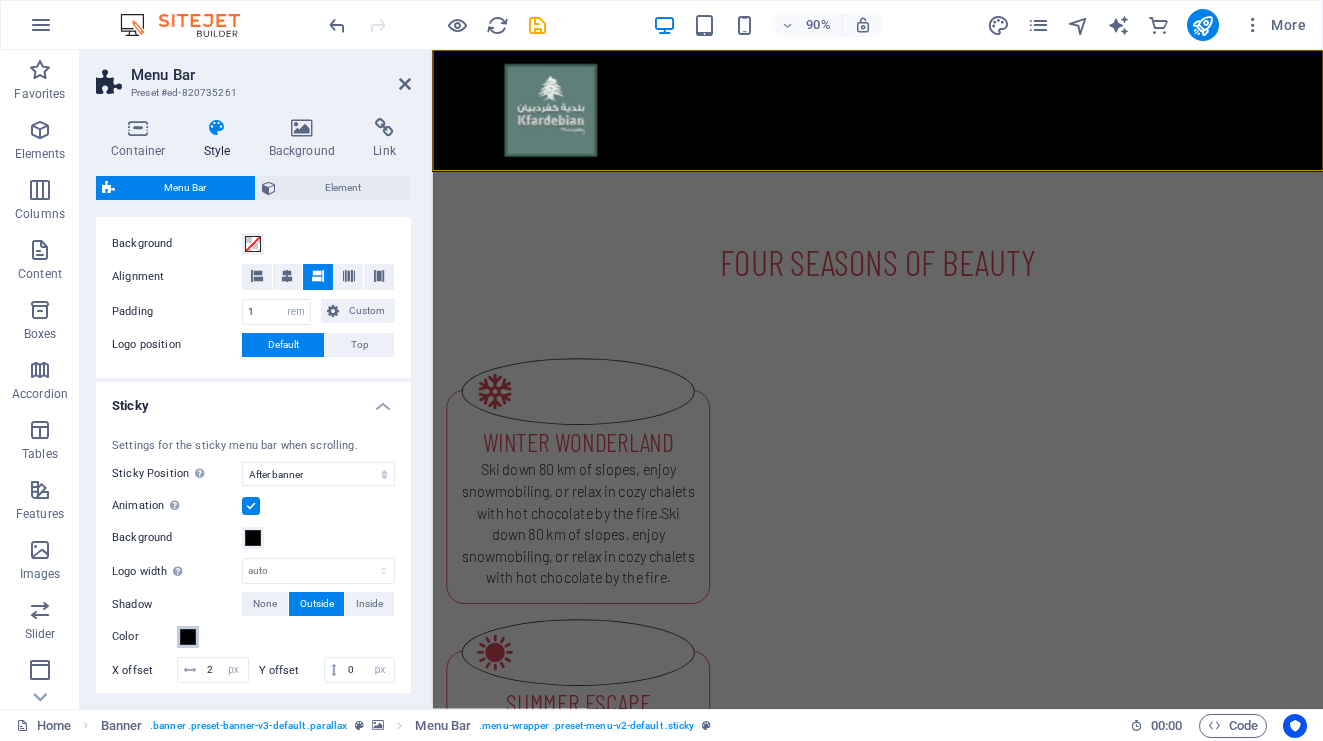 click at bounding box center (188, 637) 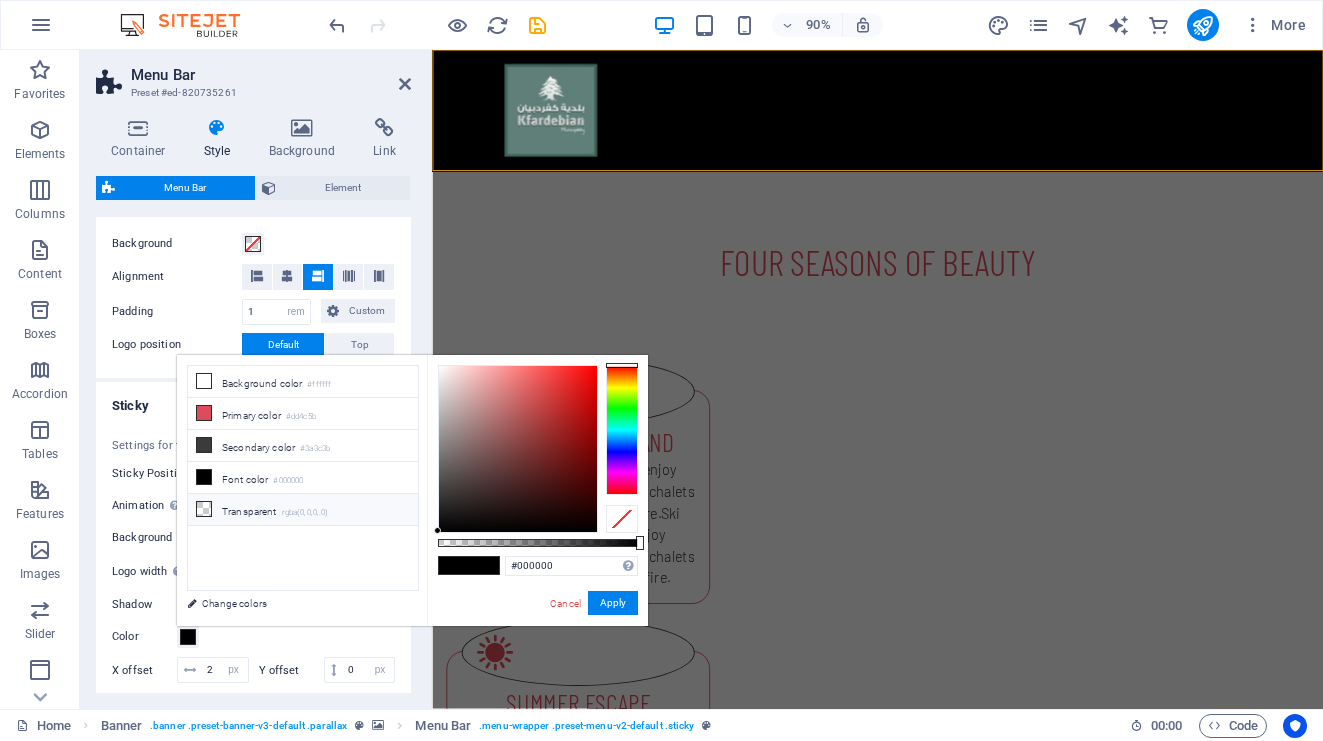 click on "Transparent
rgba(0,0,0,.0)" at bounding box center [303, 510] 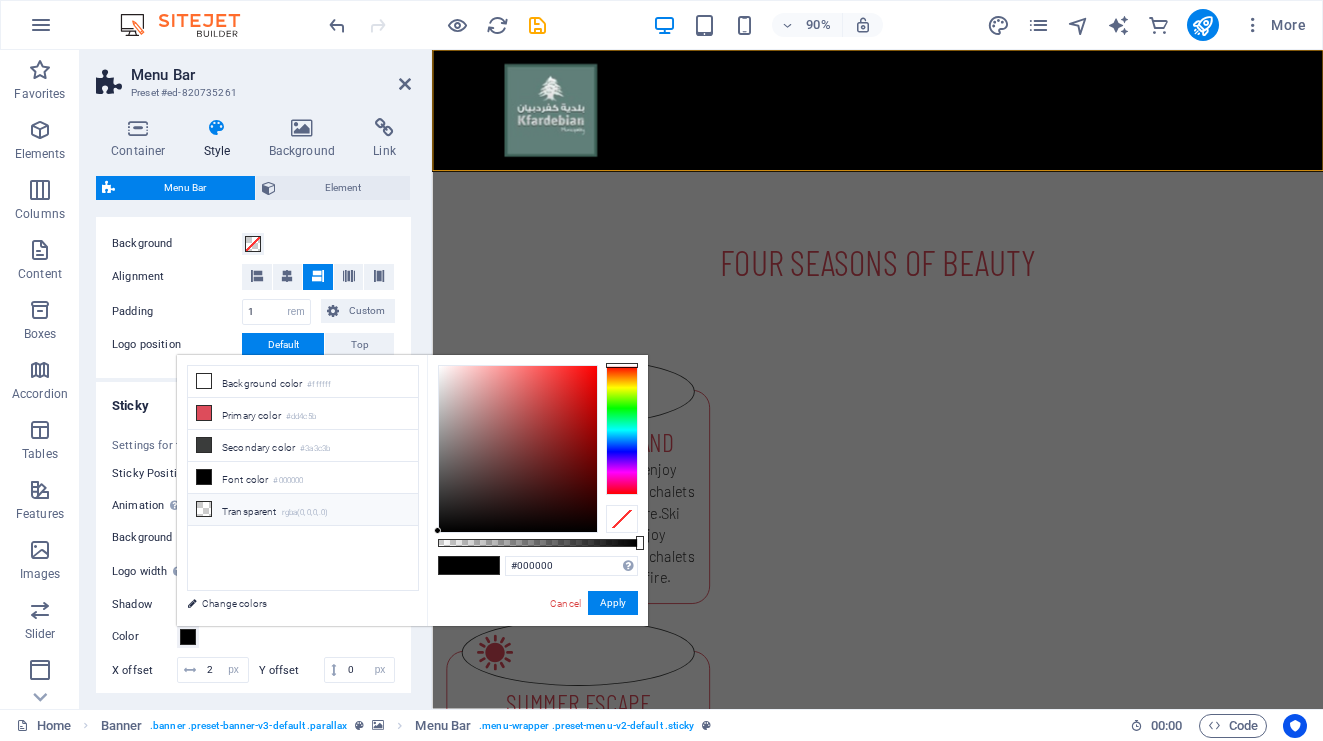 type on "rgba(0, 0, 0, 0)" 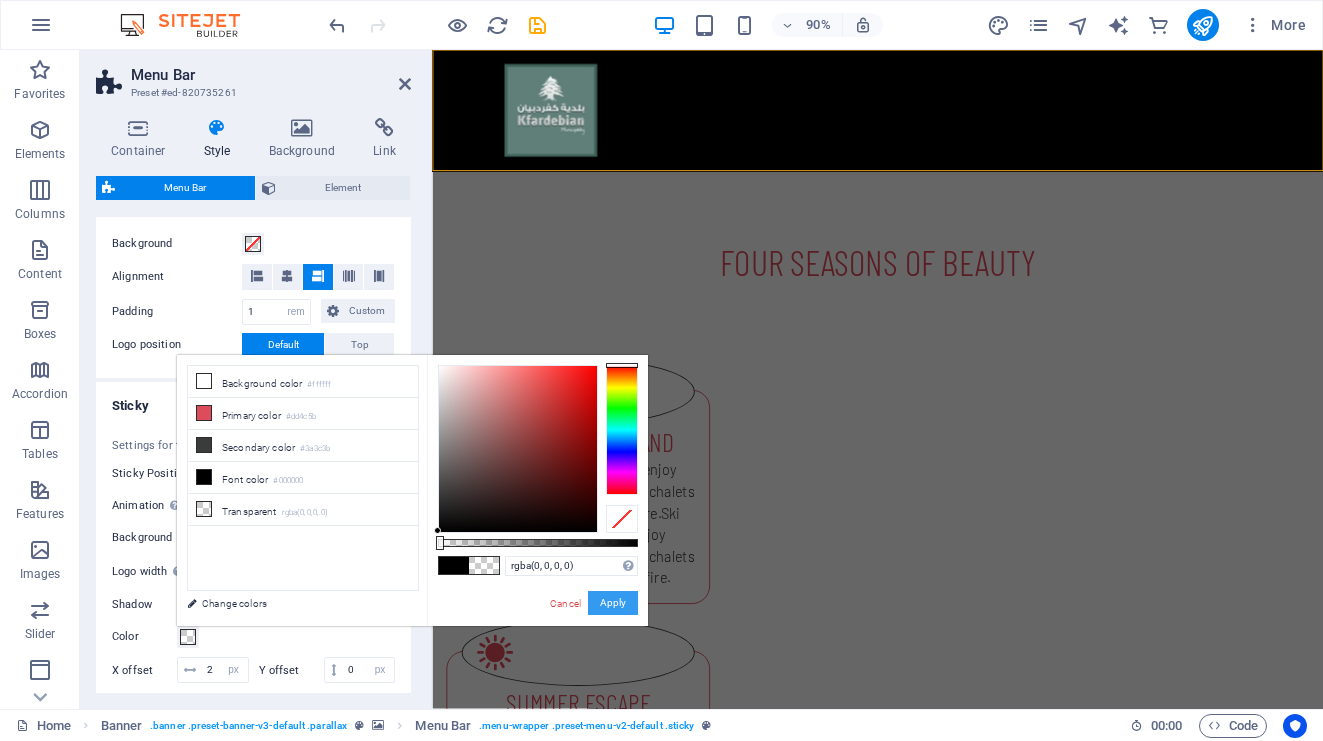 click on "Apply" at bounding box center [613, 603] 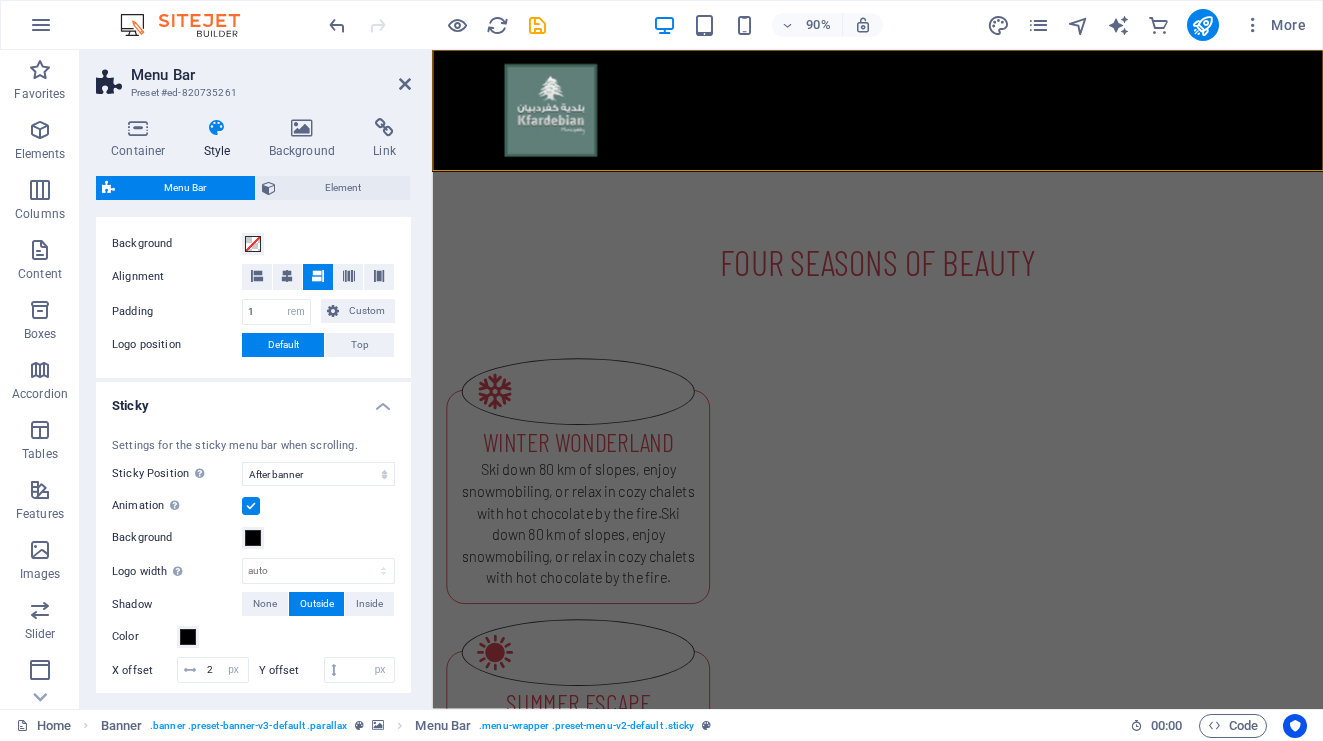 scroll, scrollTop: 748, scrollLeft: 0, axis: vertical 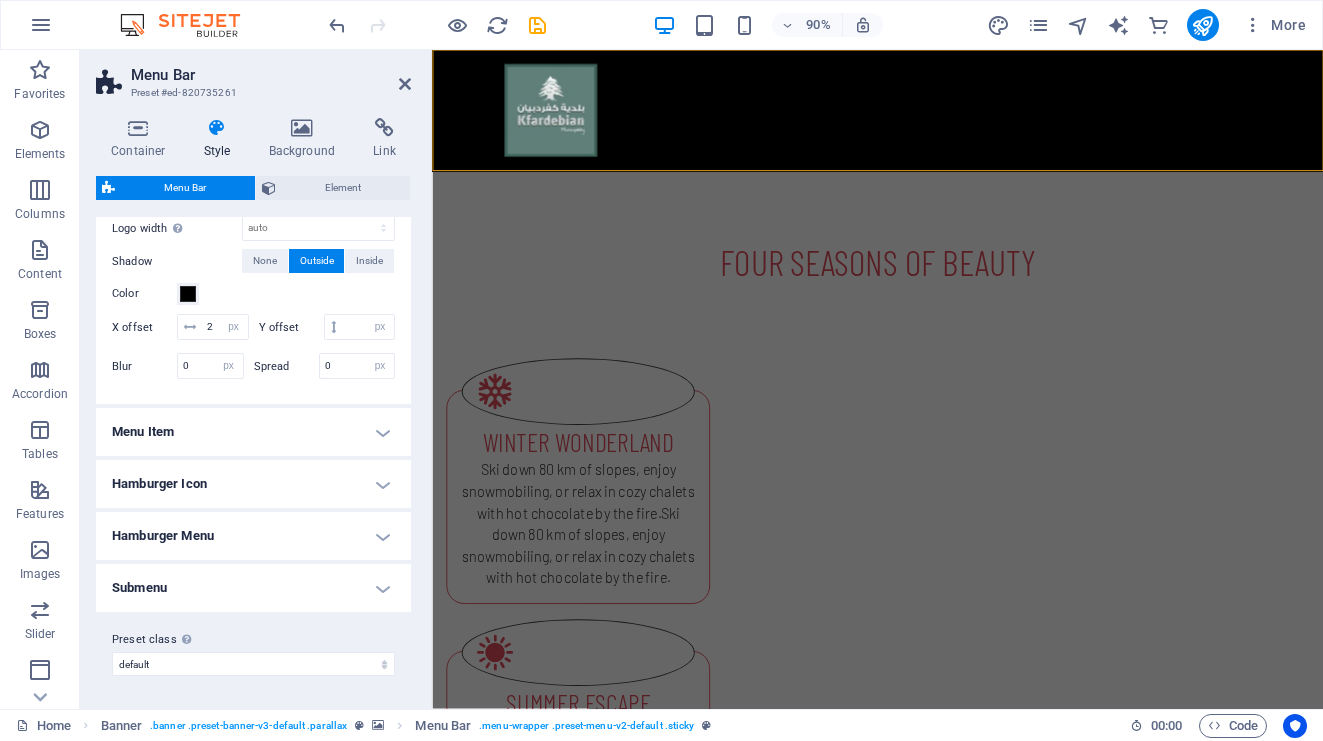 click on "Menu Bar Preset #ed-820735261" at bounding box center [253, 76] 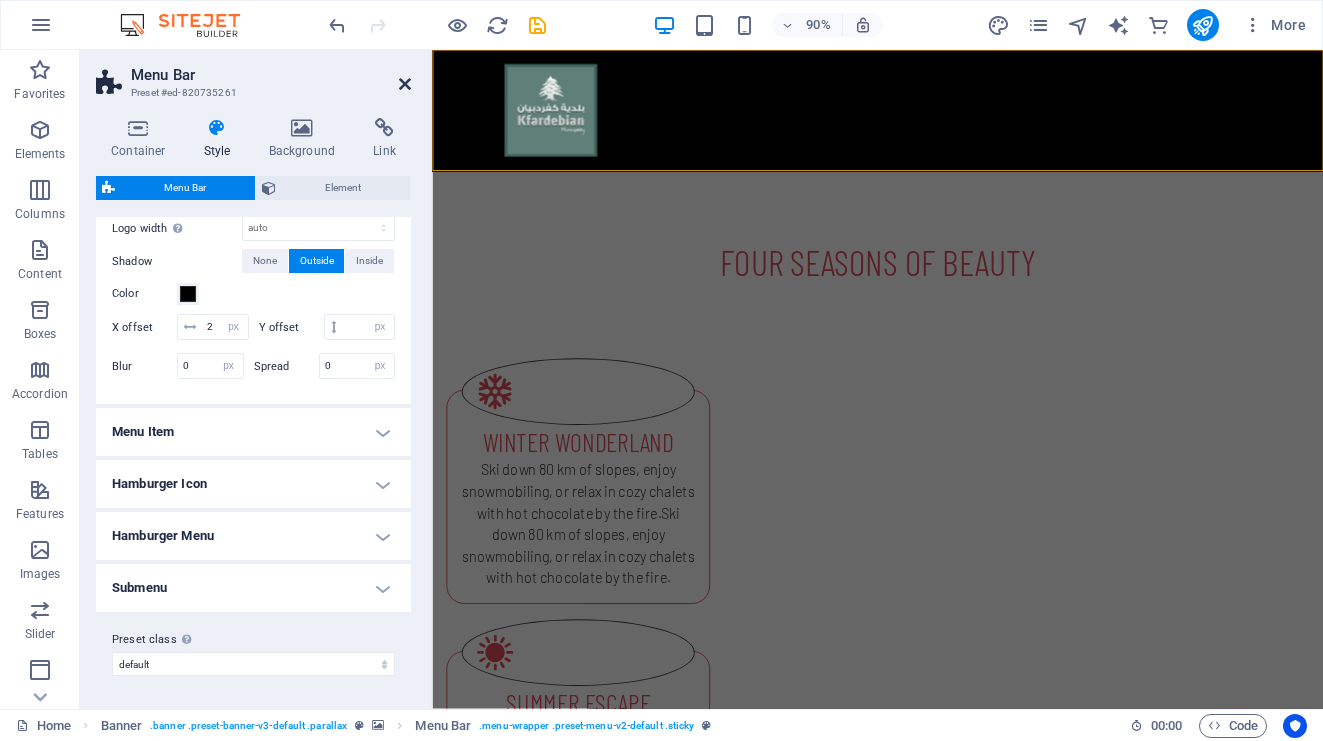 click at bounding box center (405, 84) 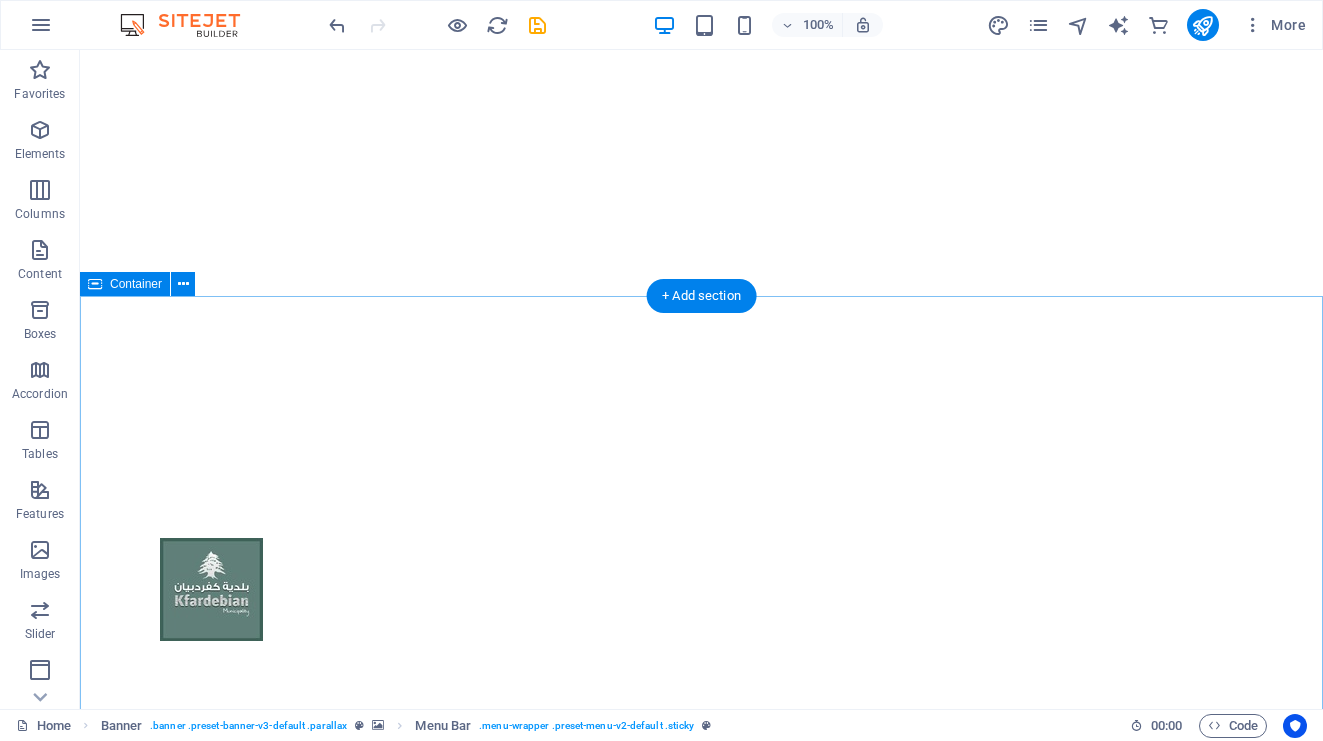 scroll, scrollTop: 0, scrollLeft: 0, axis: both 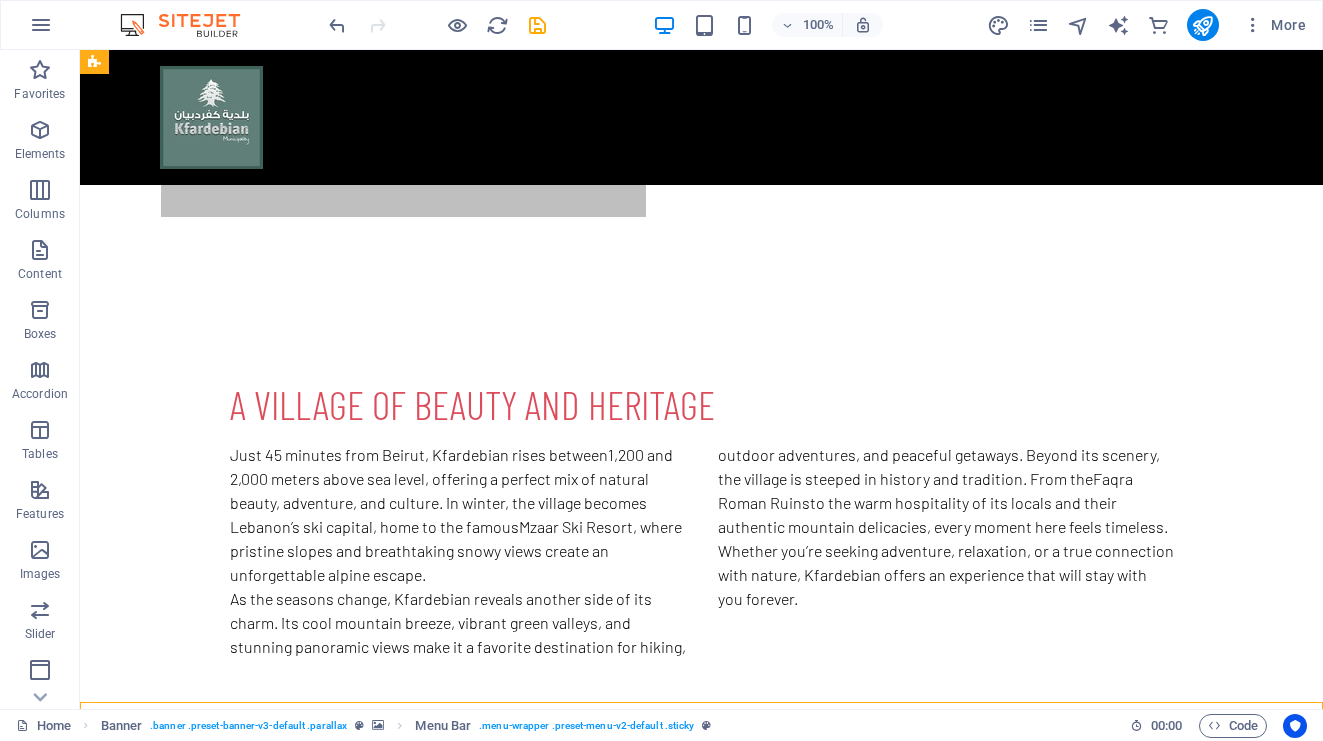 click at bounding box center [701, 117] 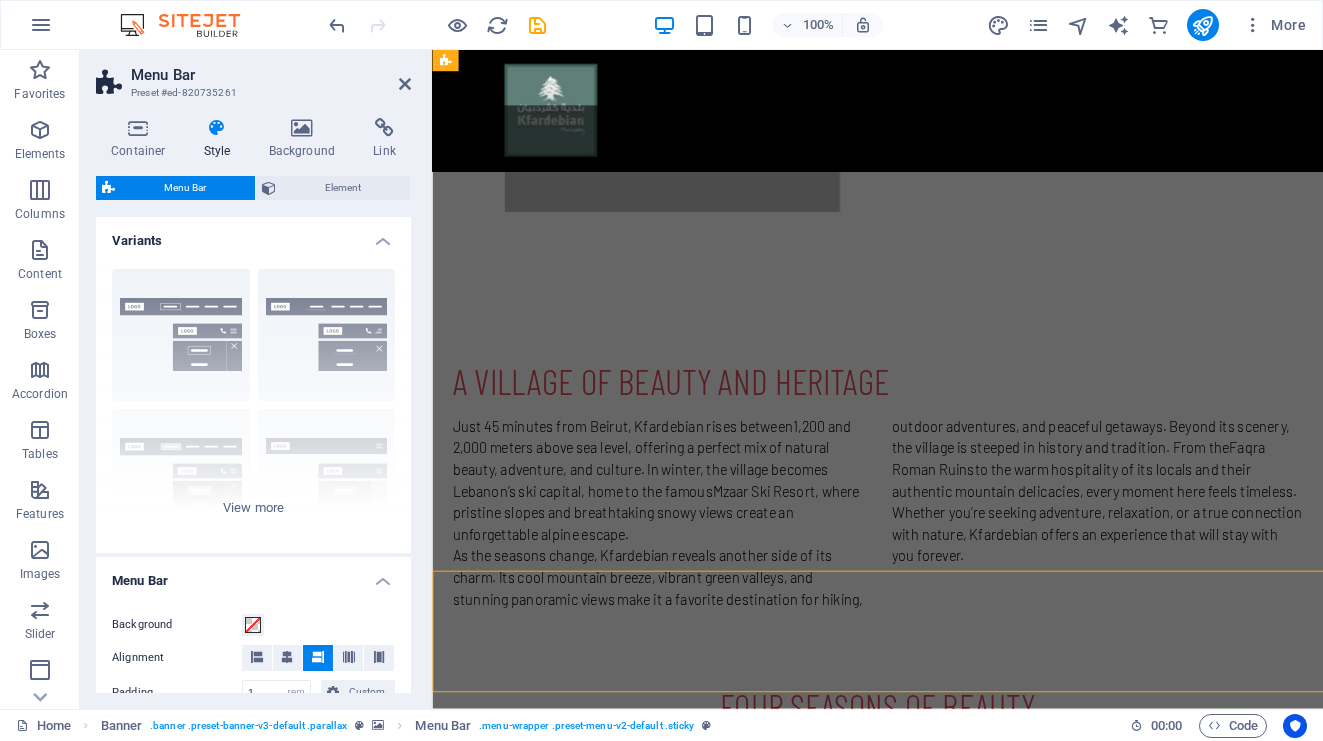scroll, scrollTop: 911, scrollLeft: 0, axis: vertical 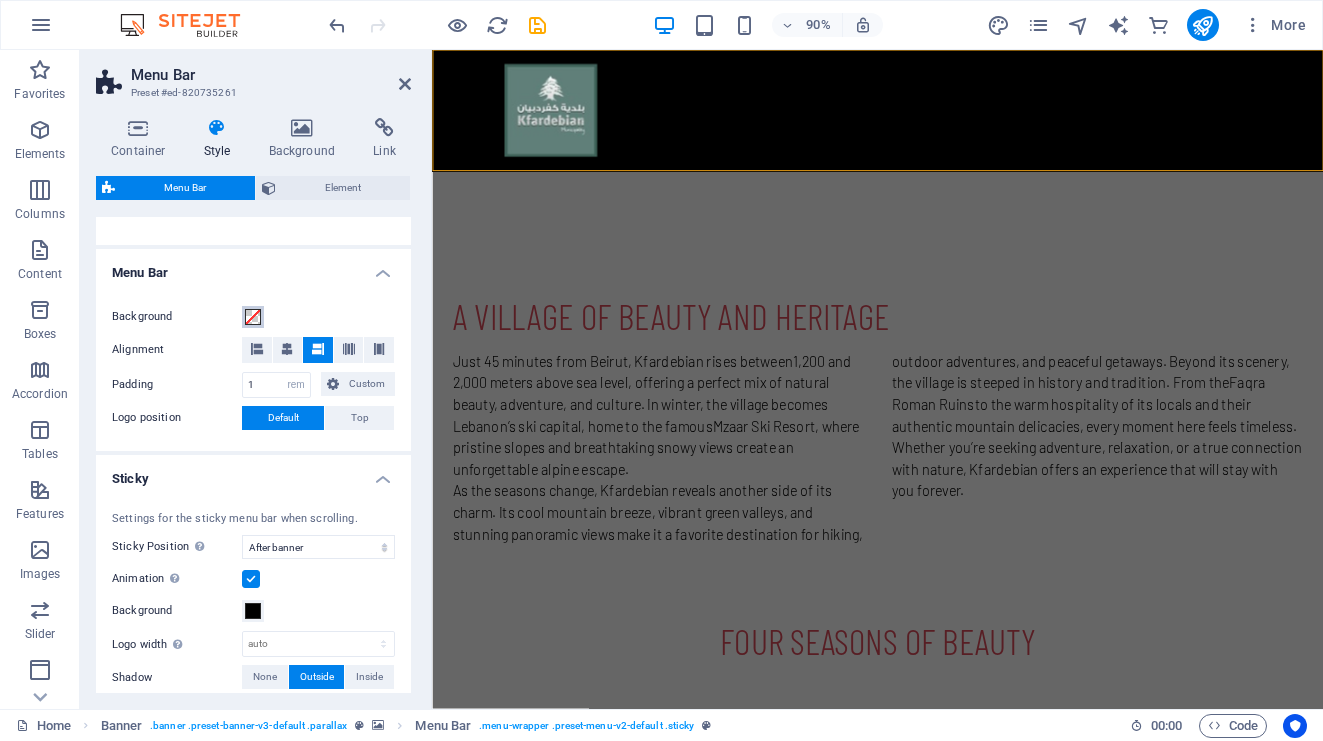 click at bounding box center (253, 317) 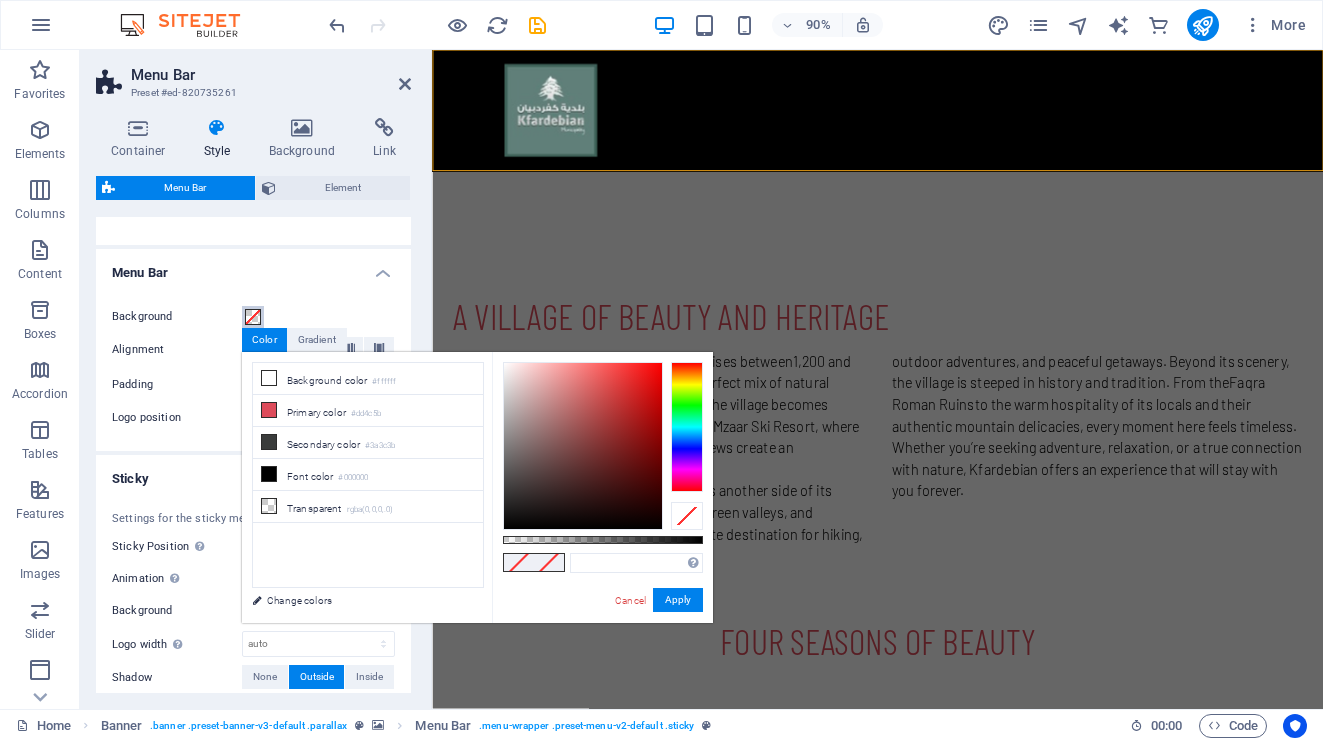 click at bounding box center (253, 317) 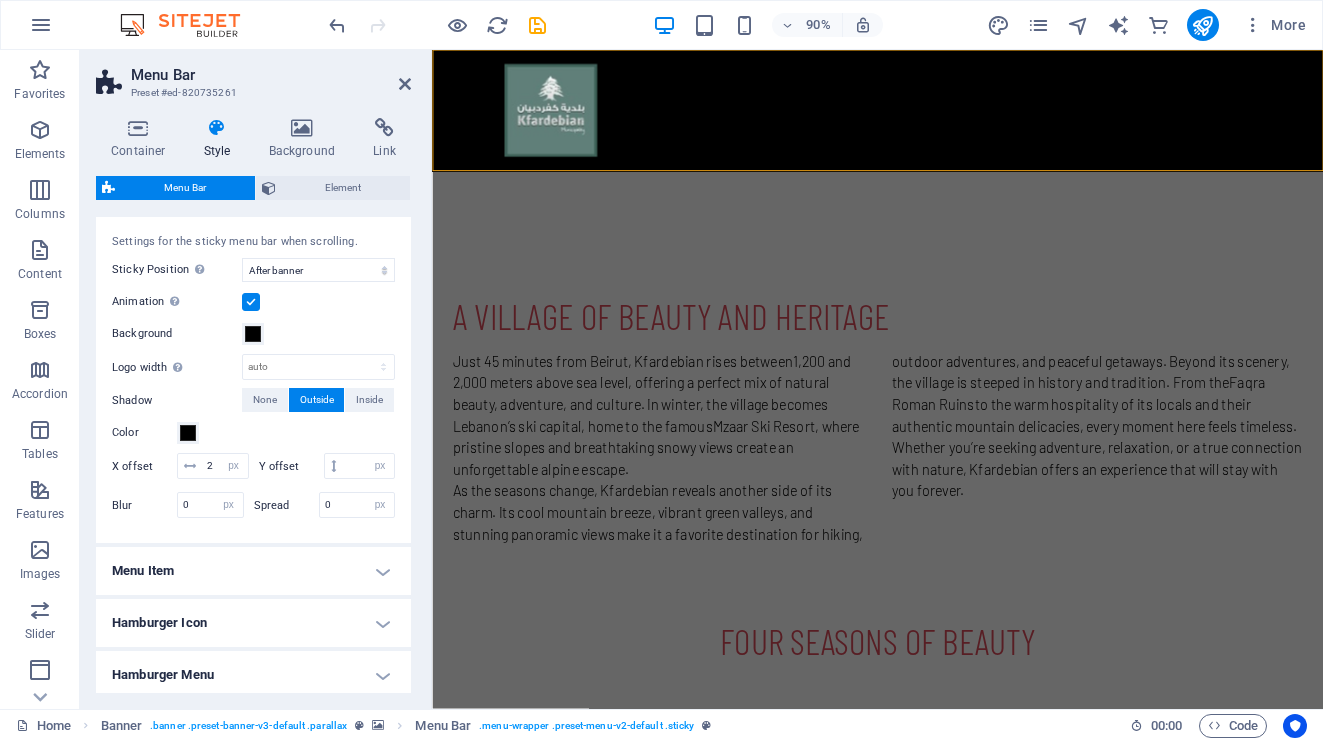 scroll, scrollTop: 591, scrollLeft: 0, axis: vertical 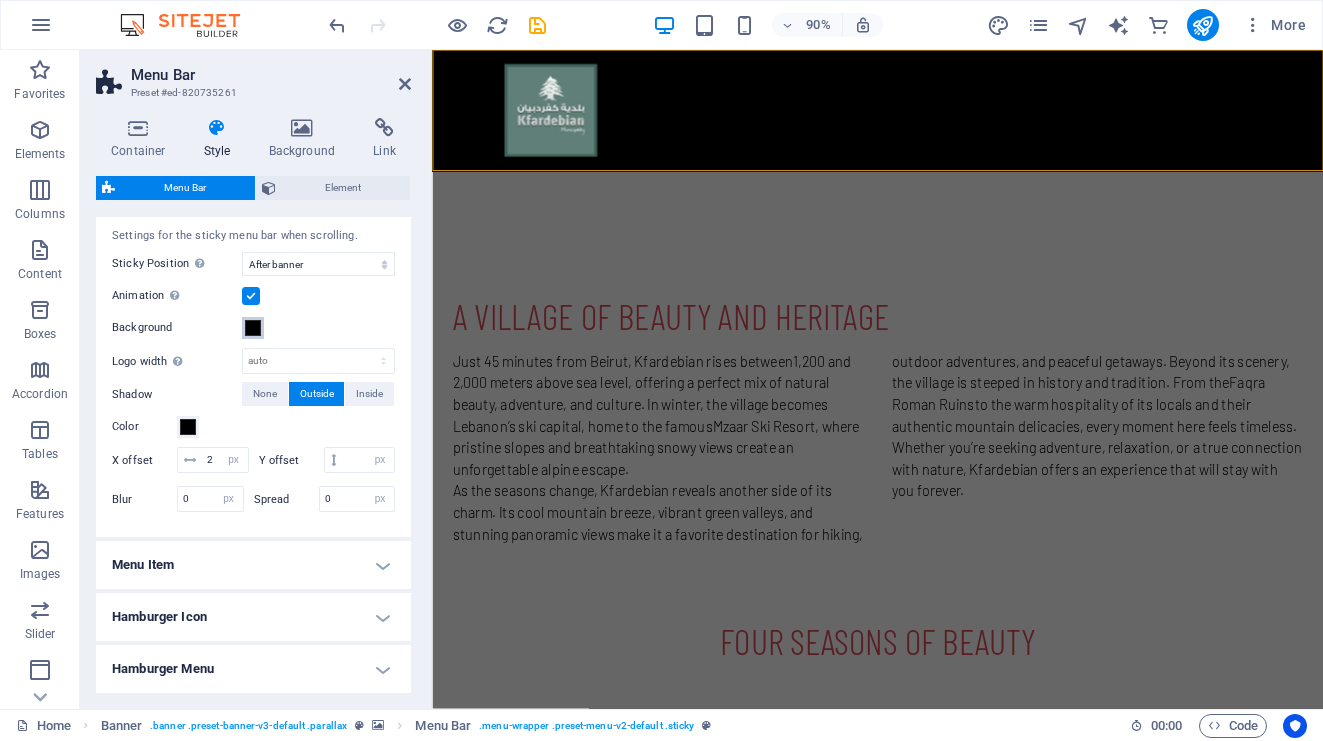 click at bounding box center (253, 328) 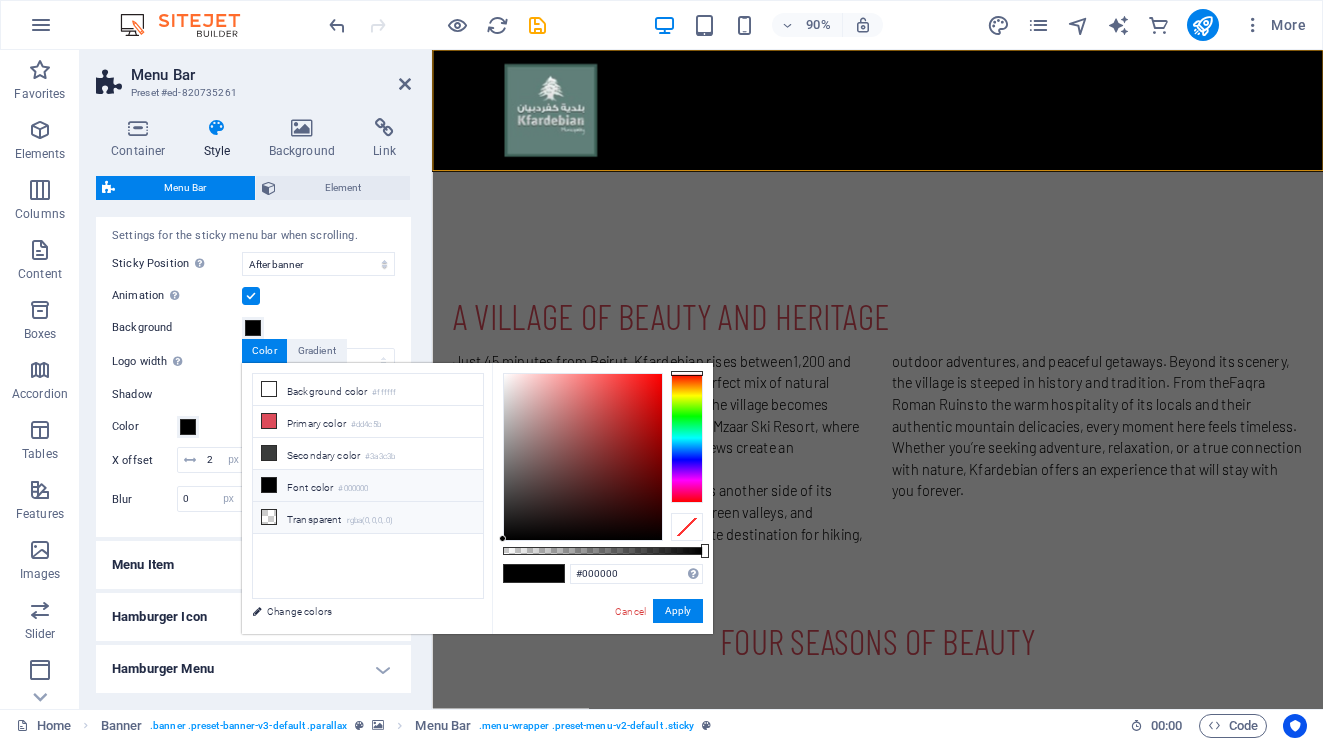 click on "Transparent
rgba(0,0,0,.0)" at bounding box center (368, 518) 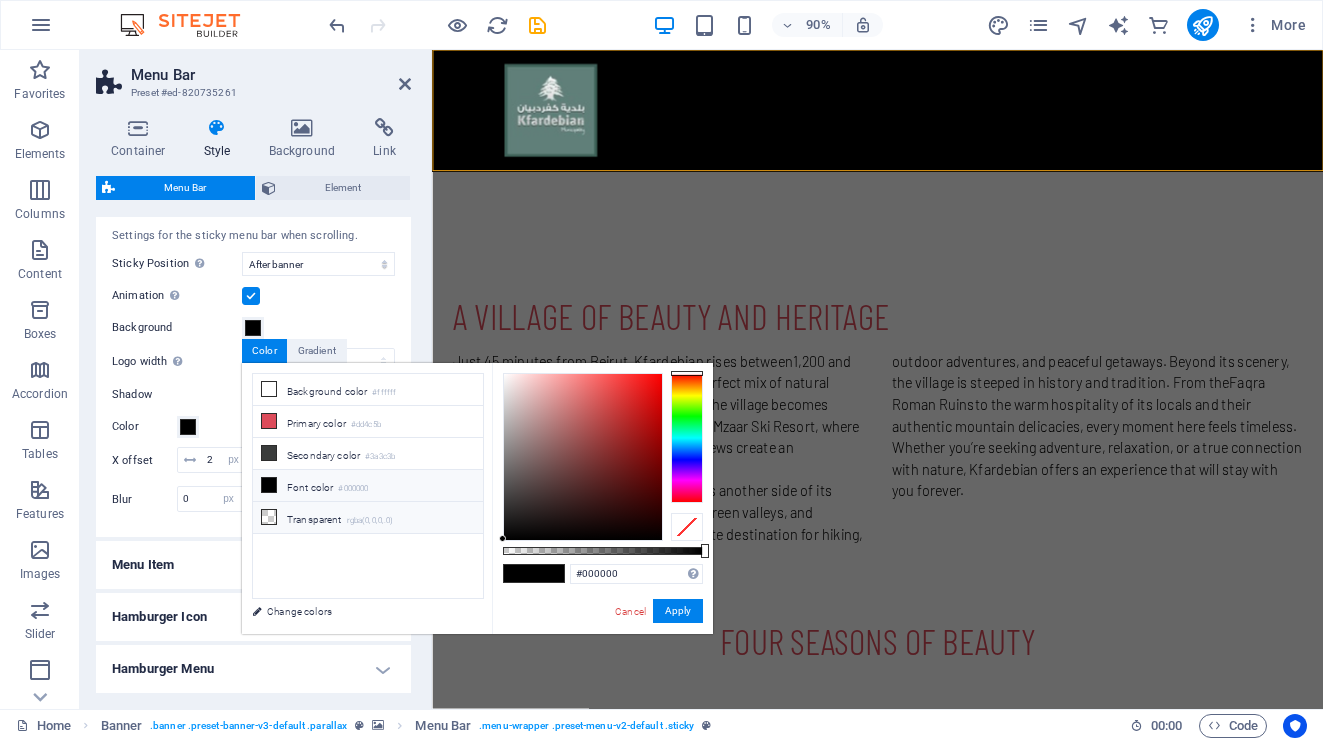 type on "rgba(0, 0, 0, 0)" 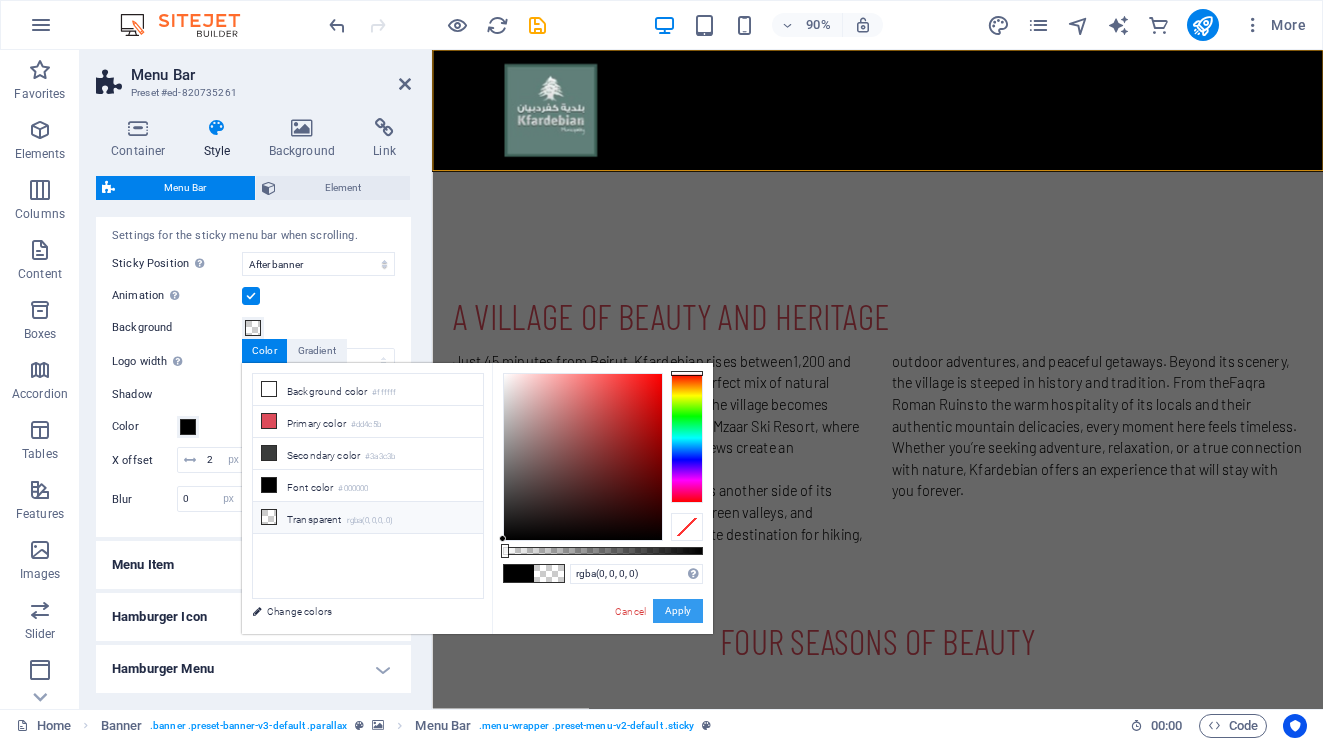 click on "Apply" at bounding box center (678, 611) 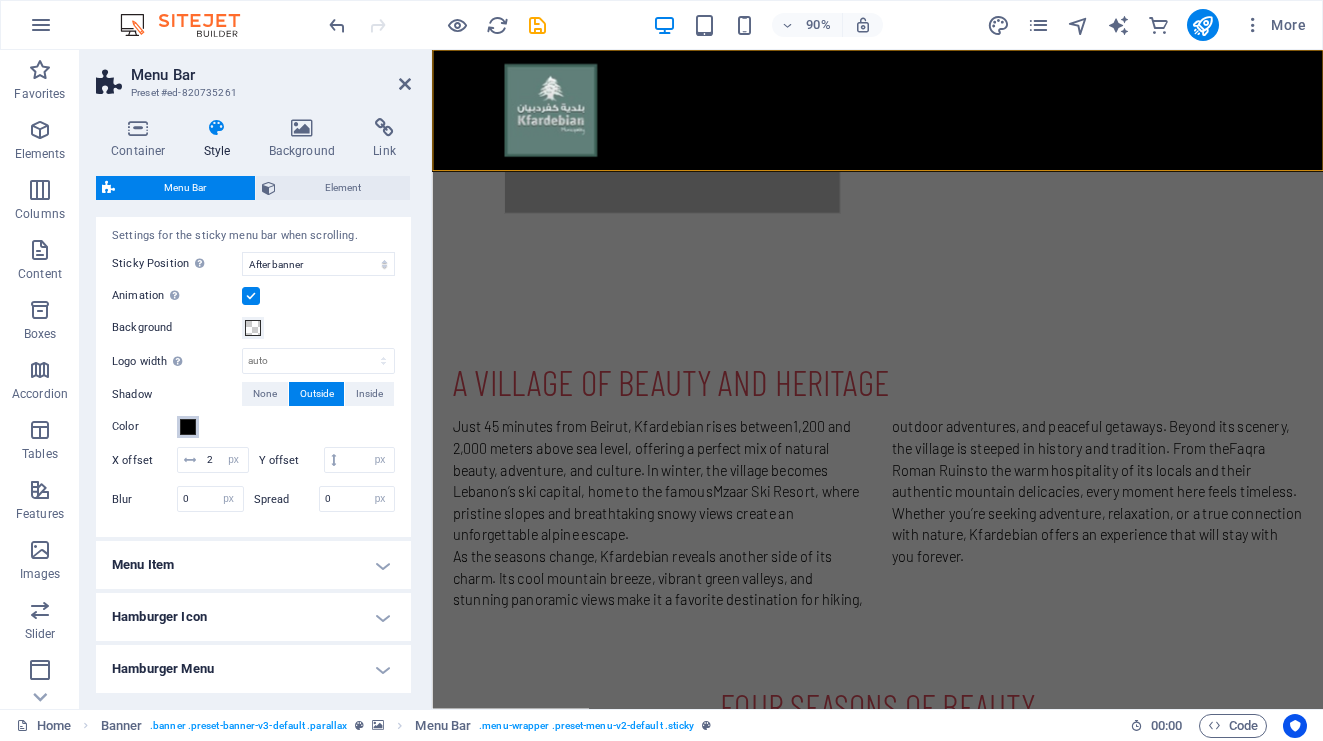 click at bounding box center (188, 427) 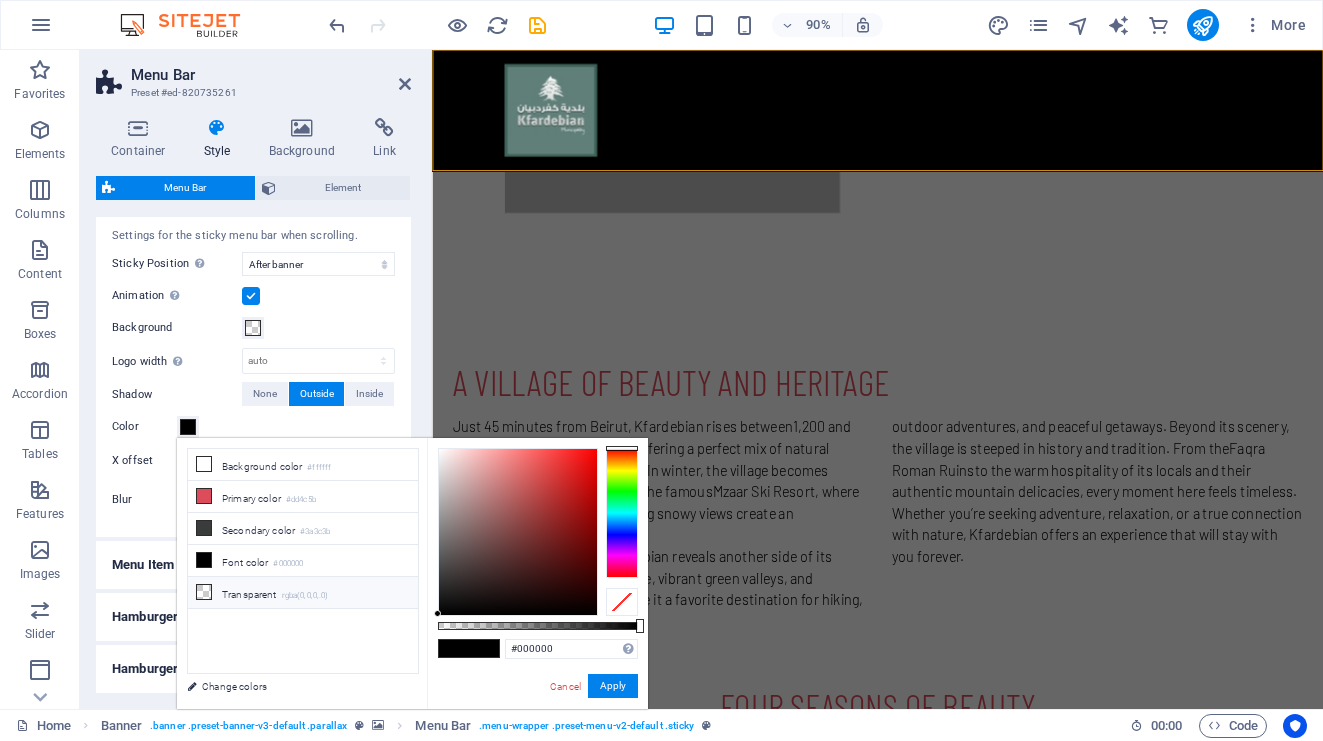 click on "Transparent
rgba(0,0,0,.0)" at bounding box center (303, 593) 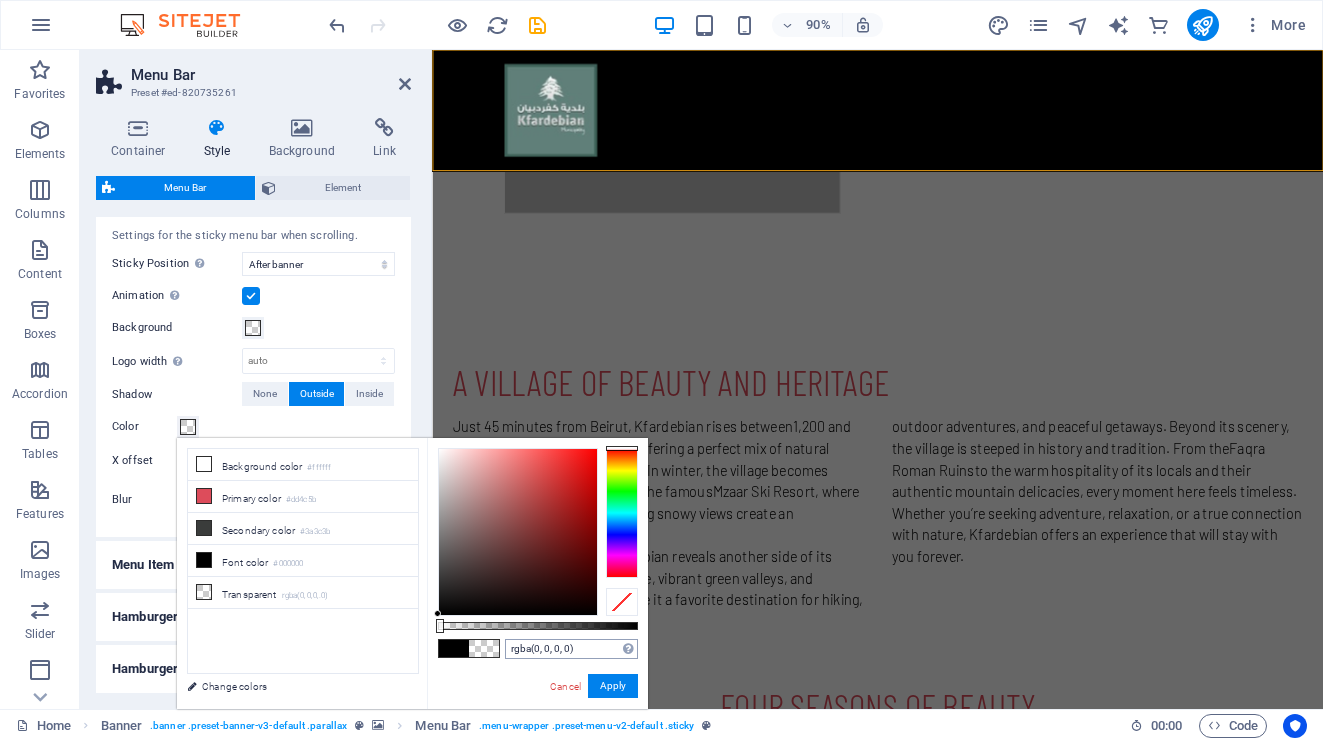type on "#000000" 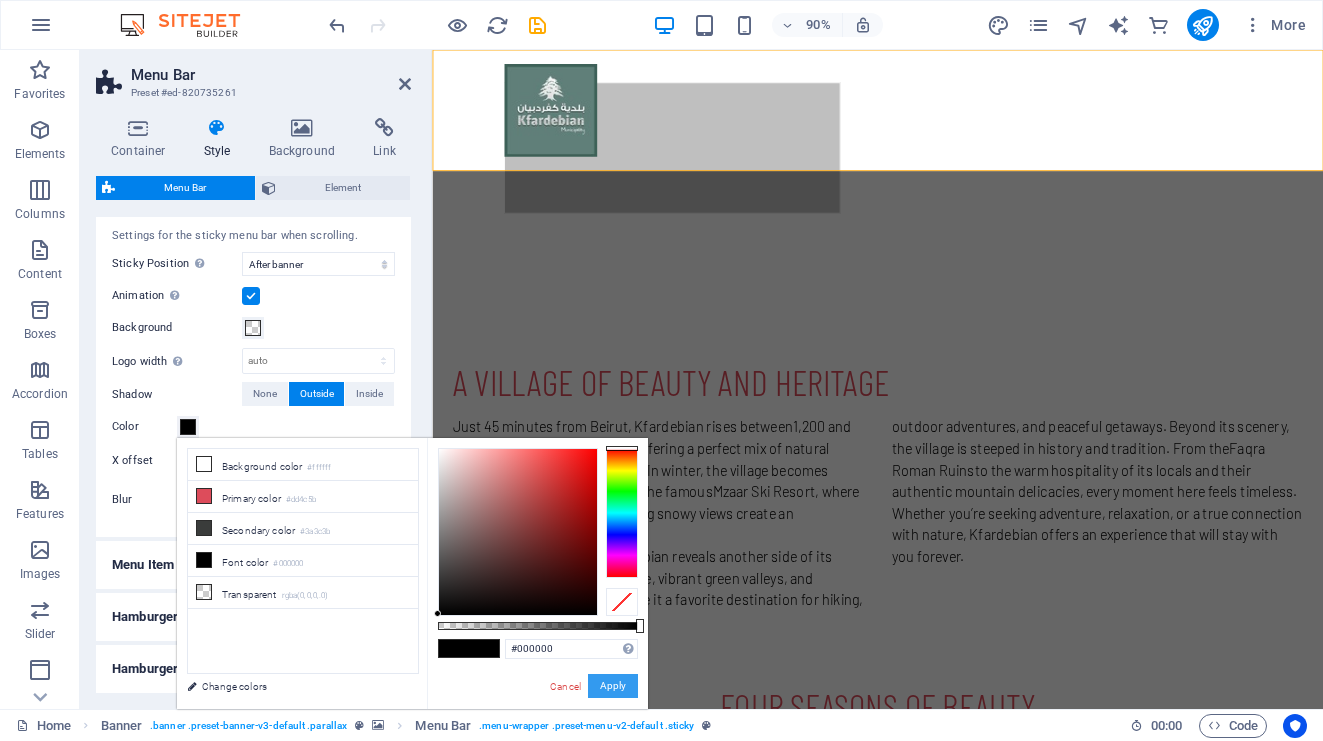 click on "Apply" at bounding box center [613, 686] 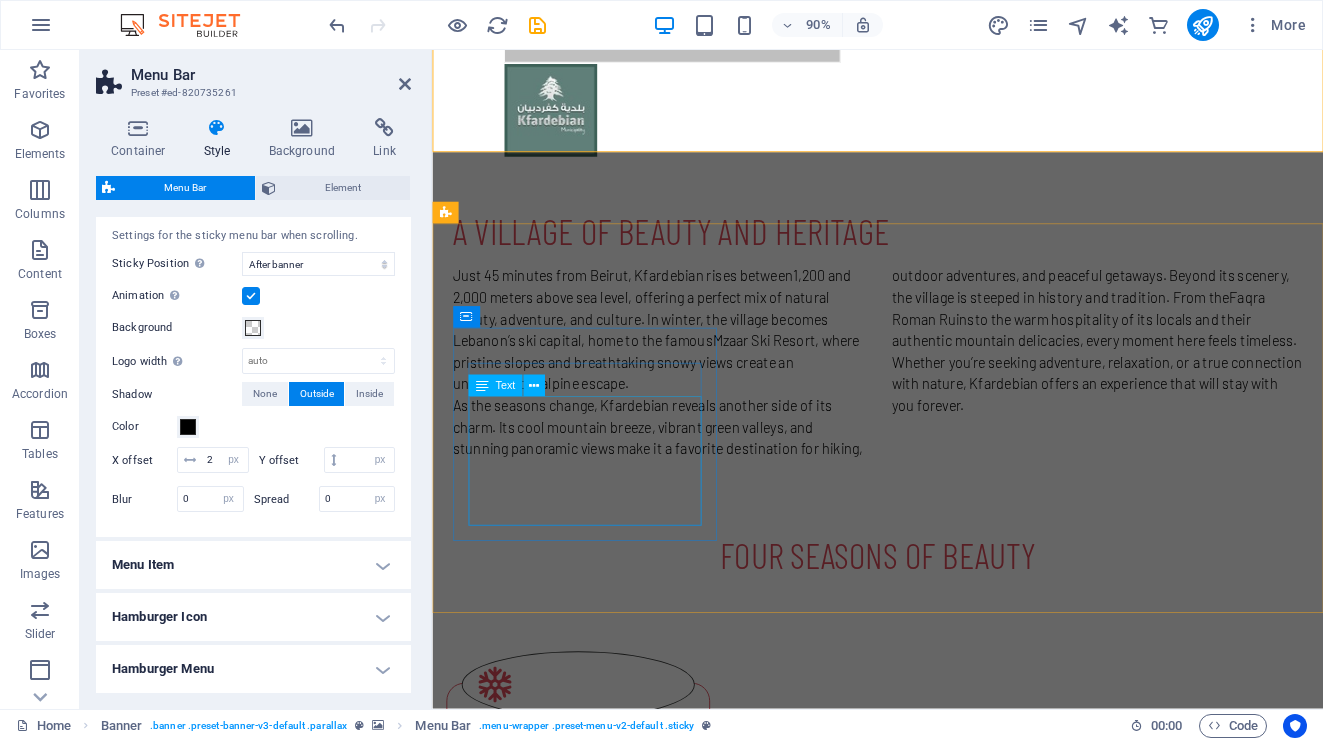scroll, scrollTop: 1099, scrollLeft: 0, axis: vertical 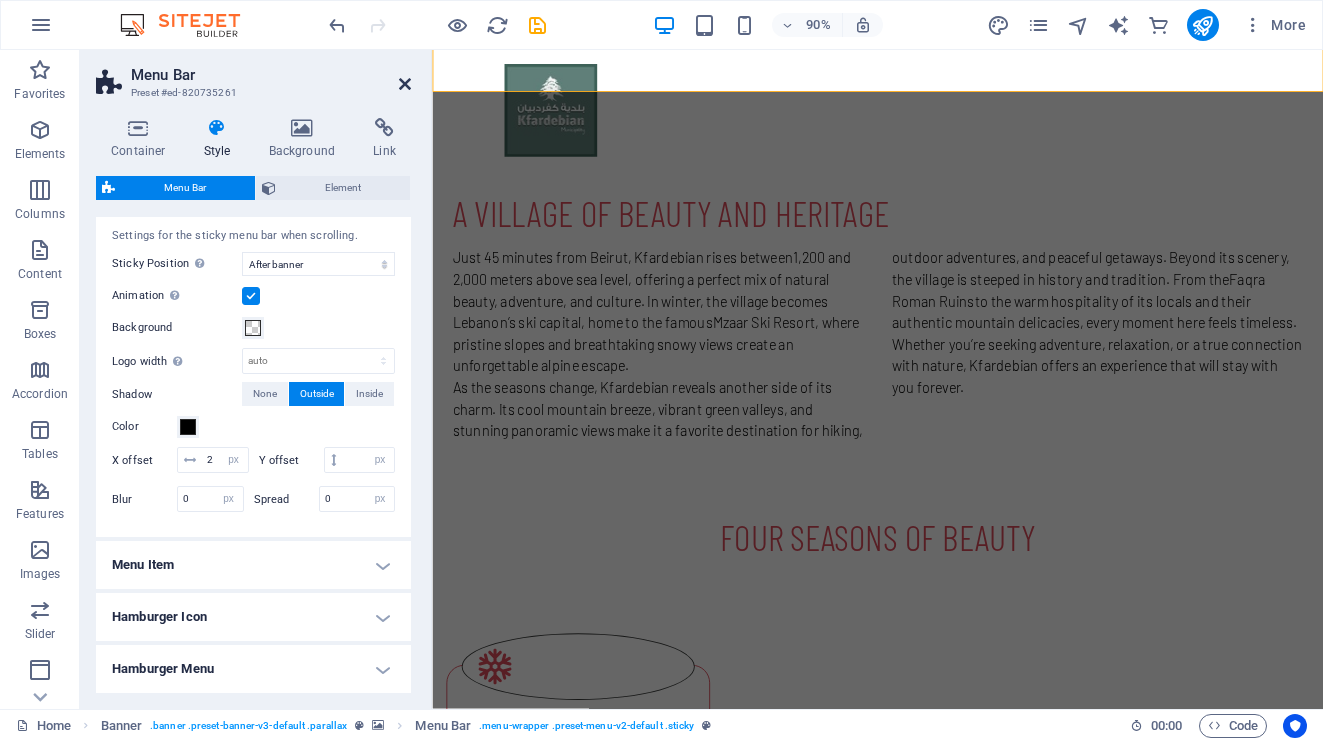 click at bounding box center (405, 84) 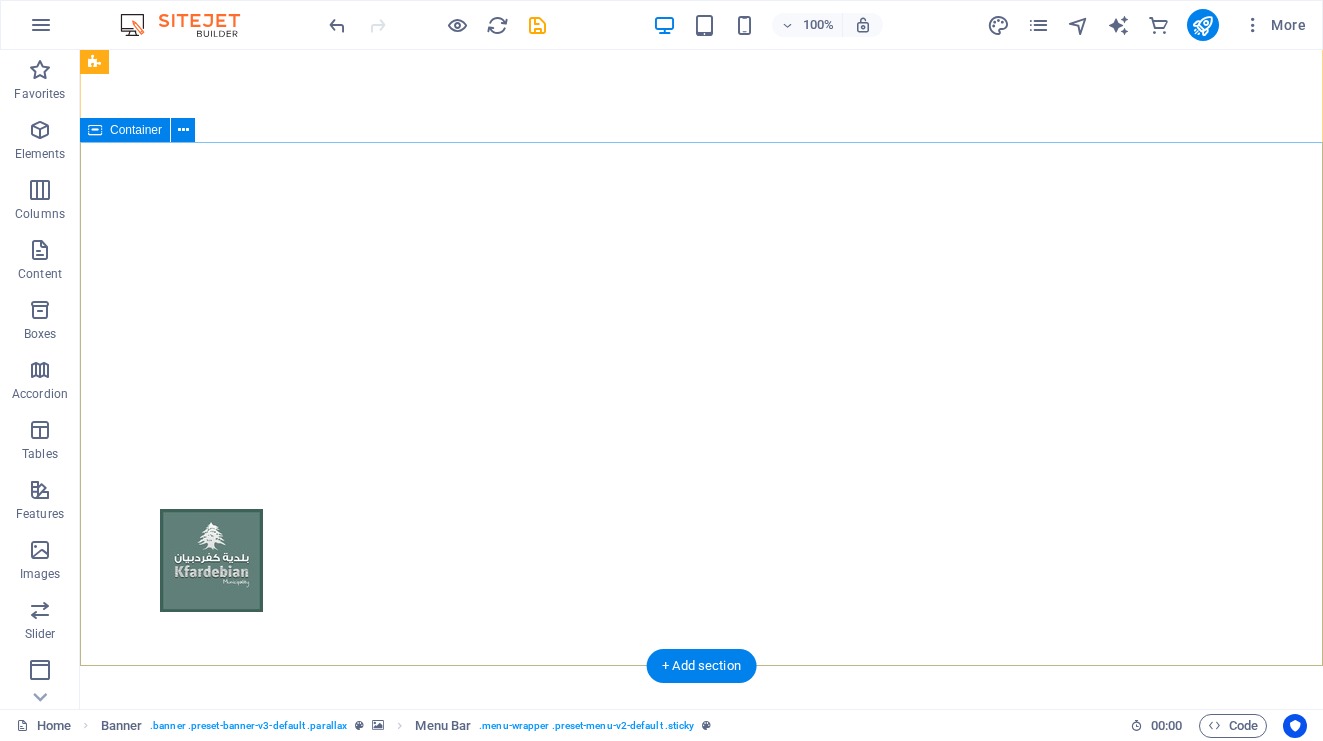 scroll, scrollTop: 0, scrollLeft: 0, axis: both 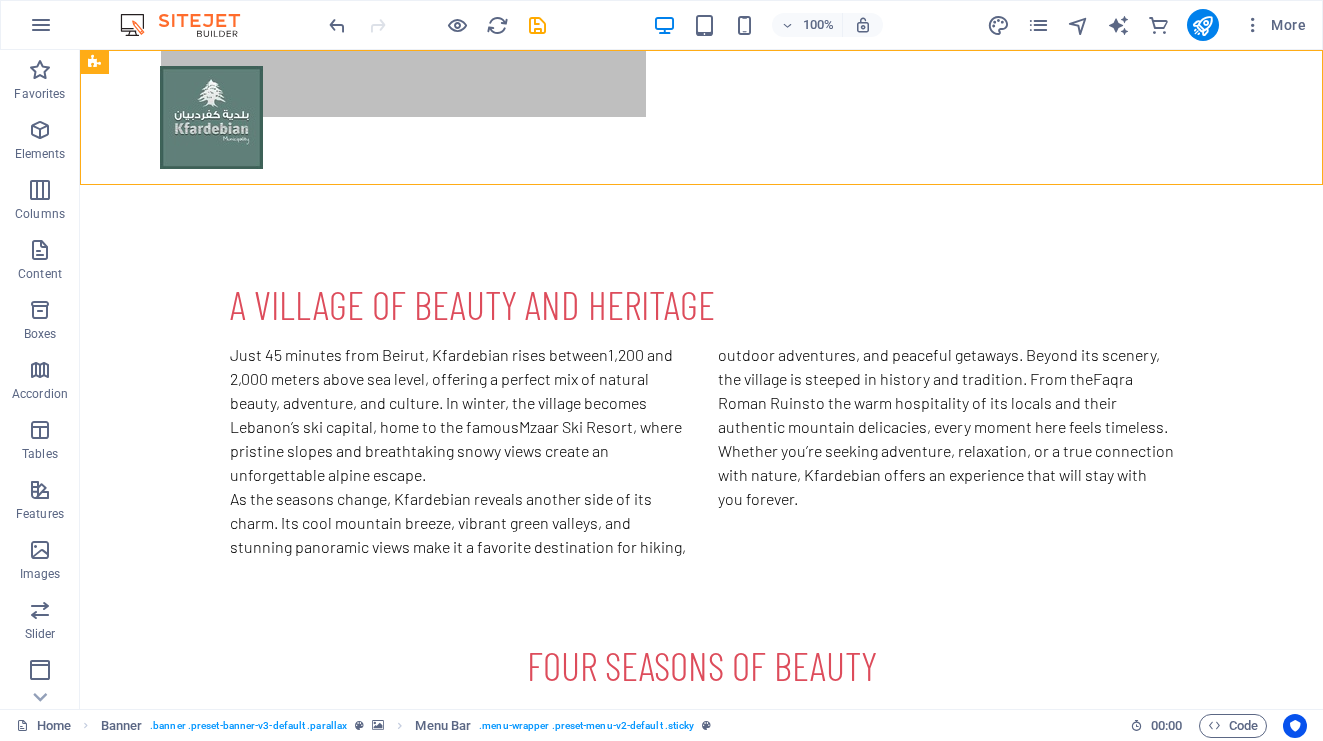 click at bounding box center (701, 117) 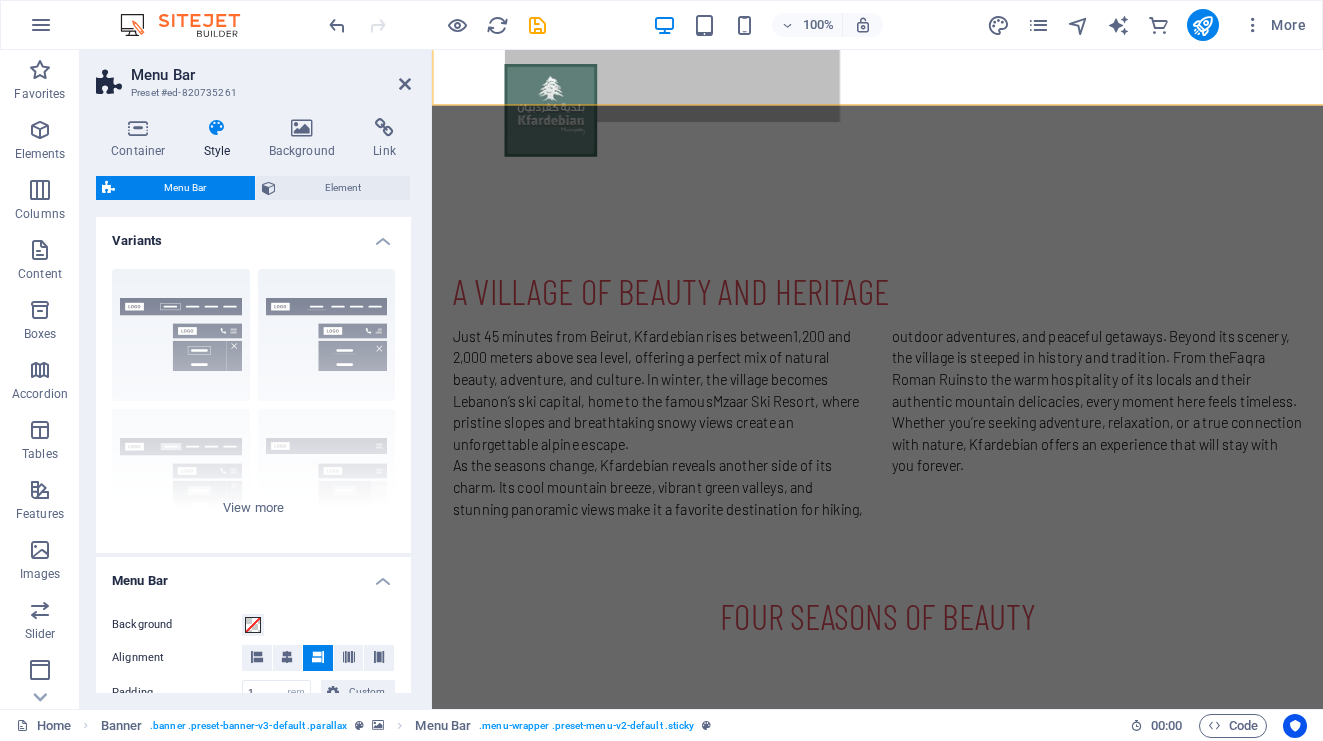 scroll, scrollTop: 1011, scrollLeft: 0, axis: vertical 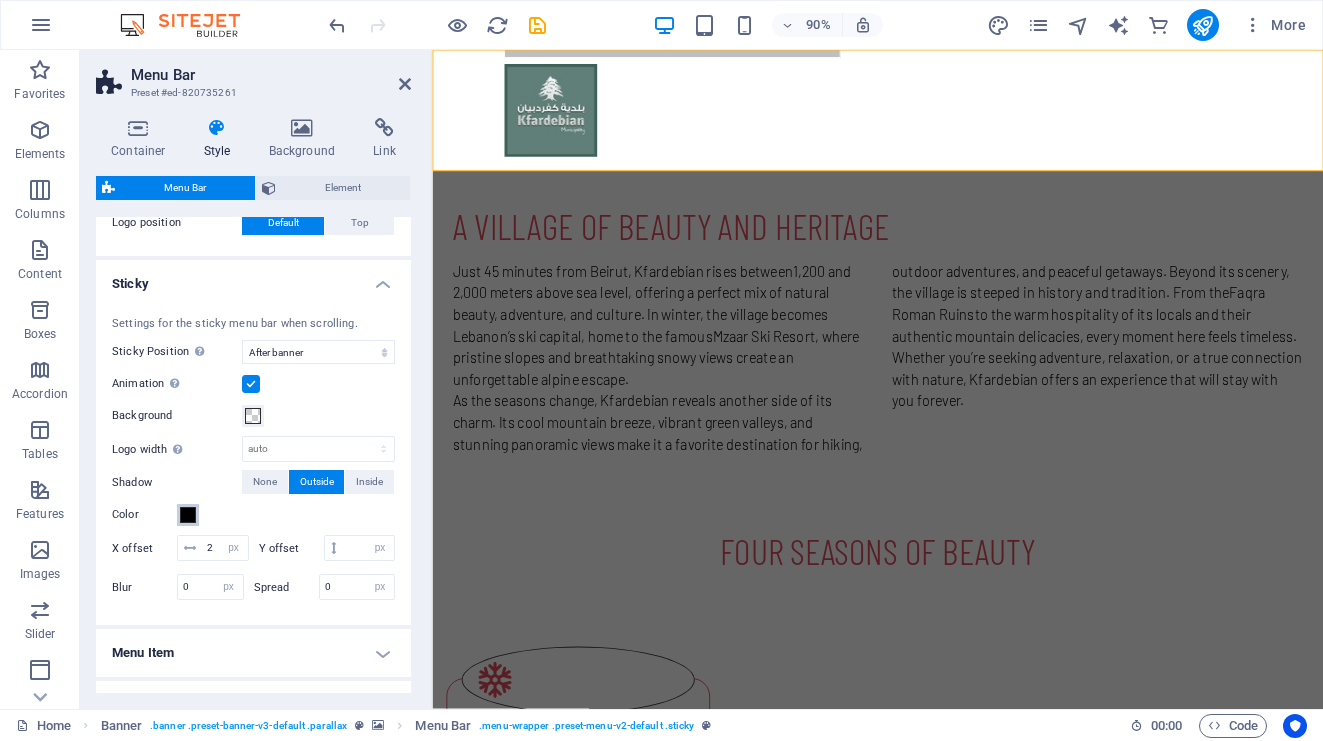click at bounding box center (188, 515) 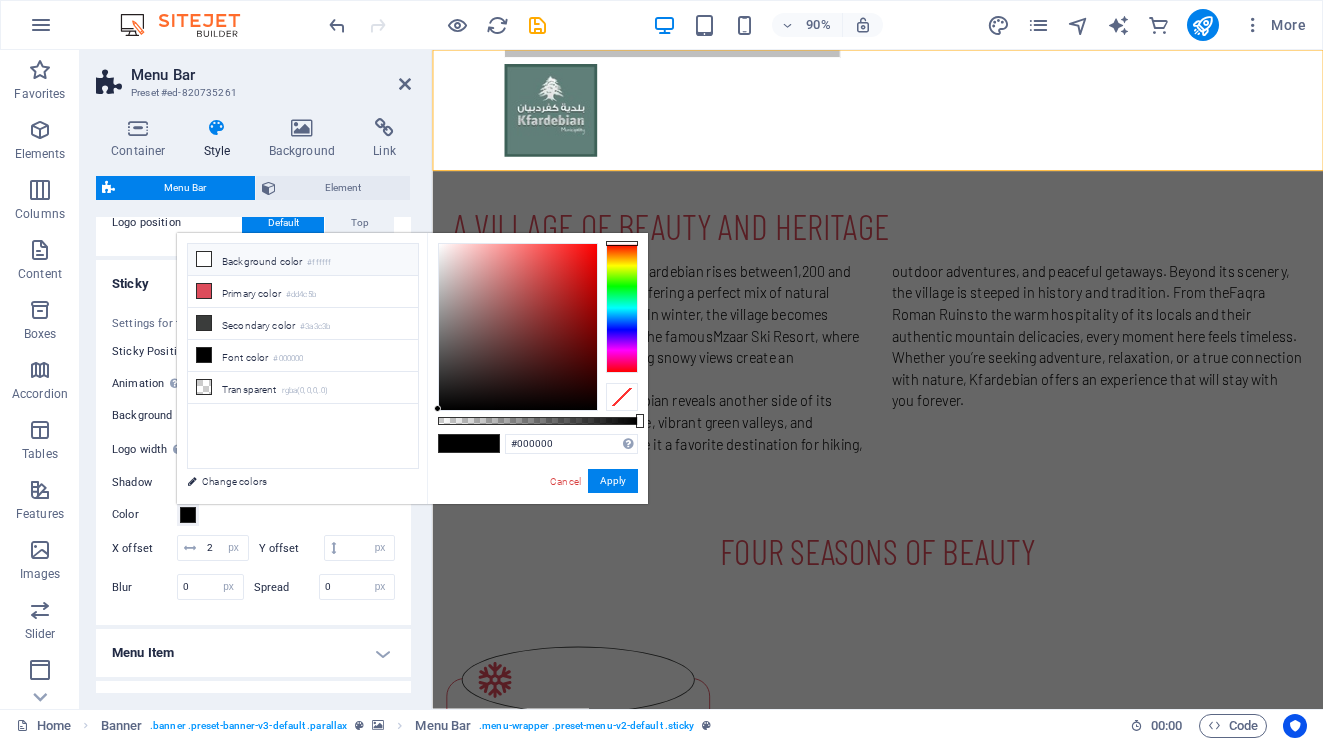 click on "Background color
#ffffff" at bounding box center (303, 260) 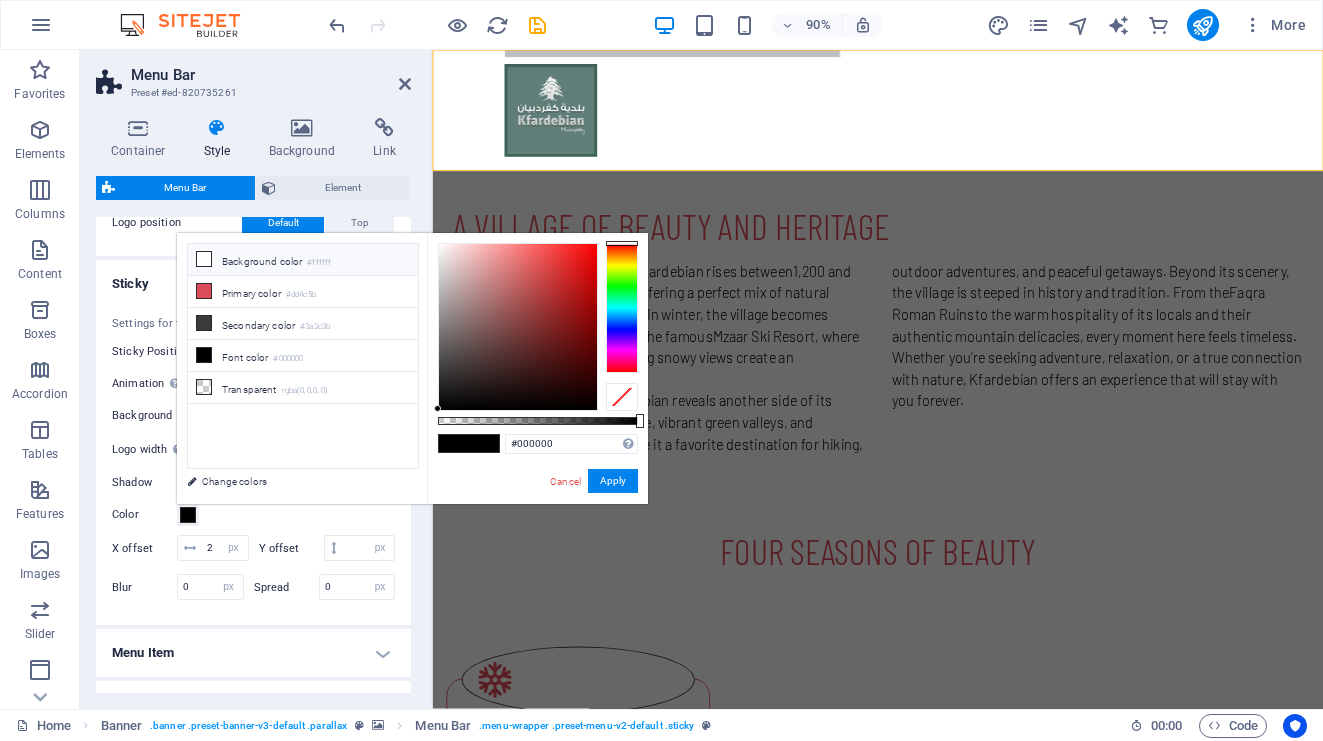 type on "#ffffff" 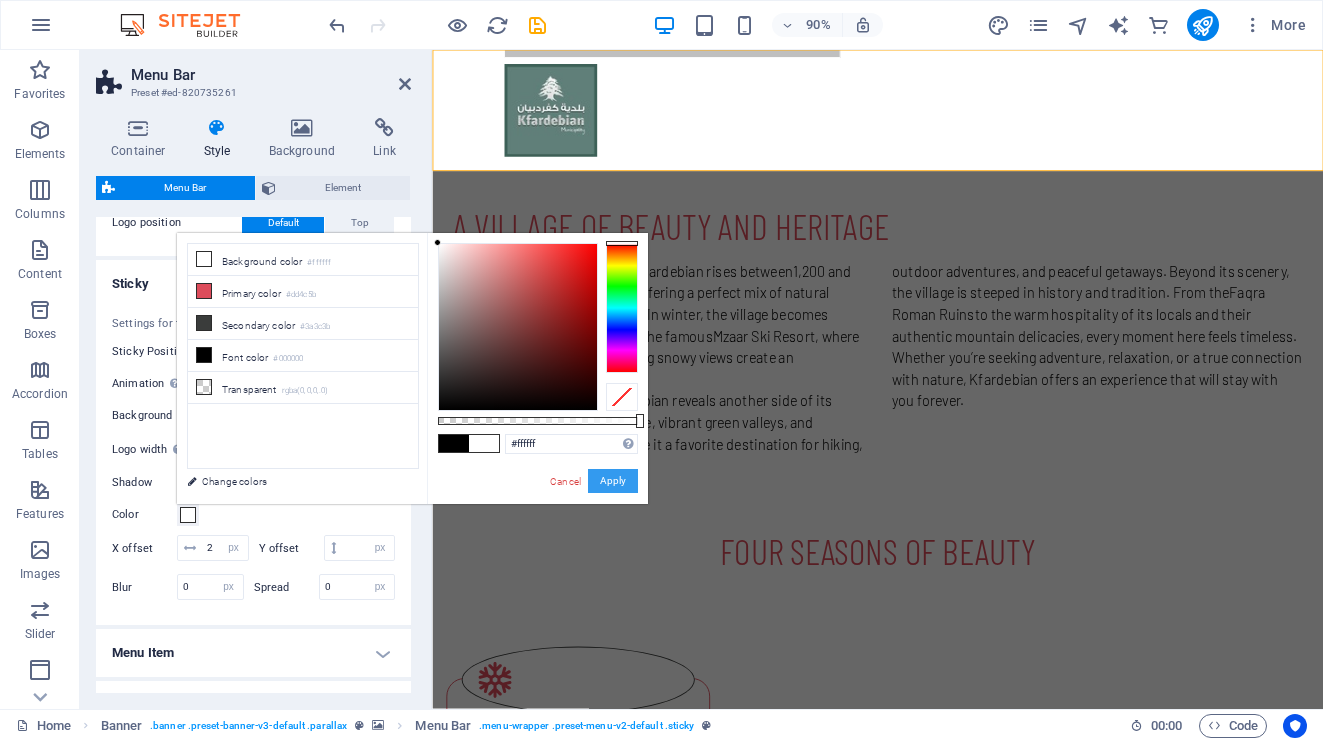 click on "Apply" at bounding box center [613, 481] 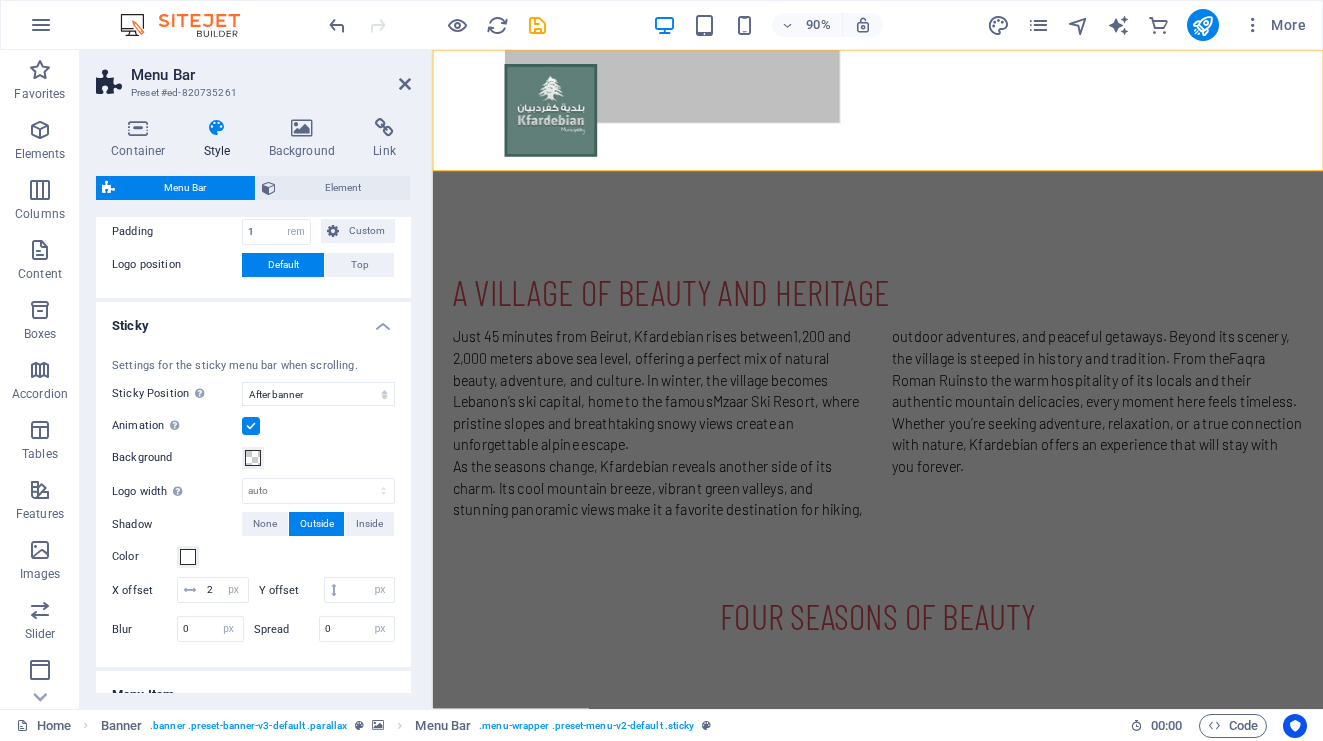 scroll, scrollTop: 467, scrollLeft: 0, axis: vertical 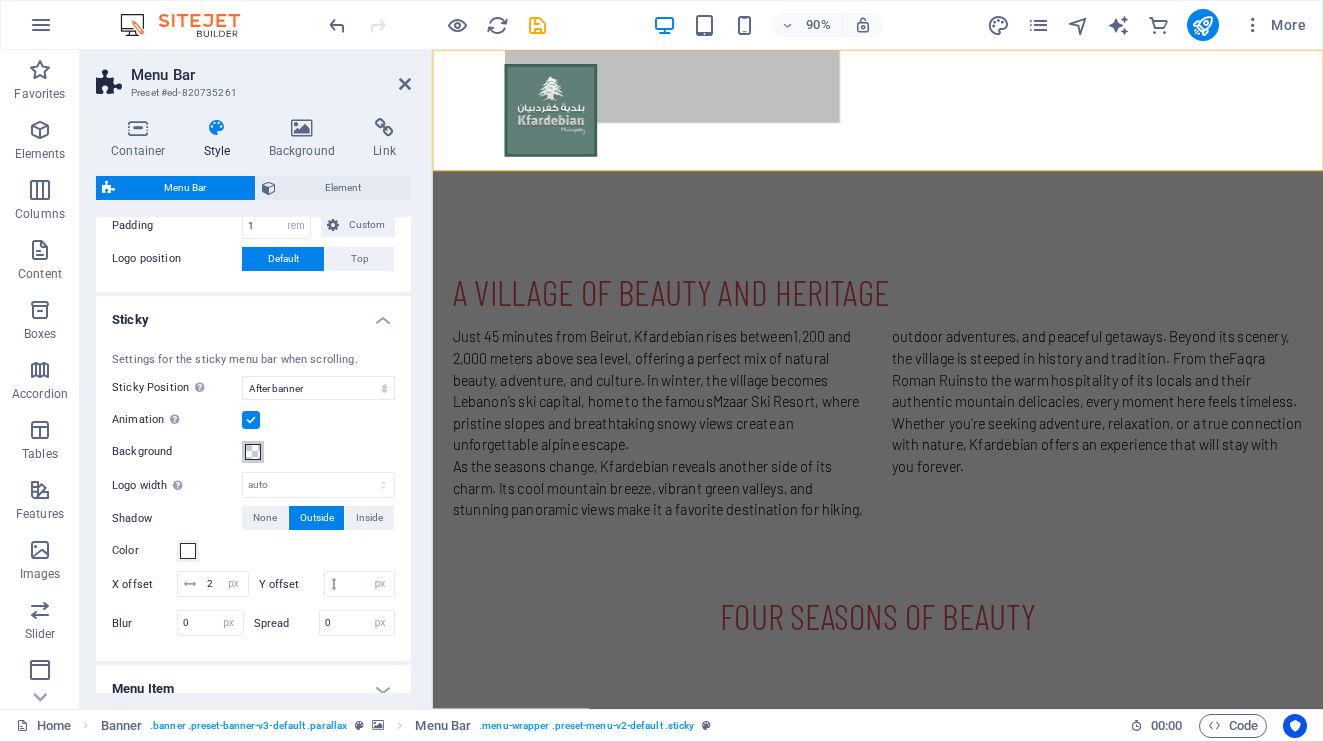 click at bounding box center (253, 452) 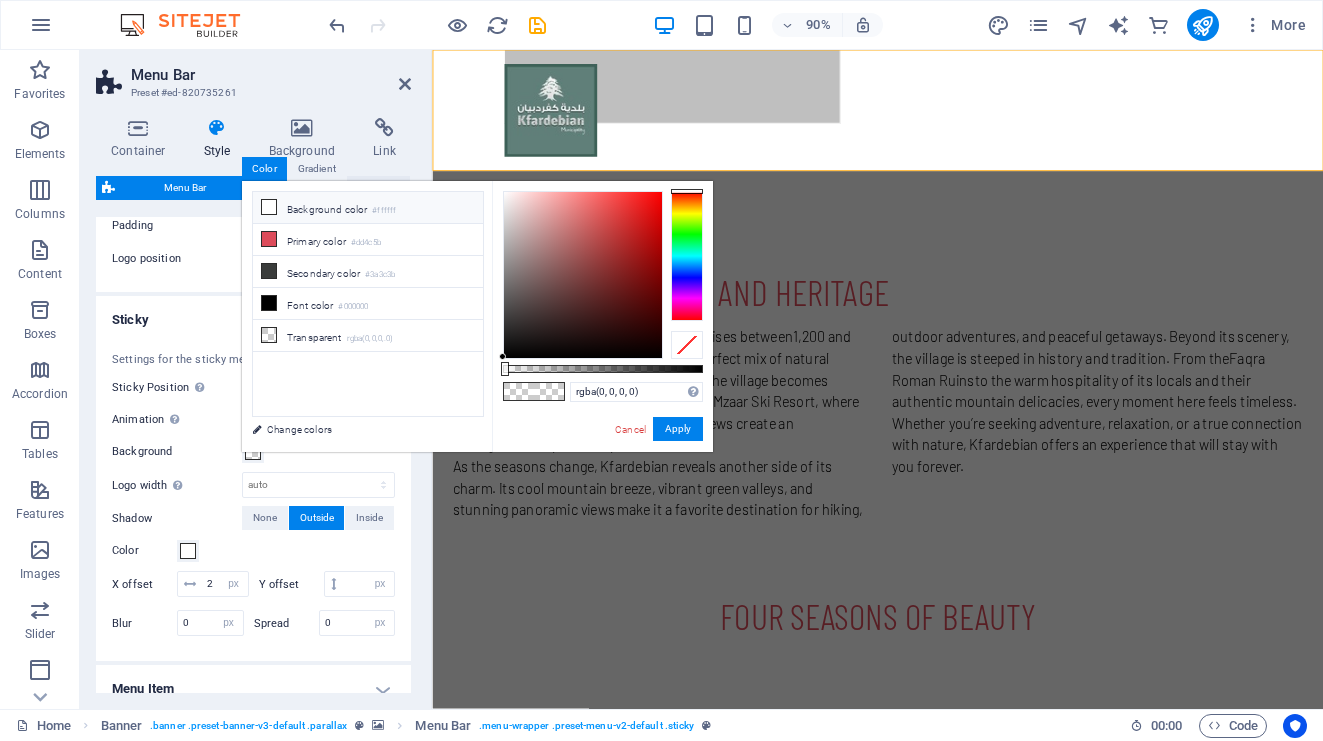 click on "Background color
#ffffff" at bounding box center [368, 208] 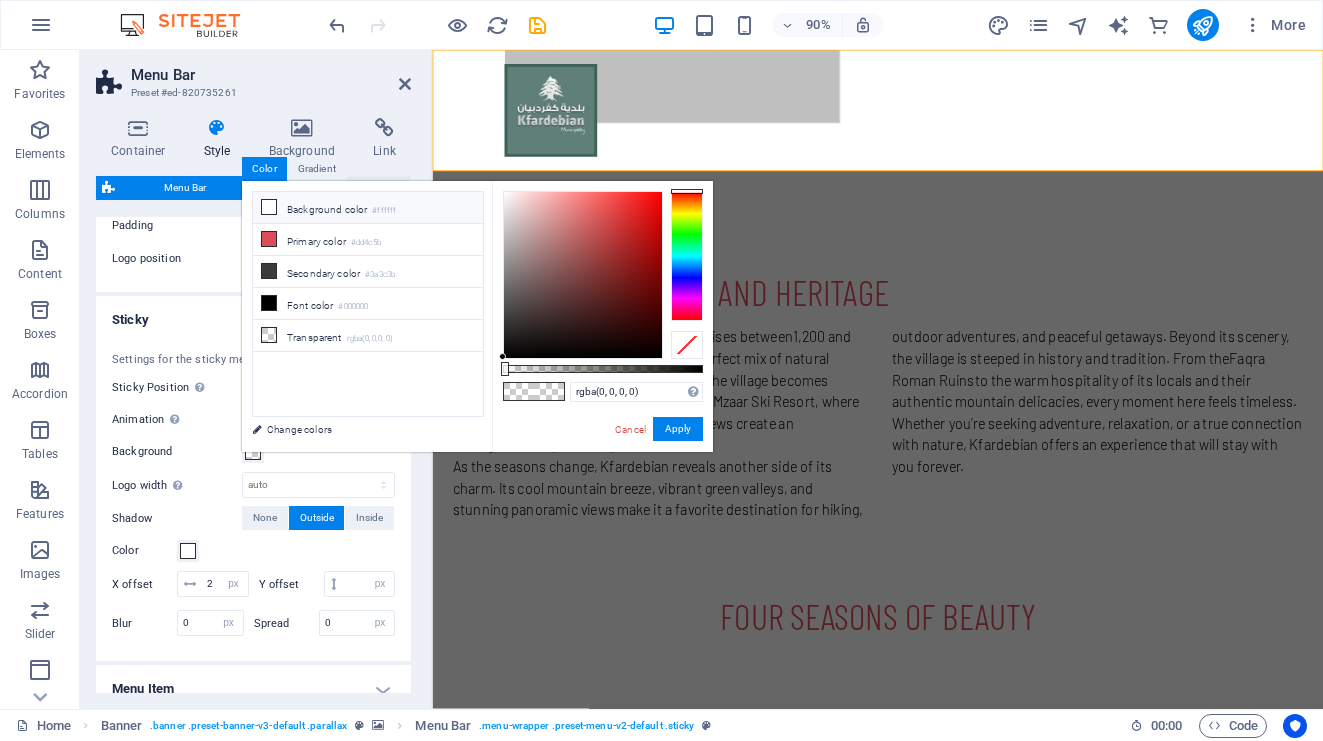 type on "#ffffff" 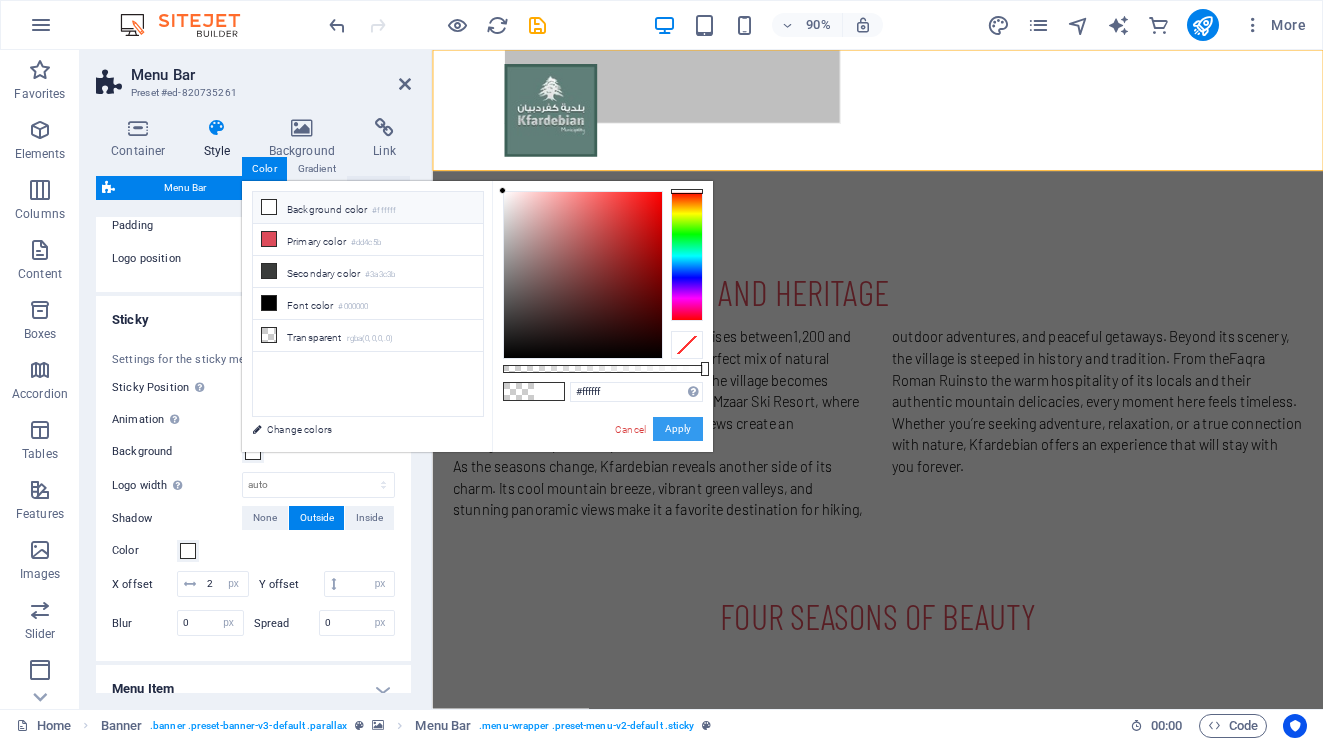 click on "Apply" at bounding box center [678, 429] 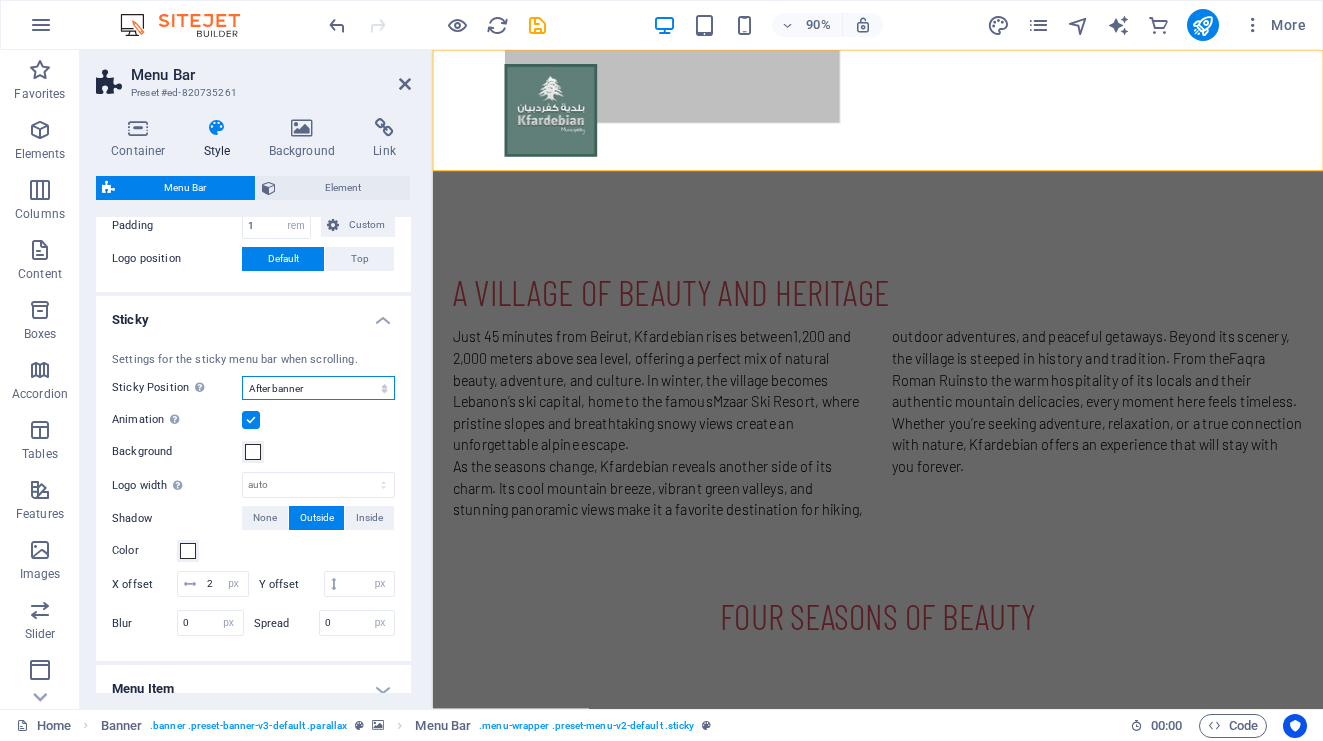 click on "Off Instant After menu After banner When scrolling up" at bounding box center [318, 388] 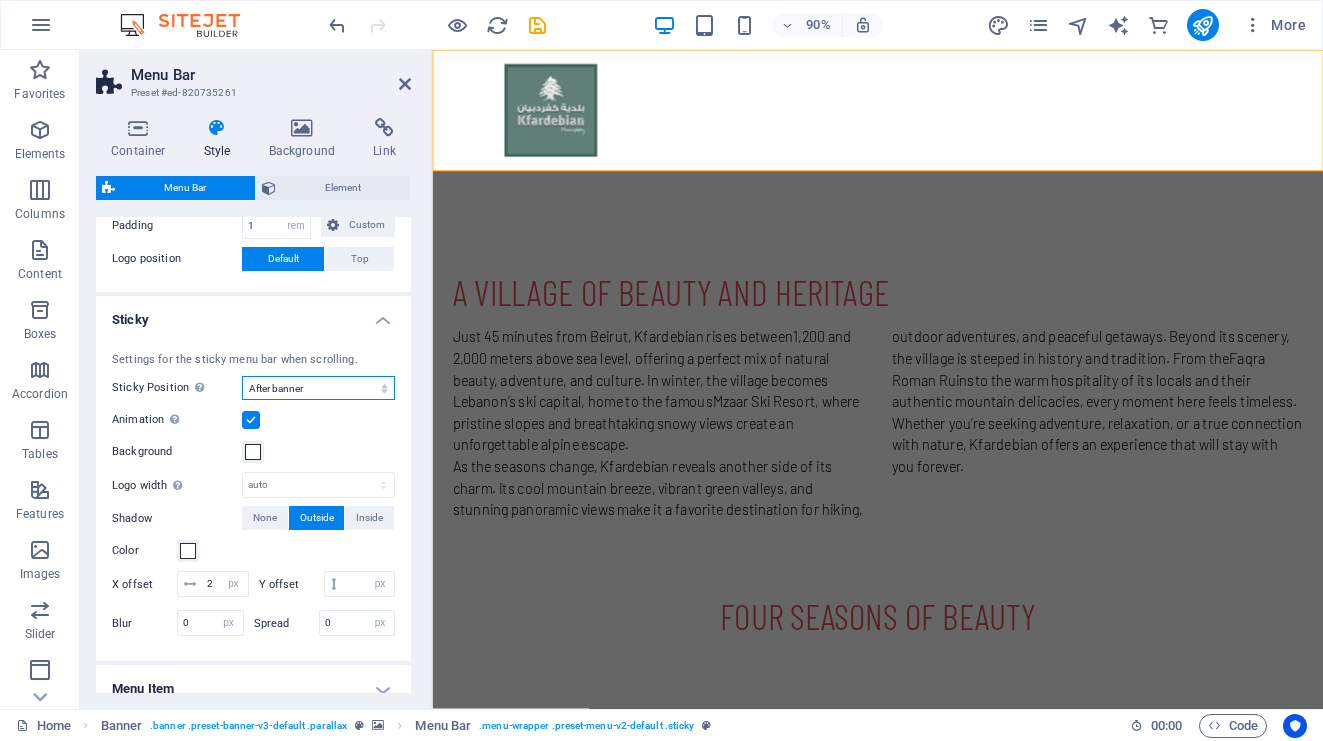 select on "sticky_none" 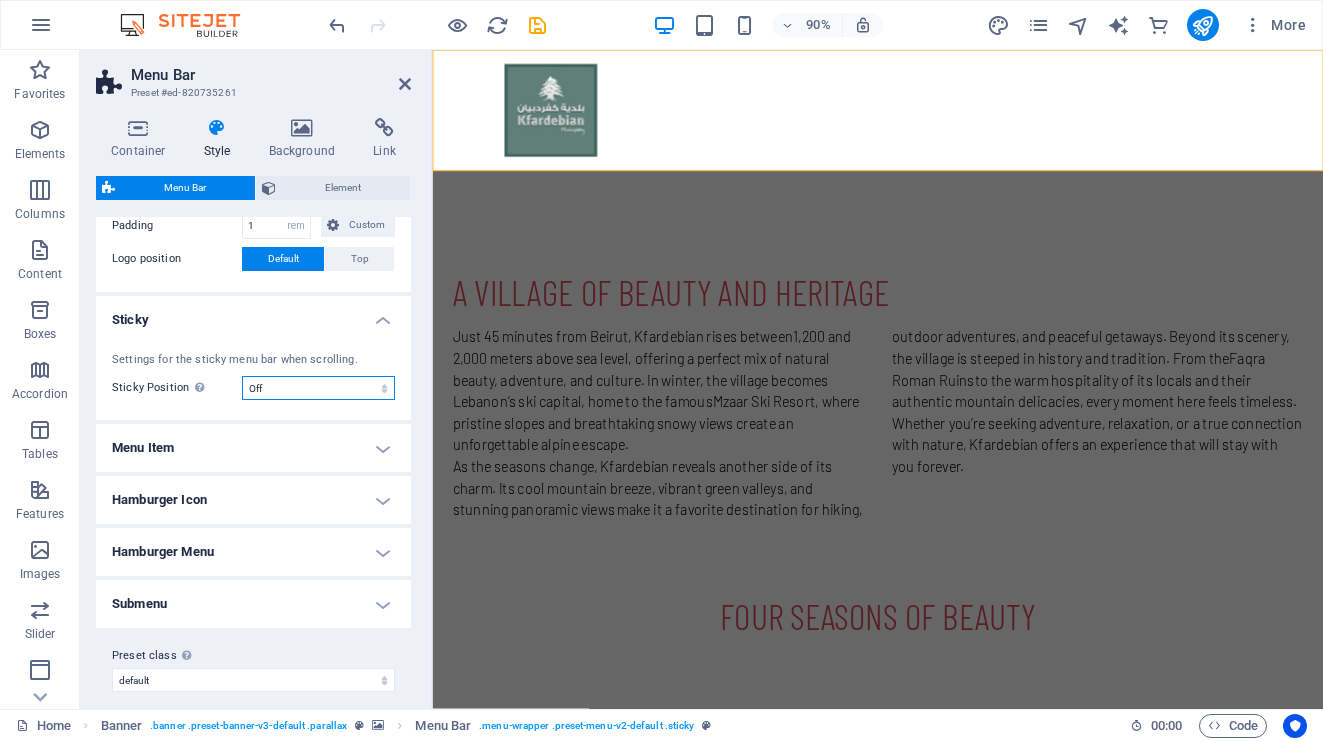scroll, scrollTop: 466, scrollLeft: 0, axis: vertical 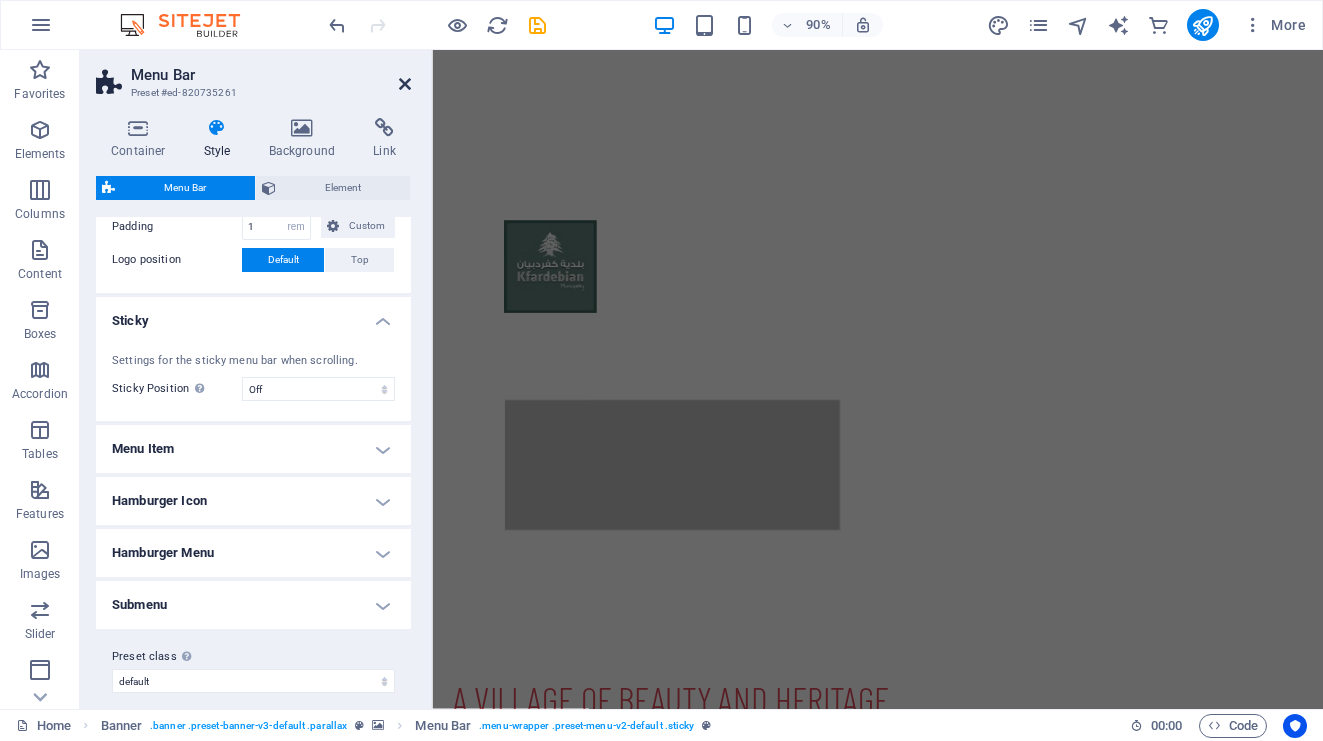 click at bounding box center [405, 84] 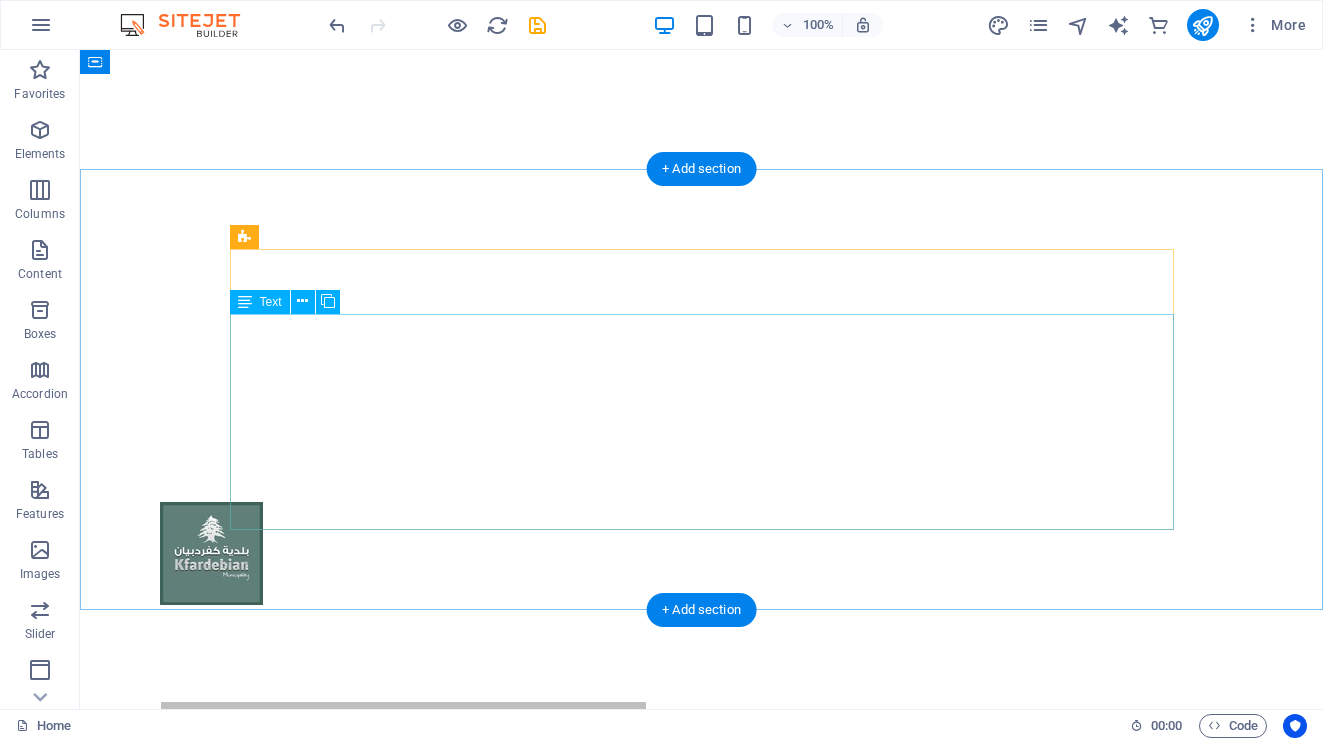 scroll, scrollTop: 0, scrollLeft: 0, axis: both 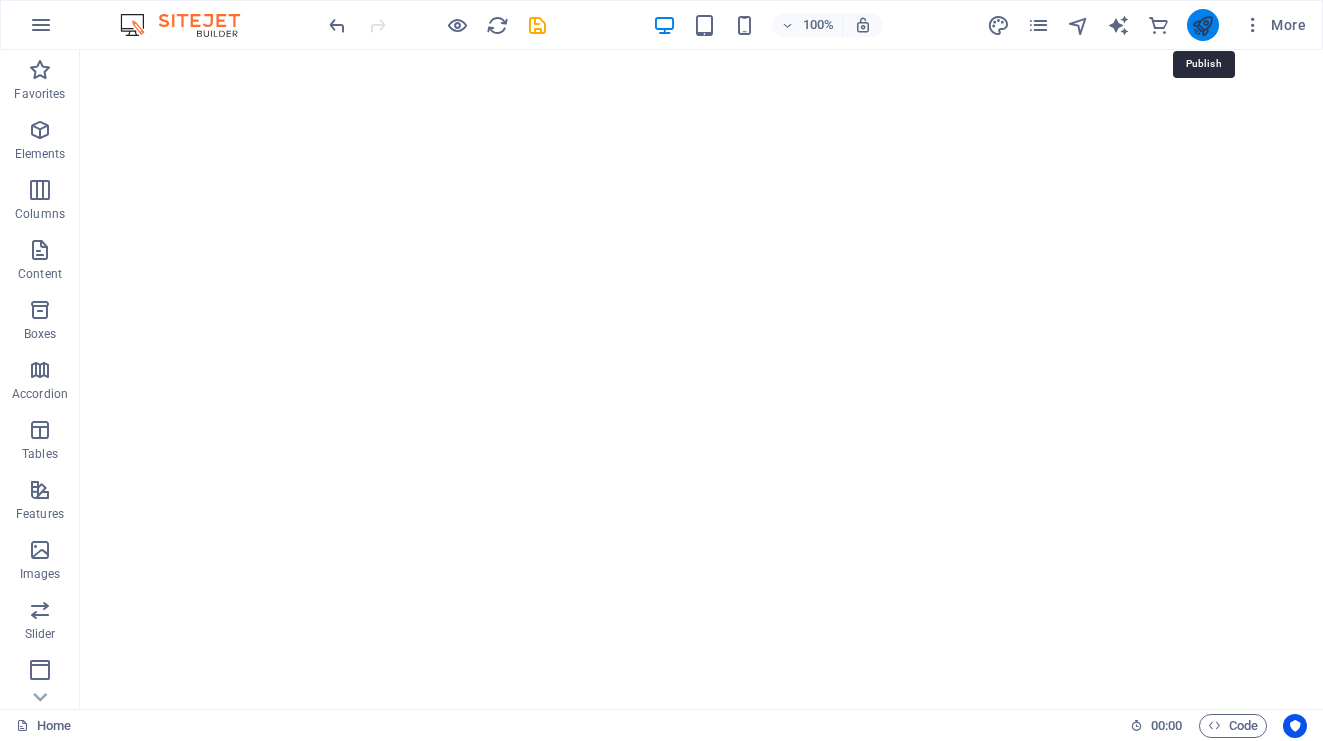 click at bounding box center (1202, 25) 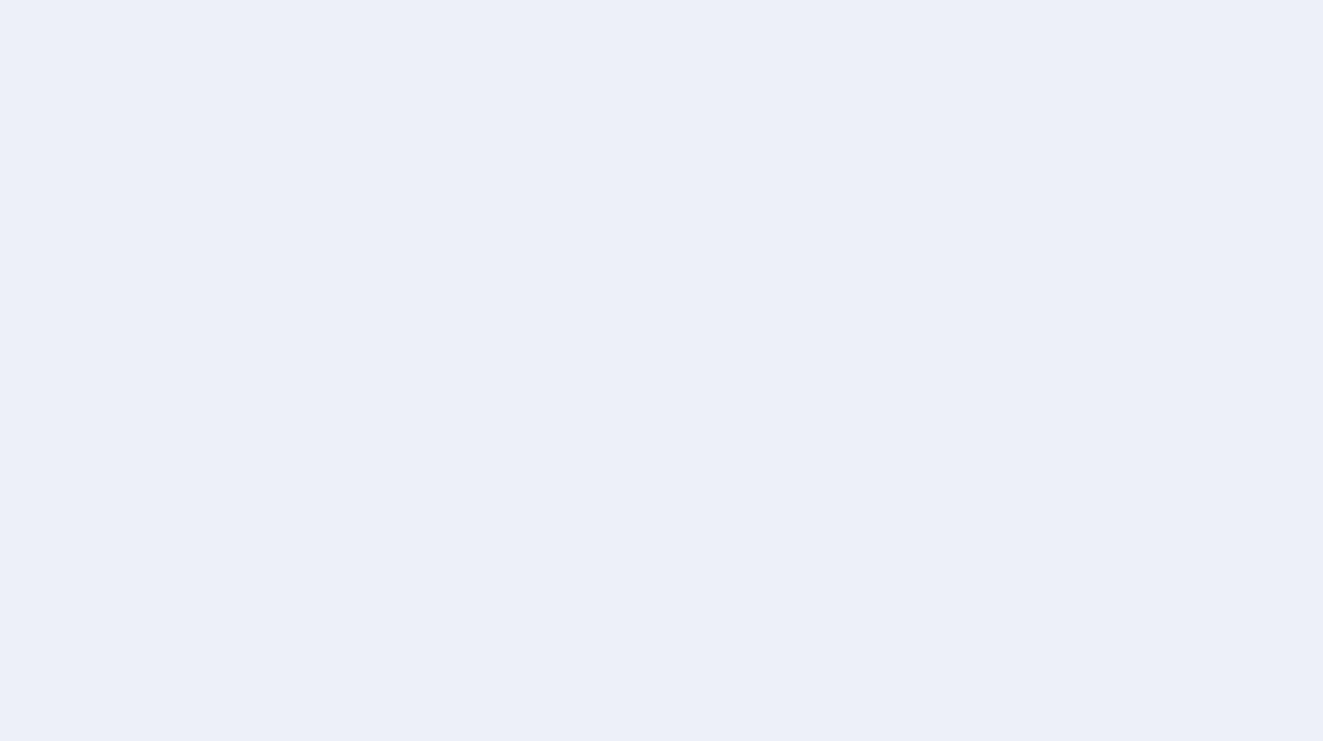 scroll, scrollTop: 0, scrollLeft: 0, axis: both 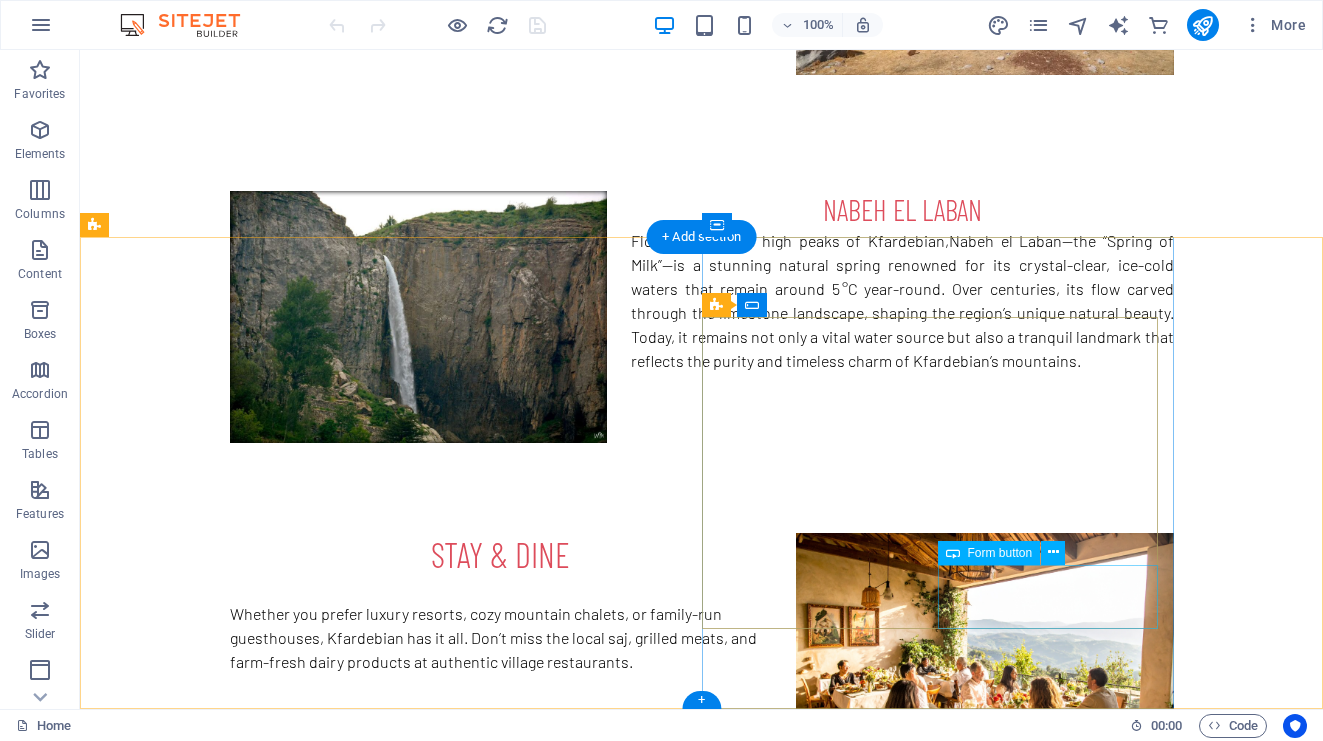 click on "Send message" 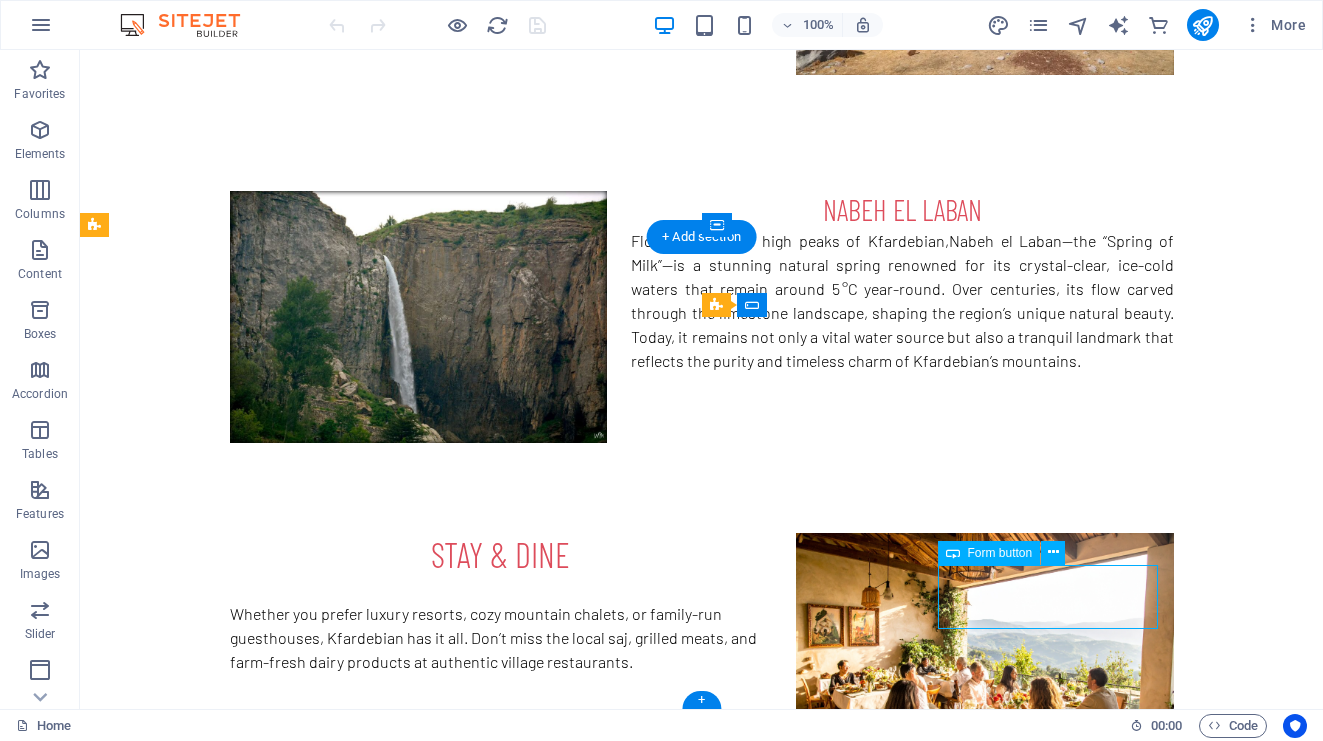 click on "Send message" 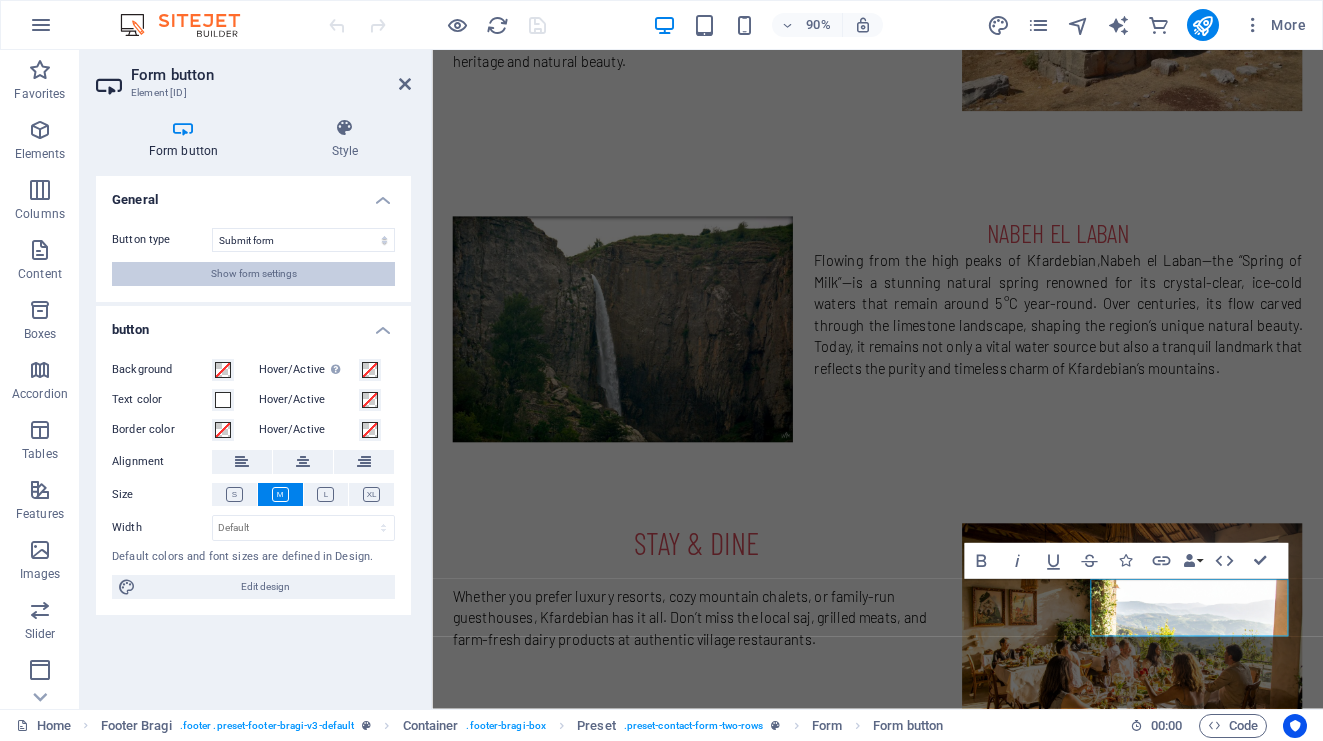 click on "Show form settings" at bounding box center (254, 274) 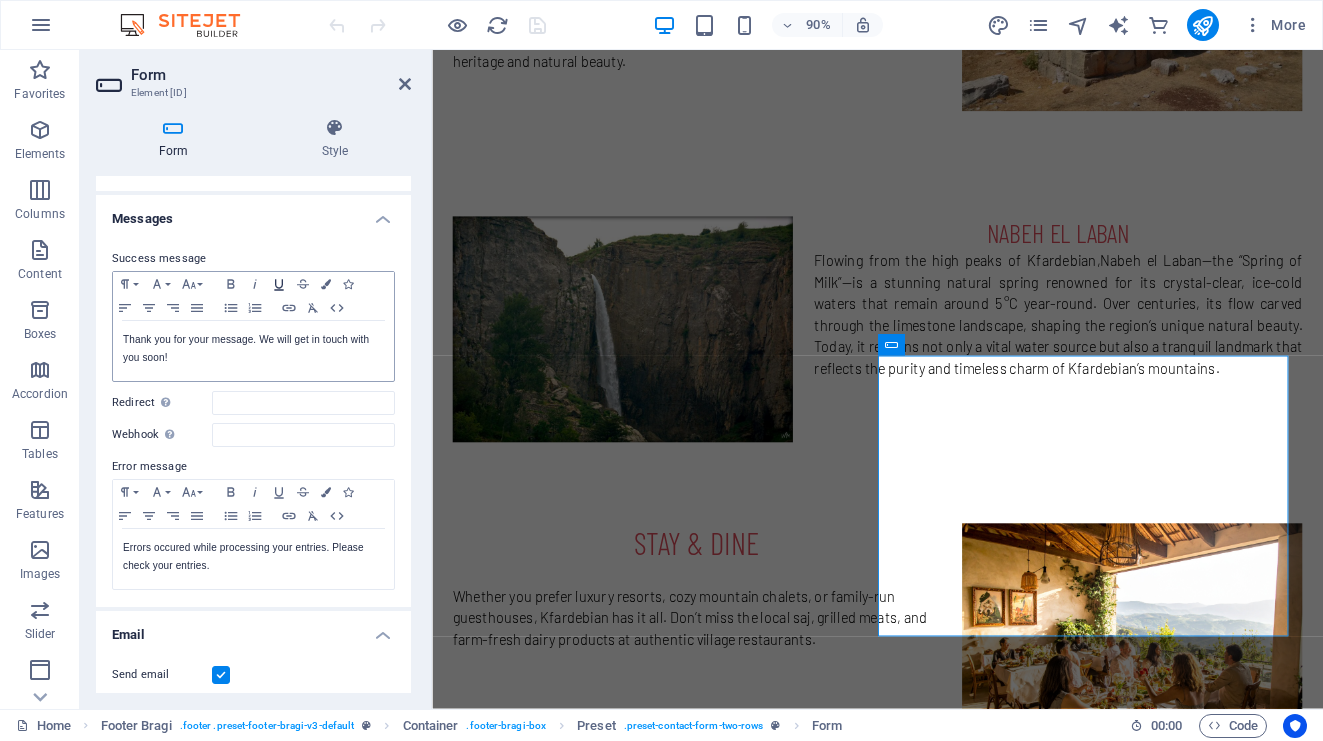 scroll, scrollTop: 0, scrollLeft: 0, axis: both 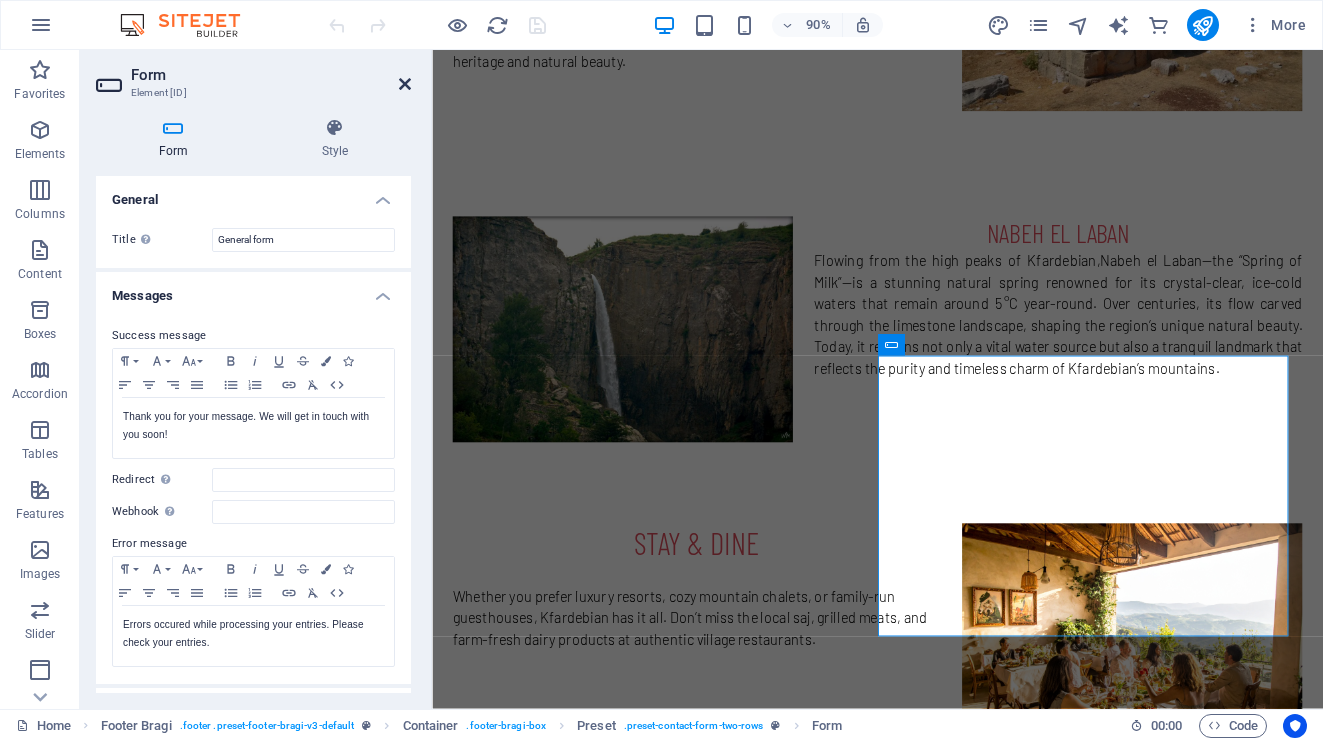 click at bounding box center [405, 84] 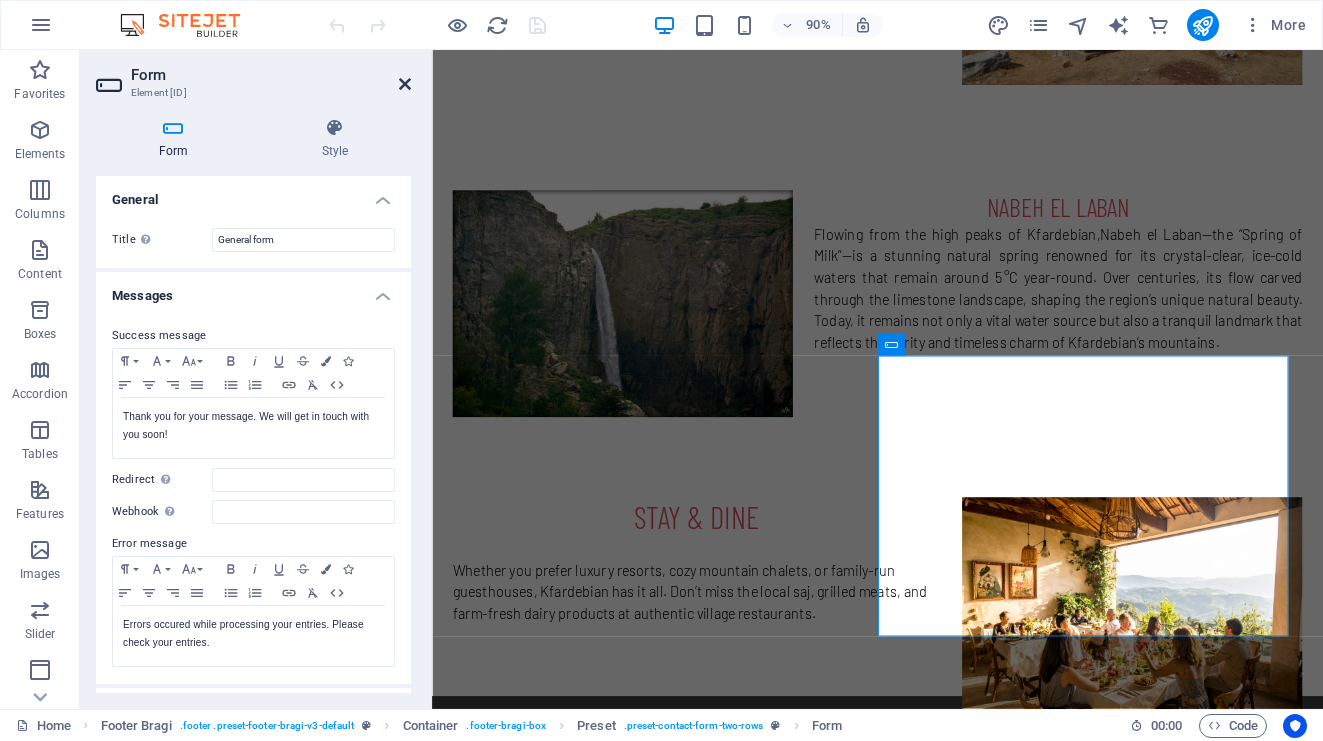 scroll, scrollTop: 3088, scrollLeft: 0, axis: vertical 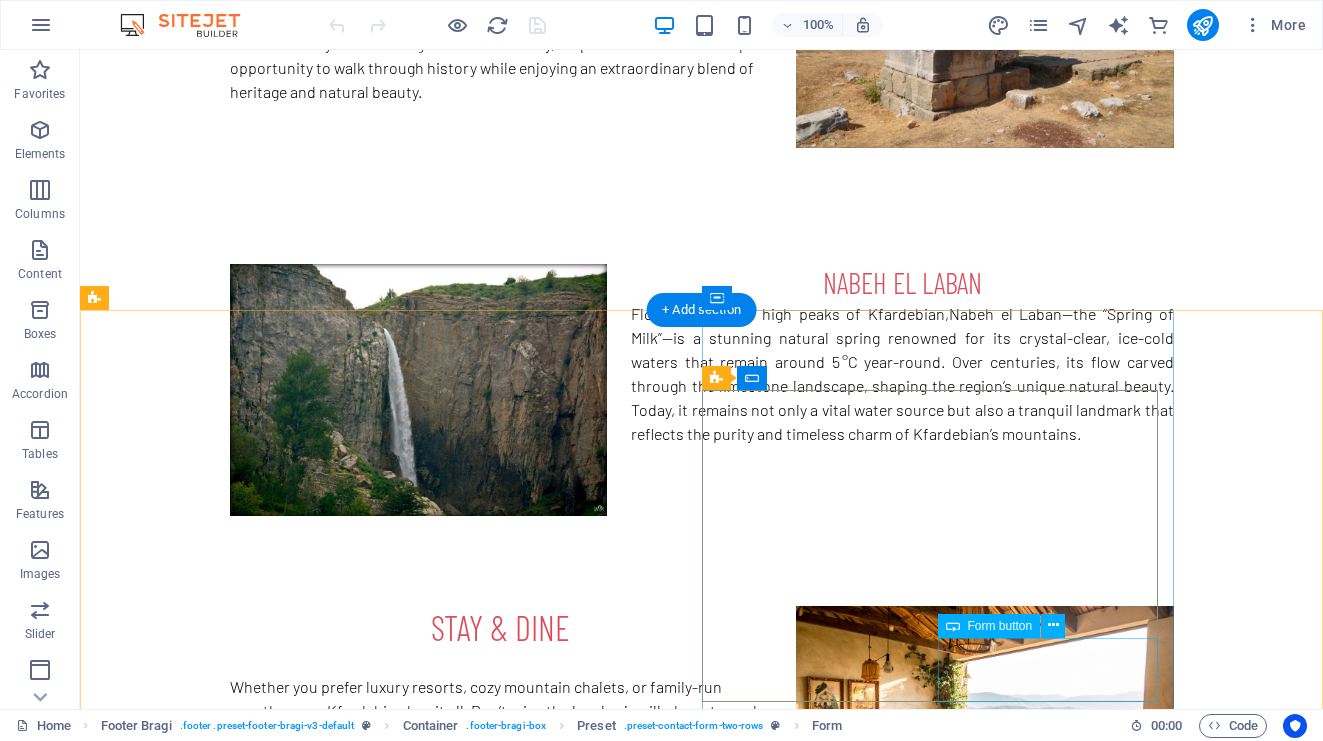 click on "Send message" 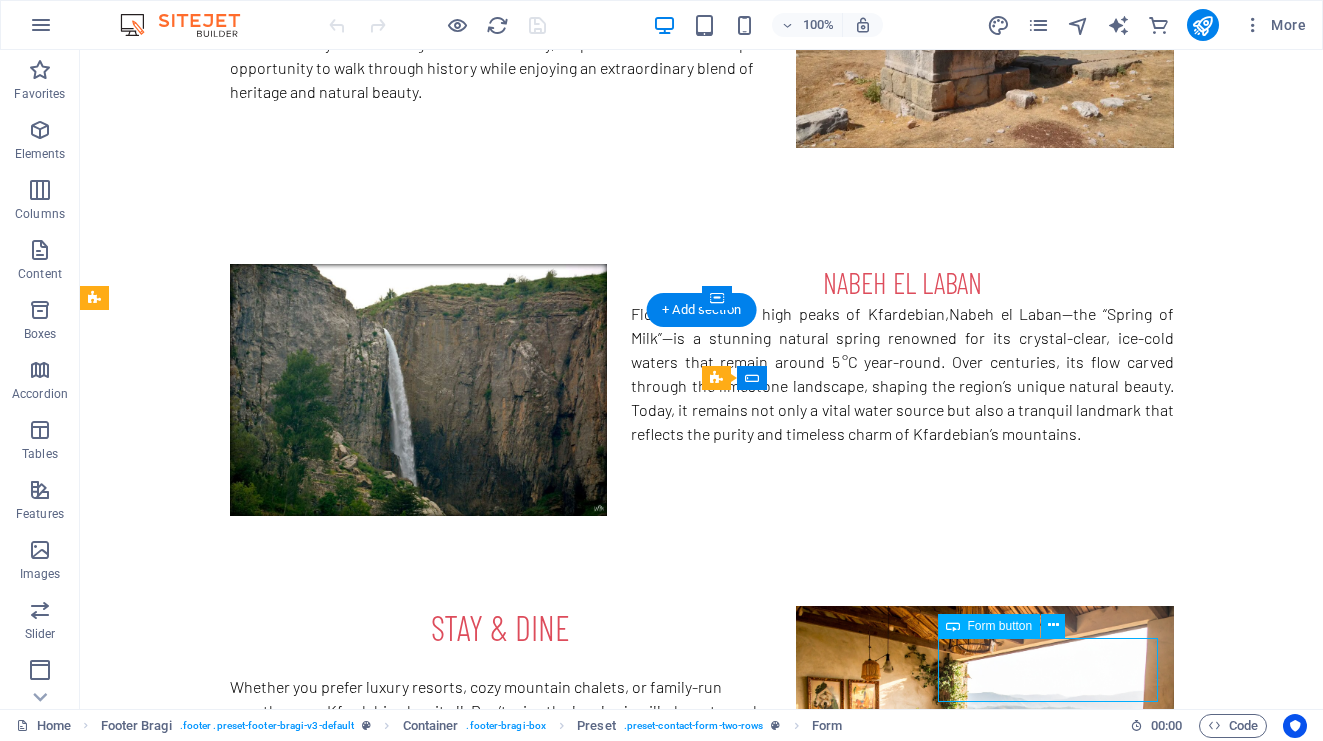 click on "Send message" 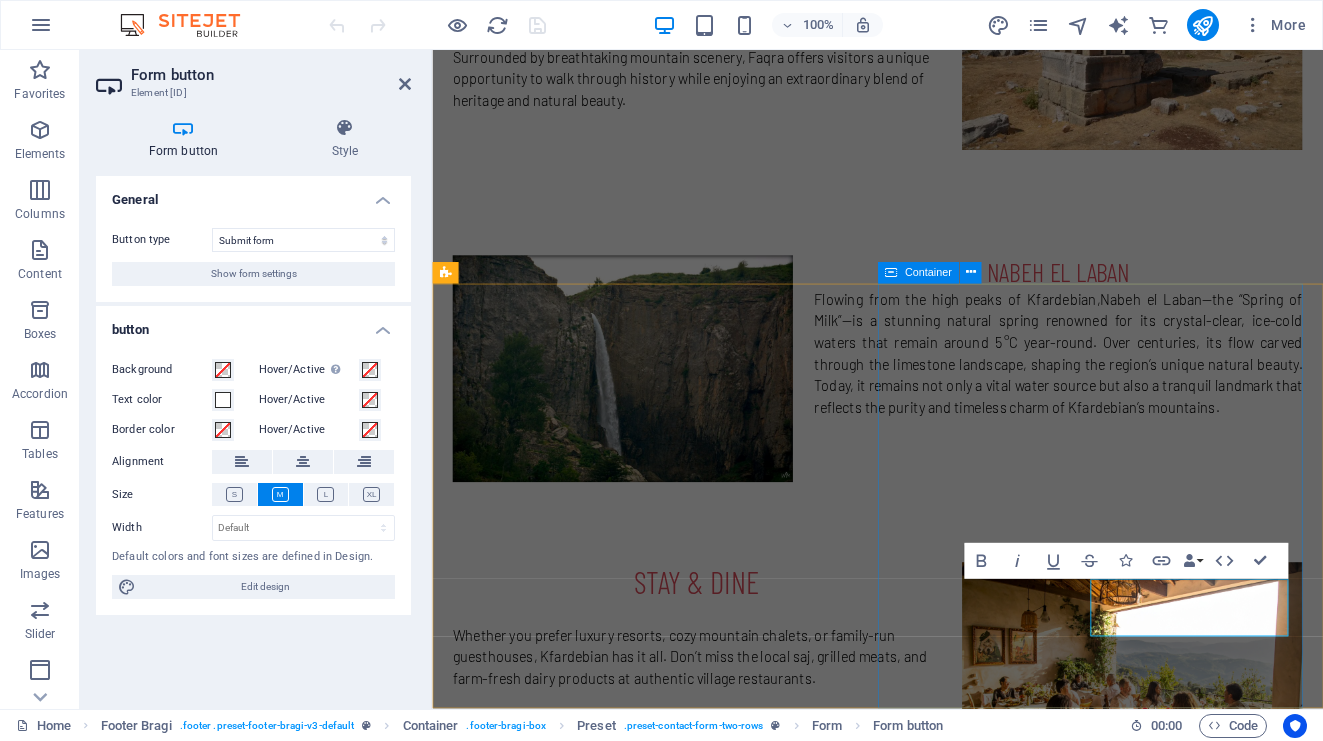 scroll, scrollTop: 3161, scrollLeft: 0, axis: vertical 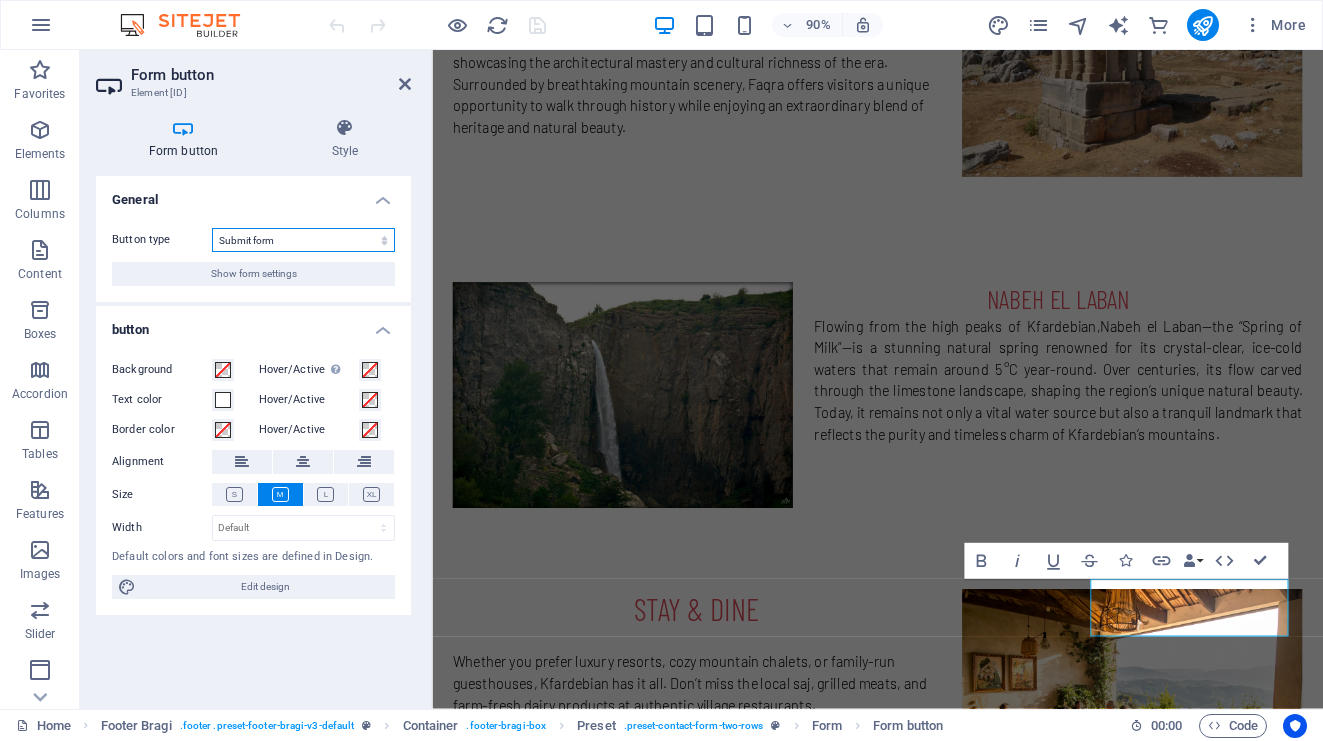 click on "Submit form Reset form No action" at bounding box center [303, 240] 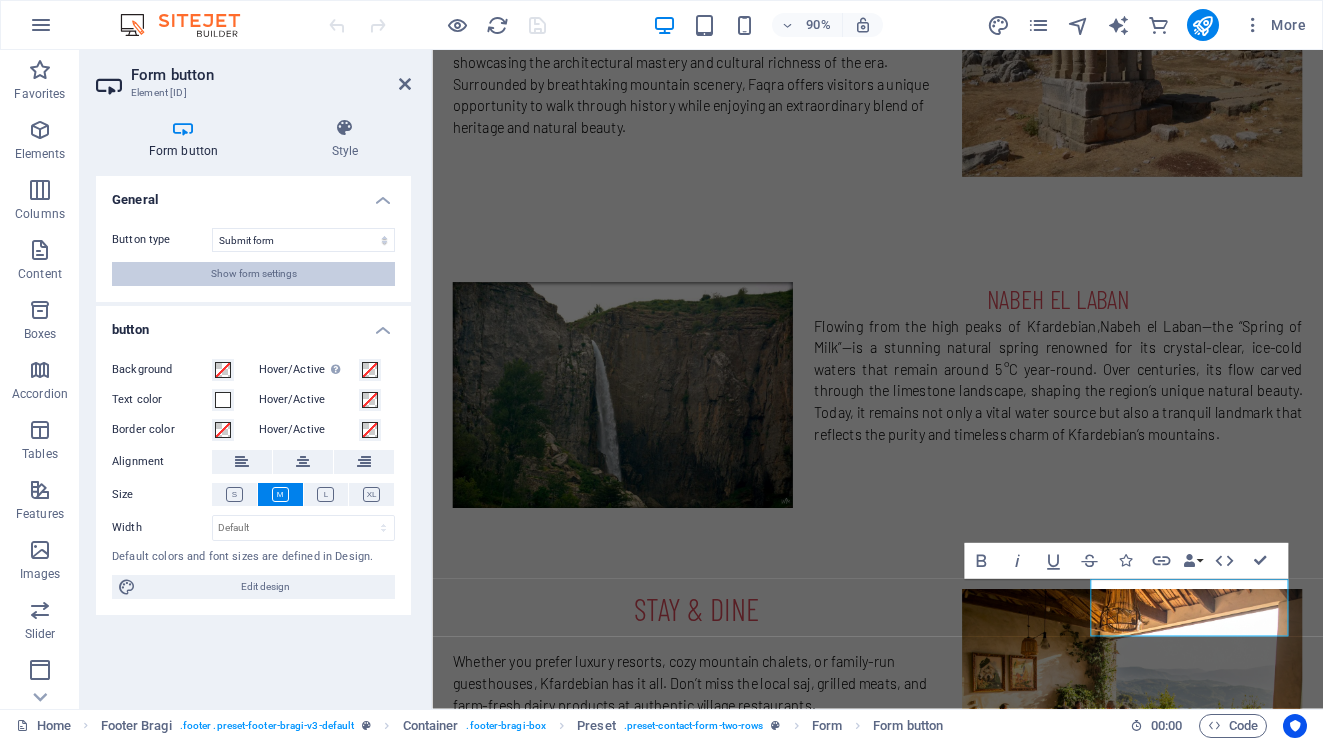 click on "Show form settings" at bounding box center [253, 274] 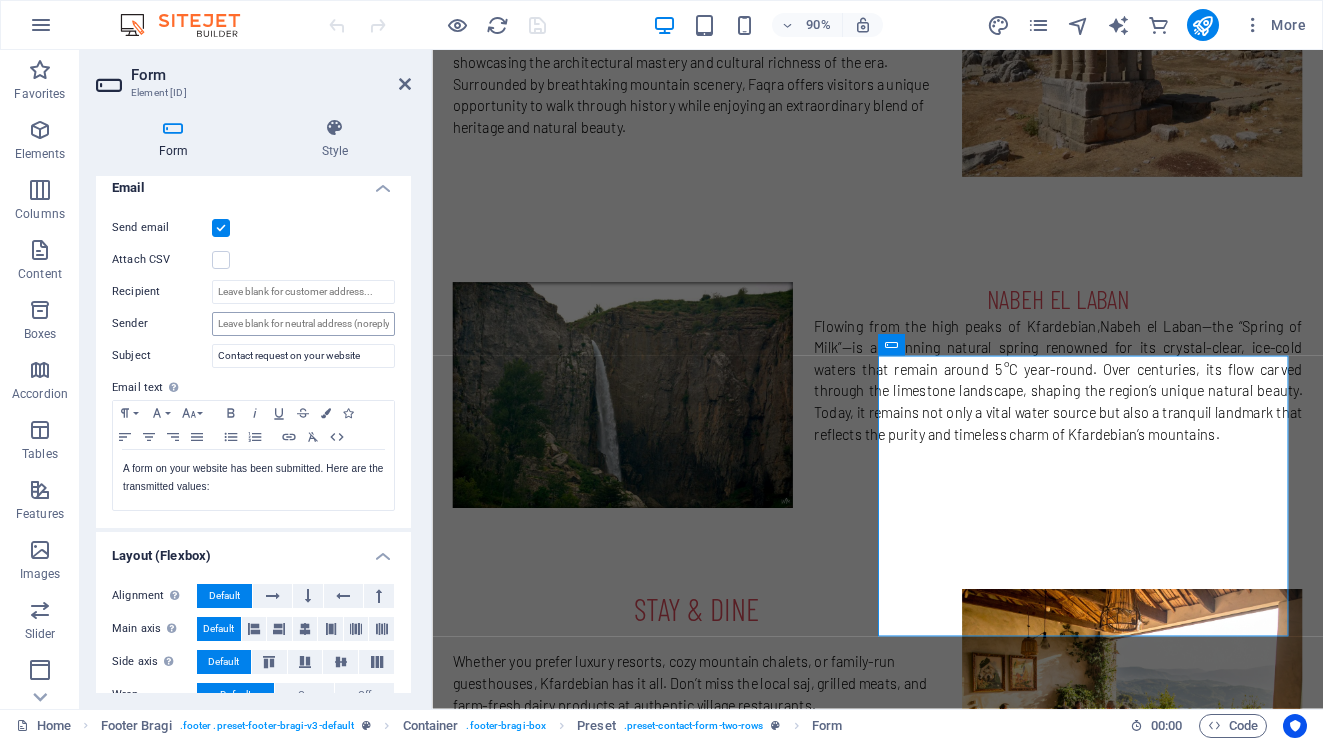 scroll, scrollTop: 587, scrollLeft: 0, axis: vertical 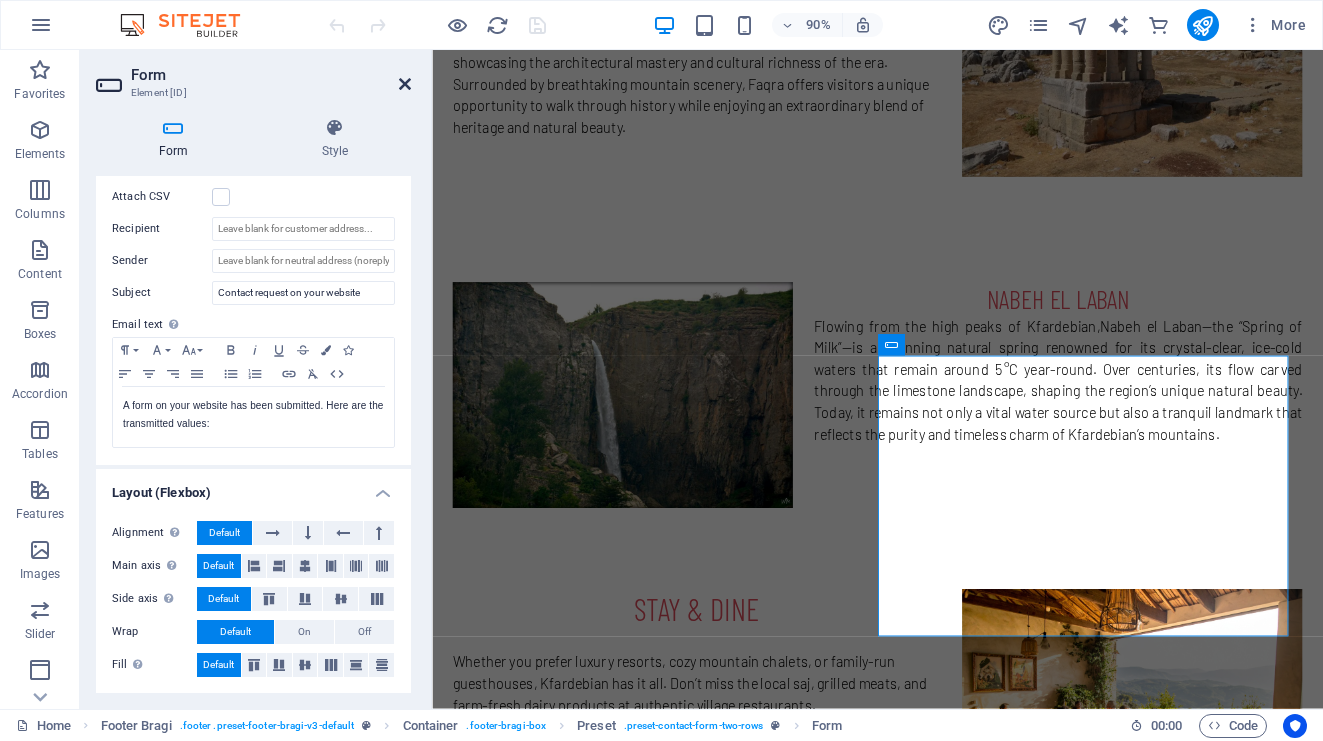 click at bounding box center [405, 84] 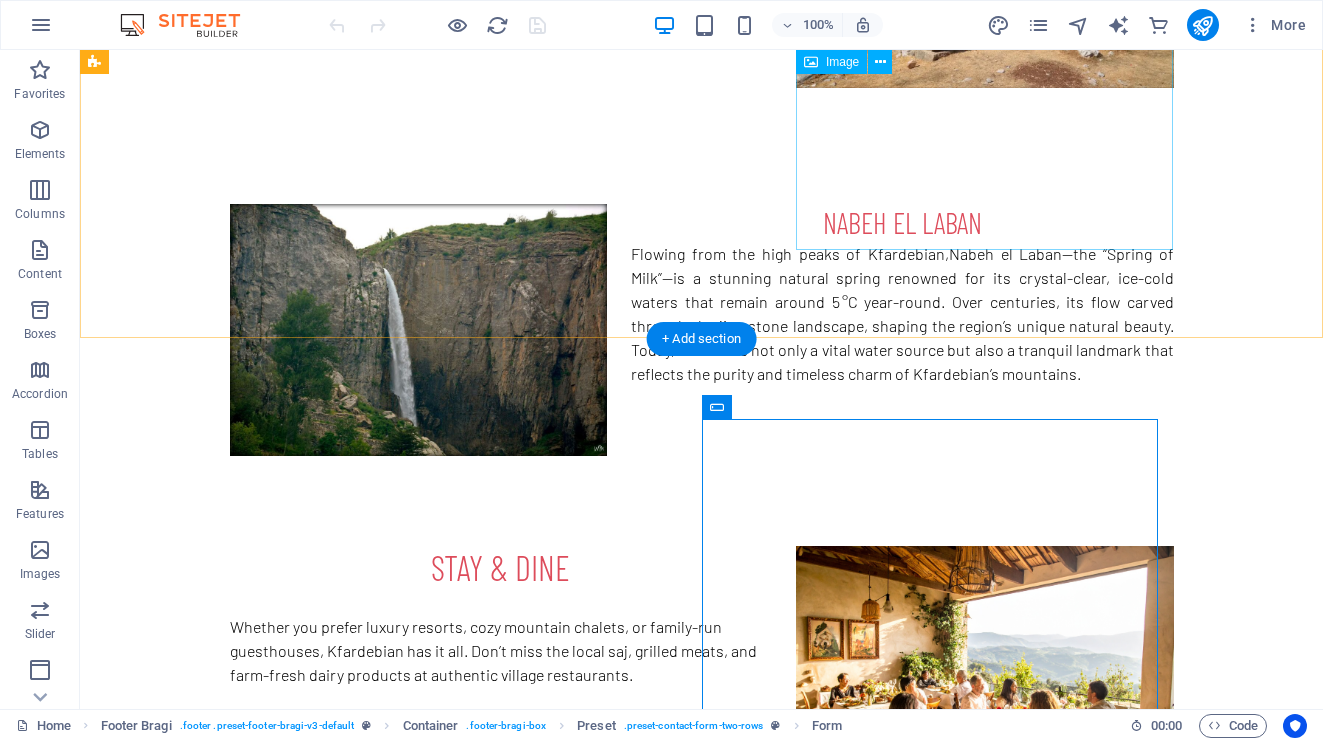 scroll, scrollTop: 3161, scrollLeft: 0, axis: vertical 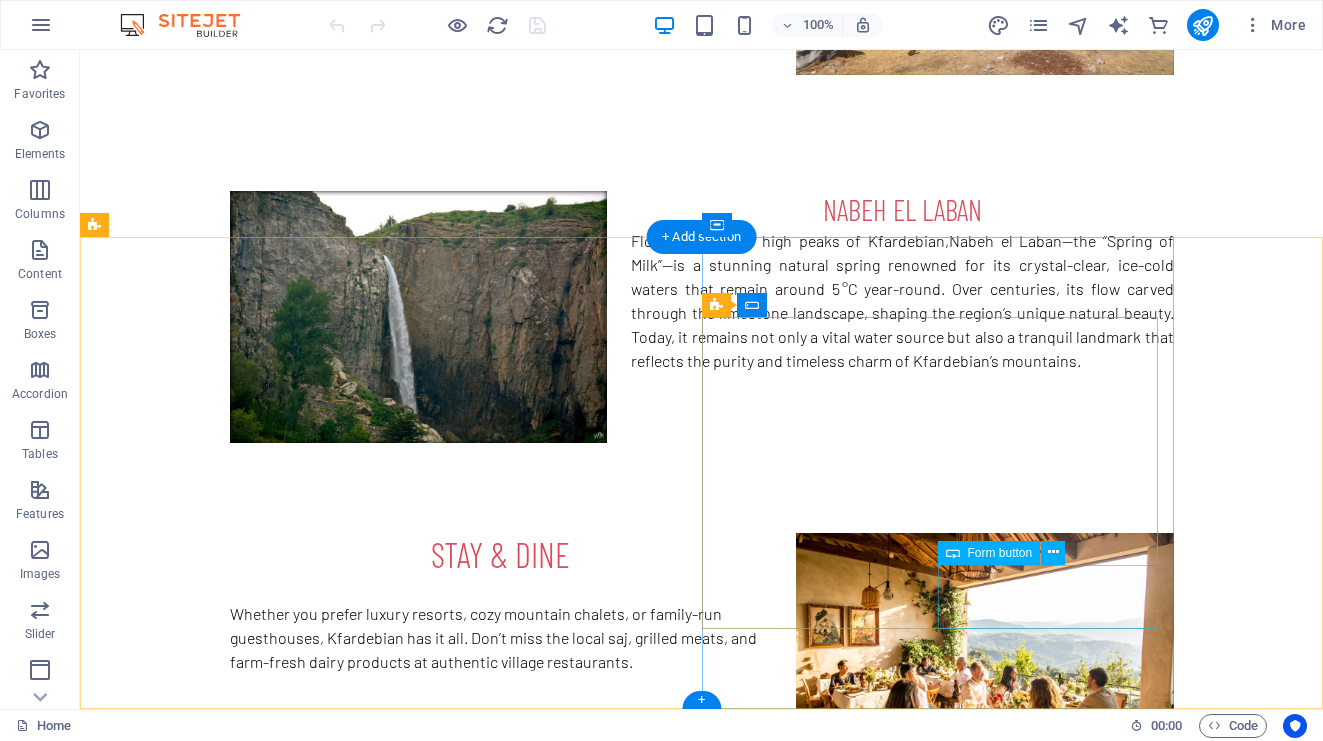 click on "Send message" 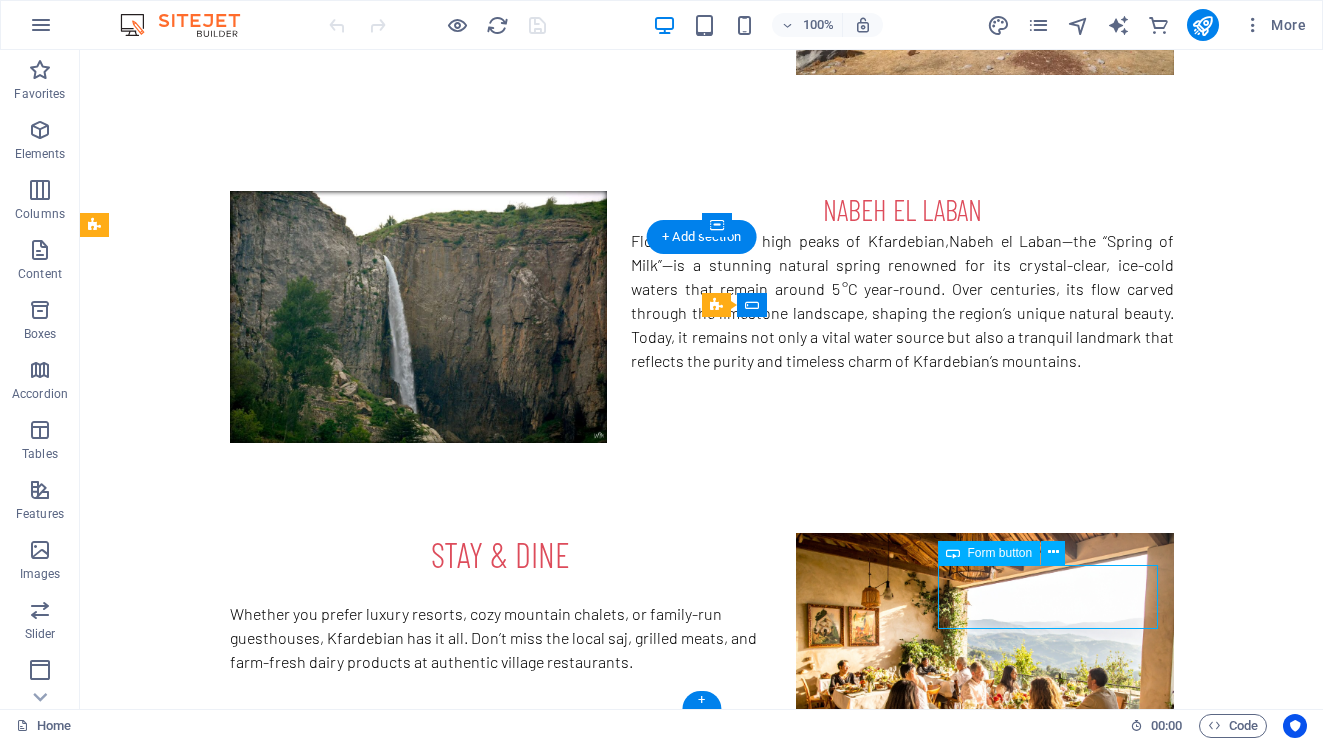 click on "Send message" 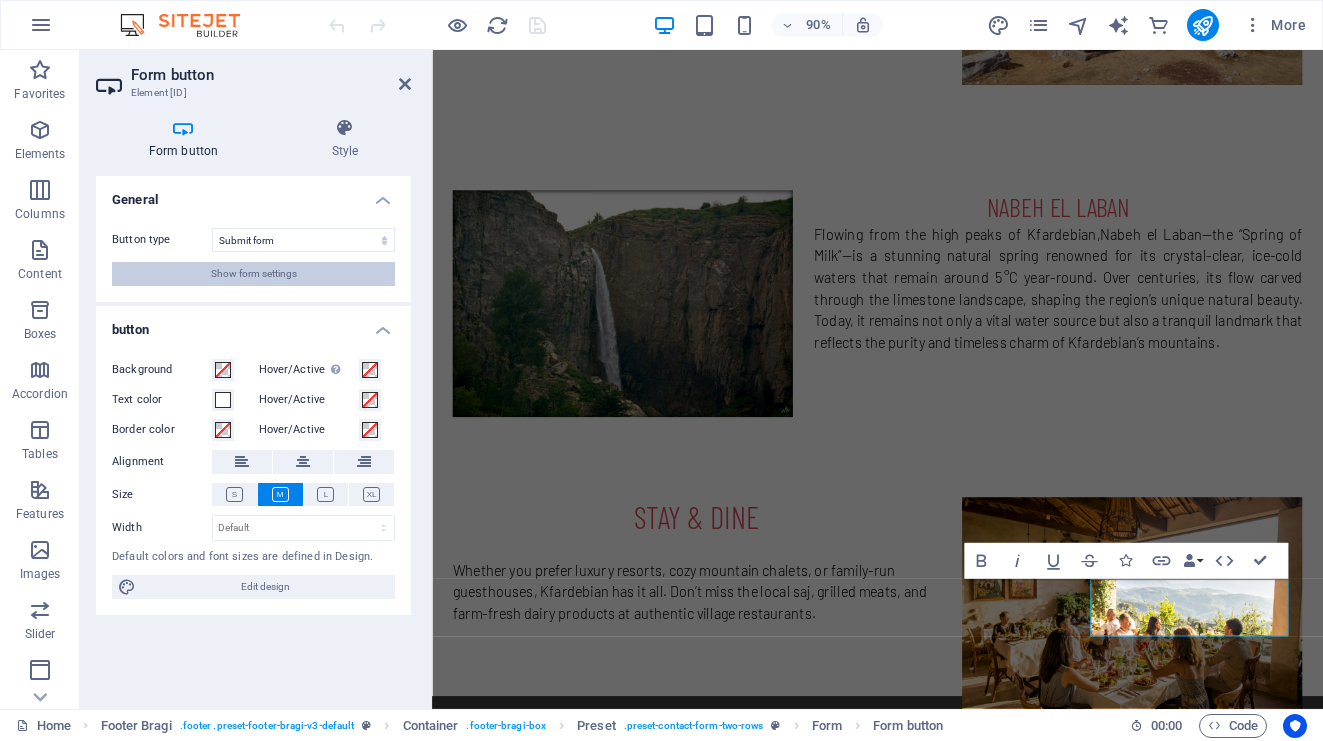 click on "Show form settings" at bounding box center [254, 274] 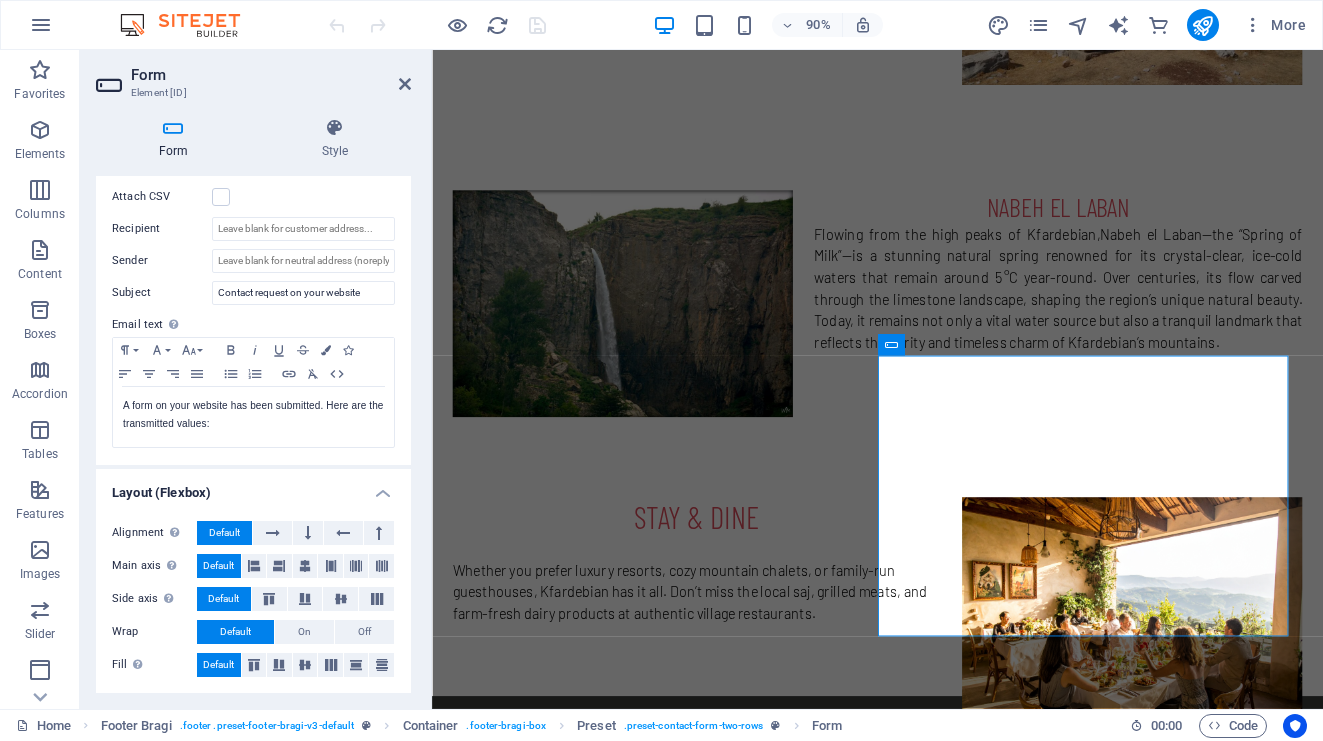 scroll, scrollTop: 0, scrollLeft: 0, axis: both 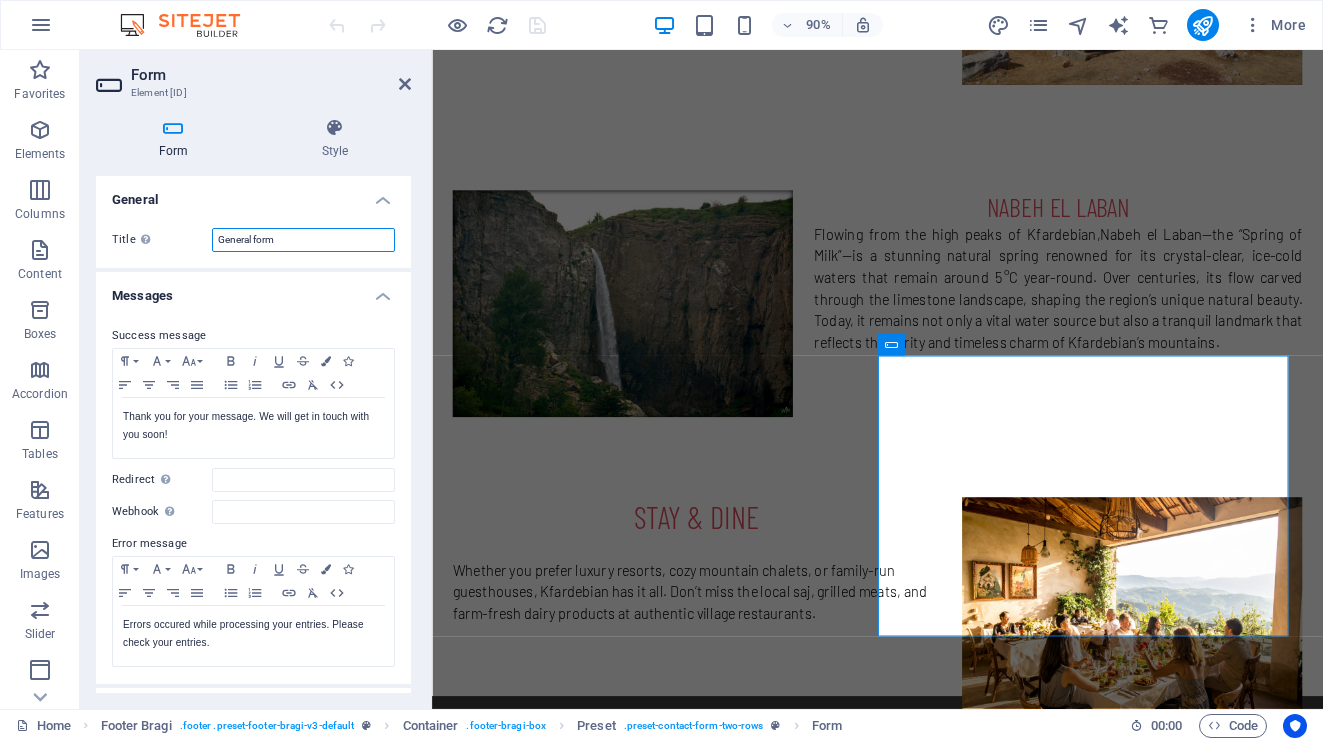 click on "General form" at bounding box center (303, 240) 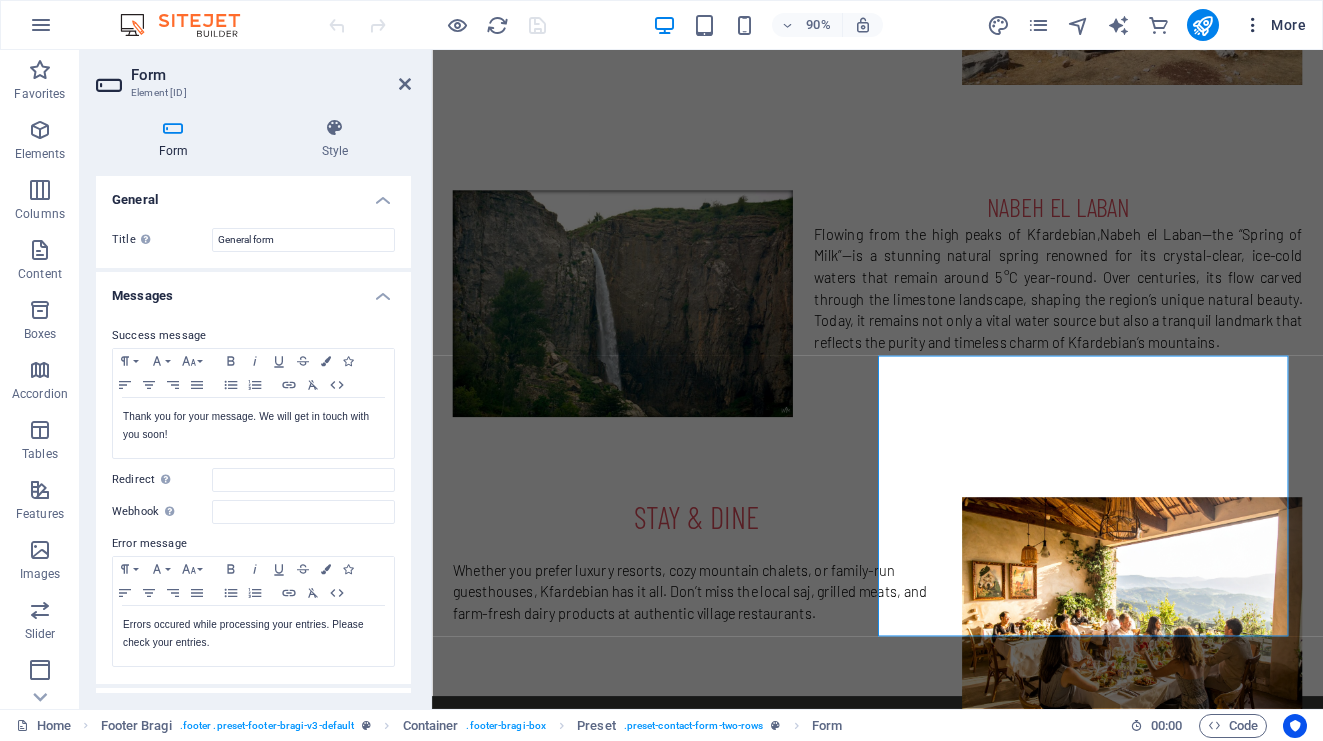 click on "More" at bounding box center [1274, 25] 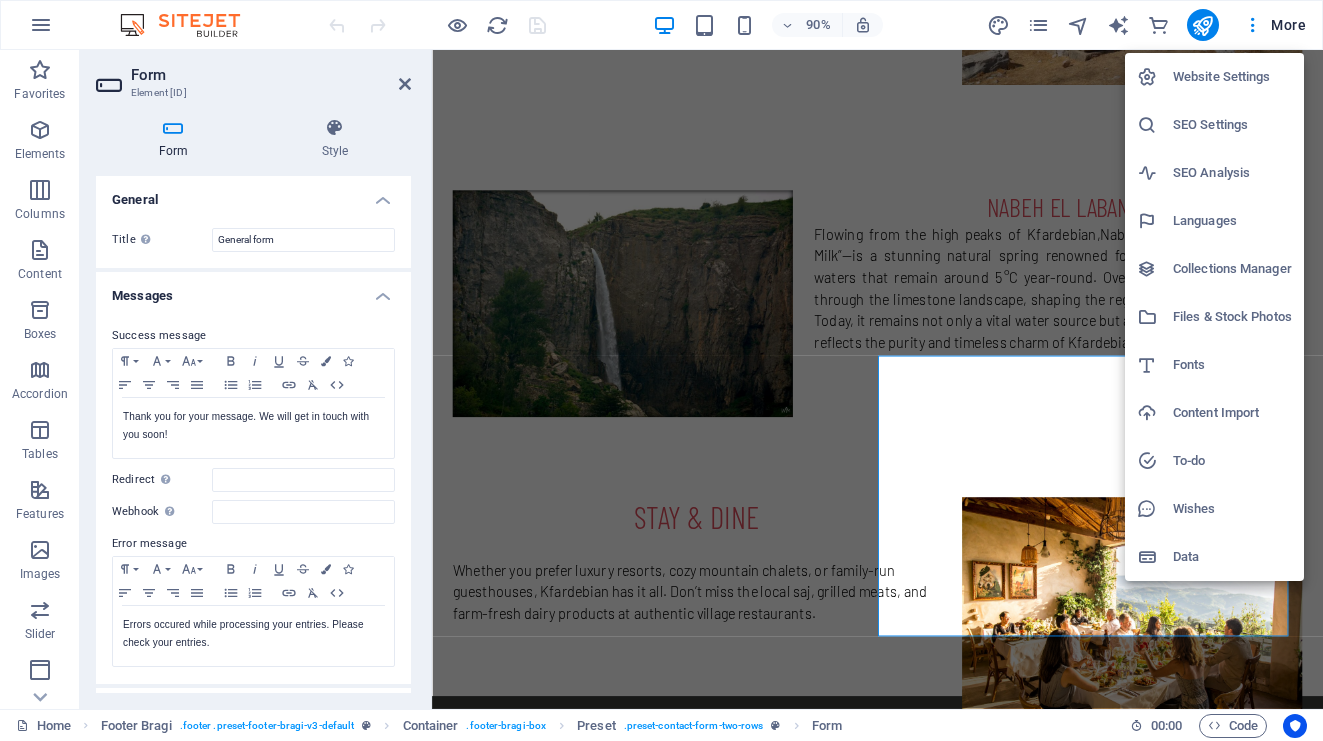 click on "Website Settings" at bounding box center (1232, 77) 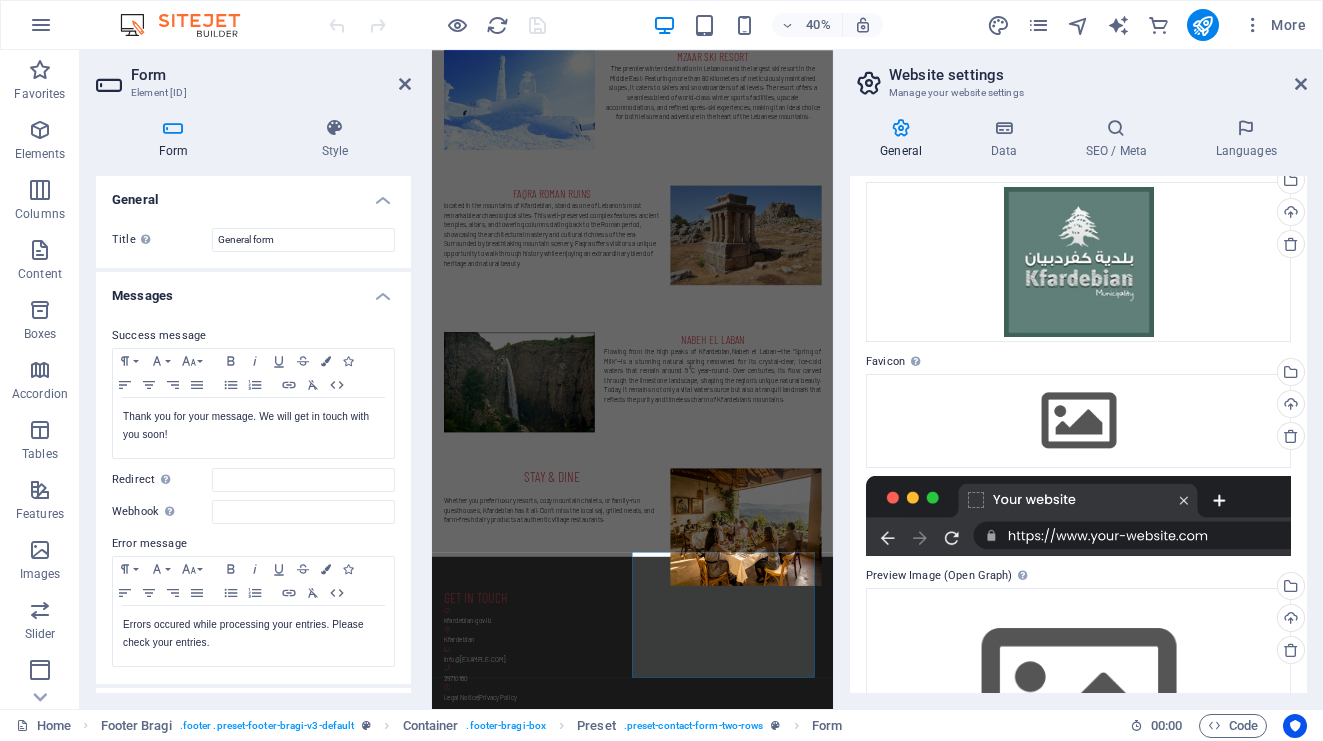 scroll, scrollTop: 0, scrollLeft: 0, axis: both 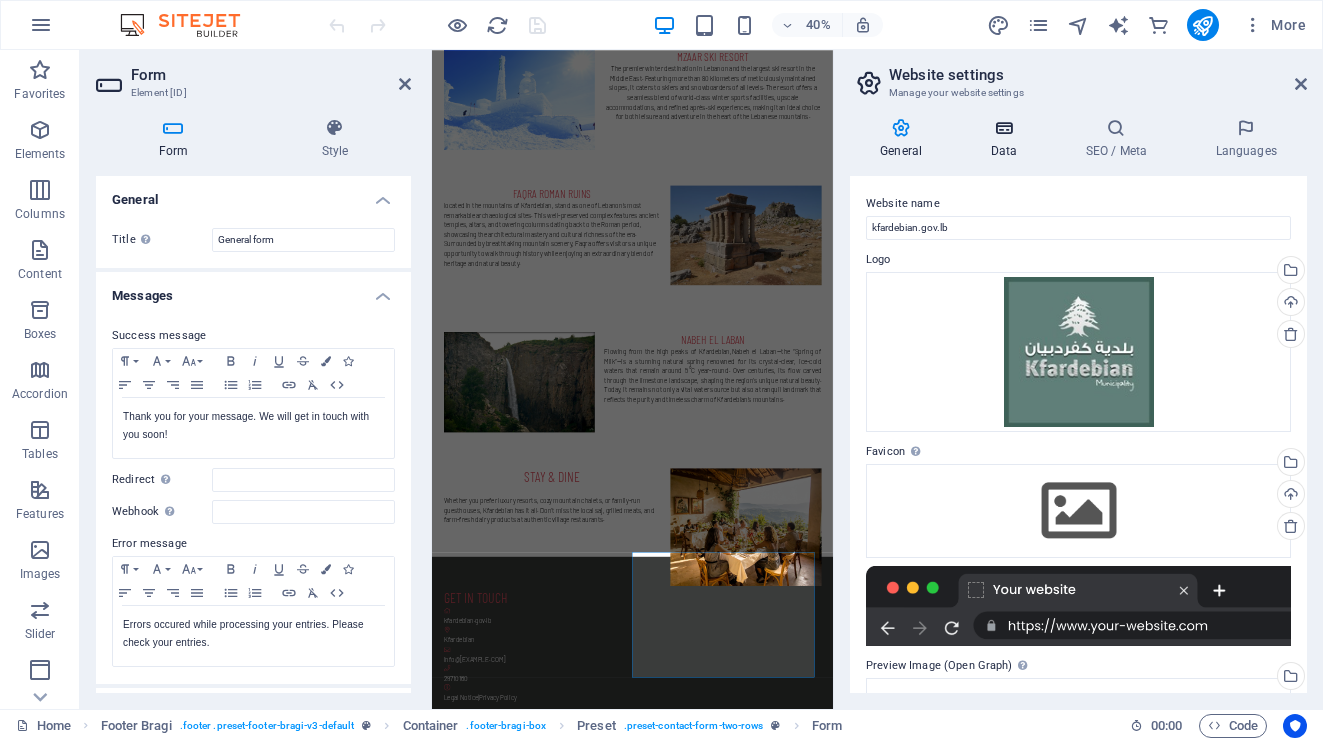 click on "Data" at bounding box center (1007, 139) 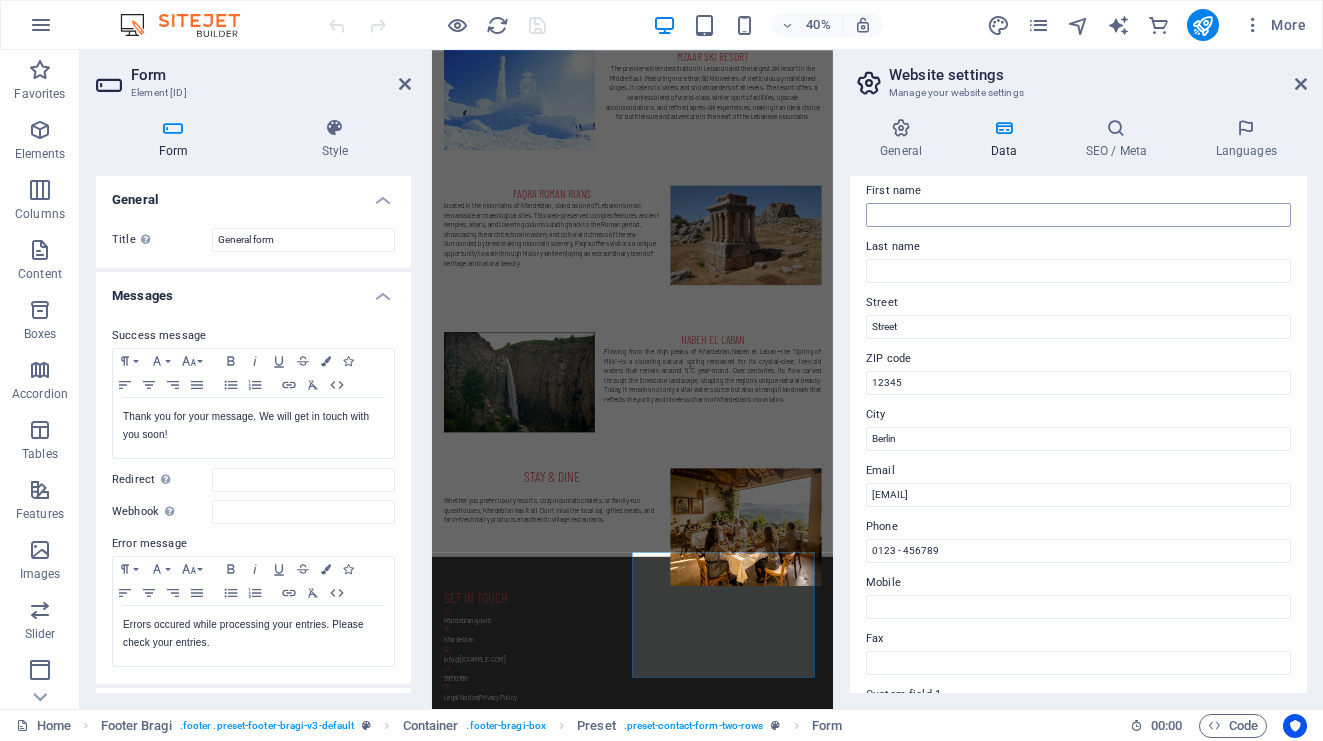 scroll, scrollTop: 111, scrollLeft: 0, axis: vertical 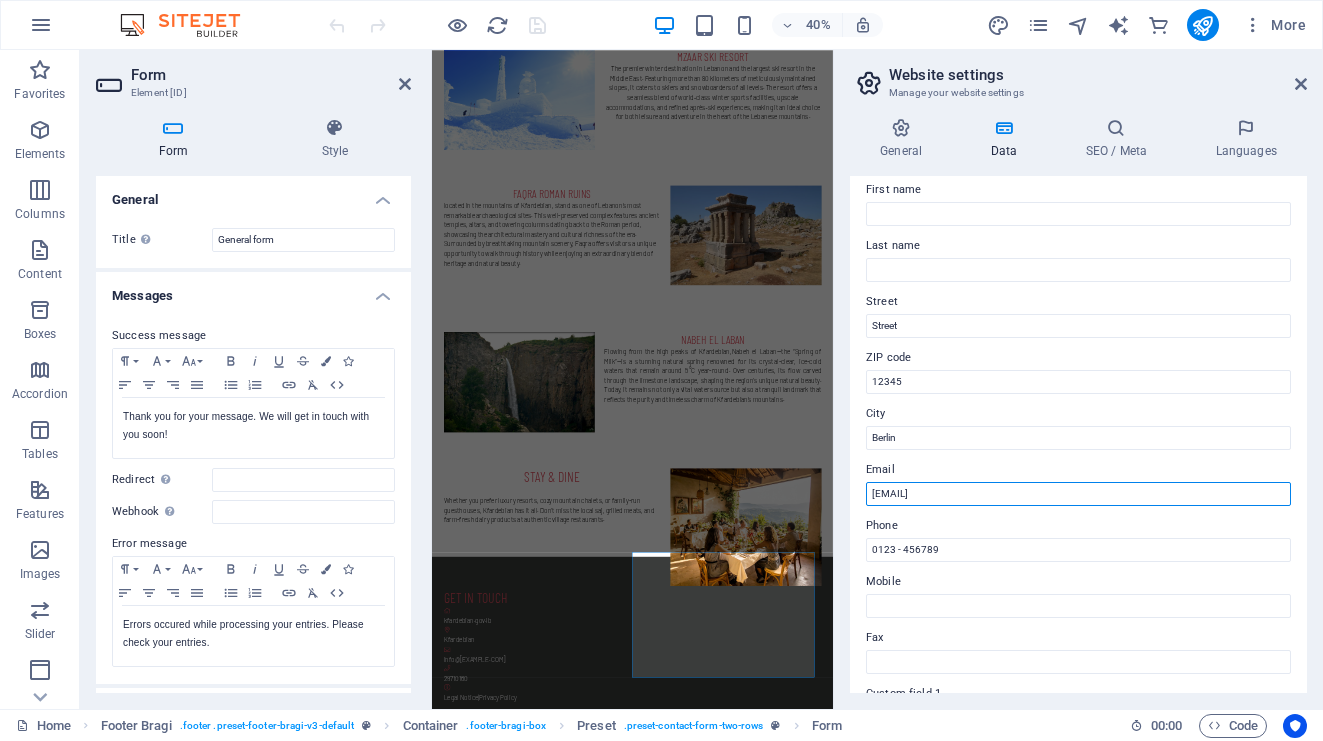 drag, startPoint x: 1125, startPoint y: 496, endPoint x: 864, endPoint y: 483, distance: 261.32355 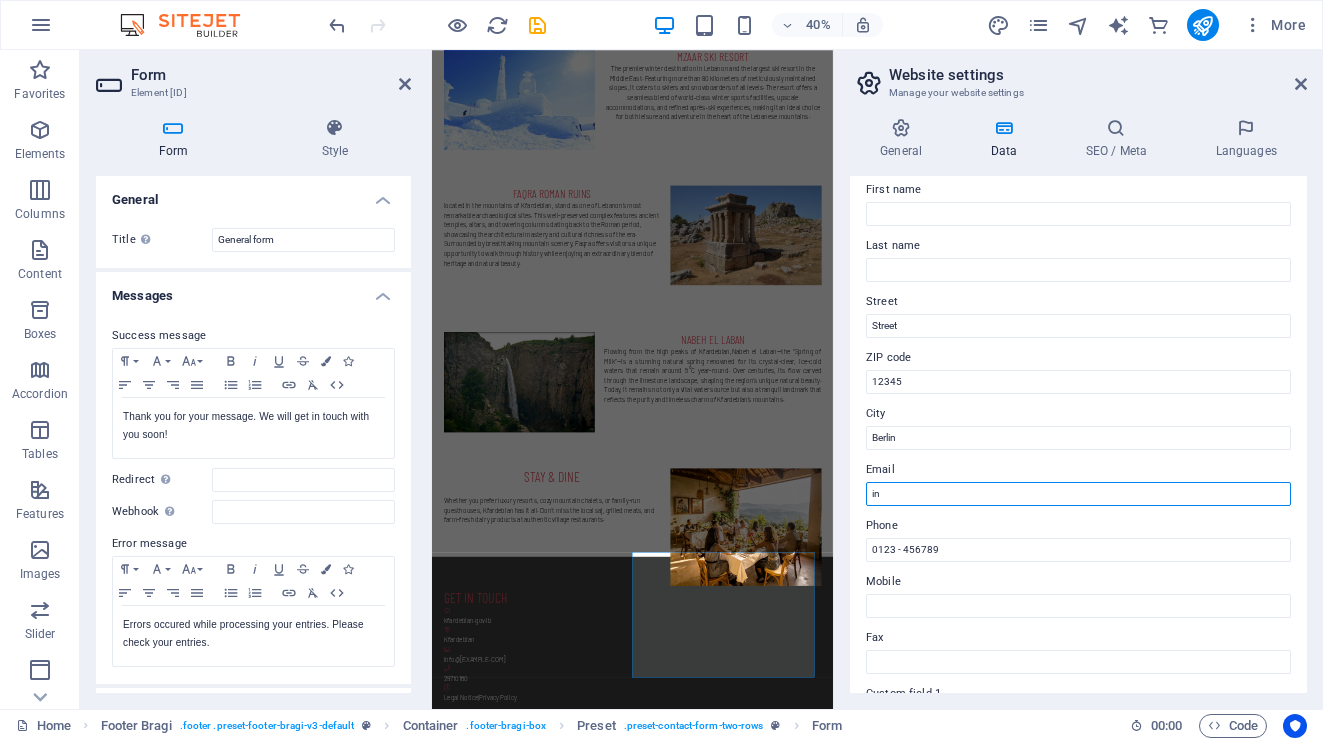 type on "i" 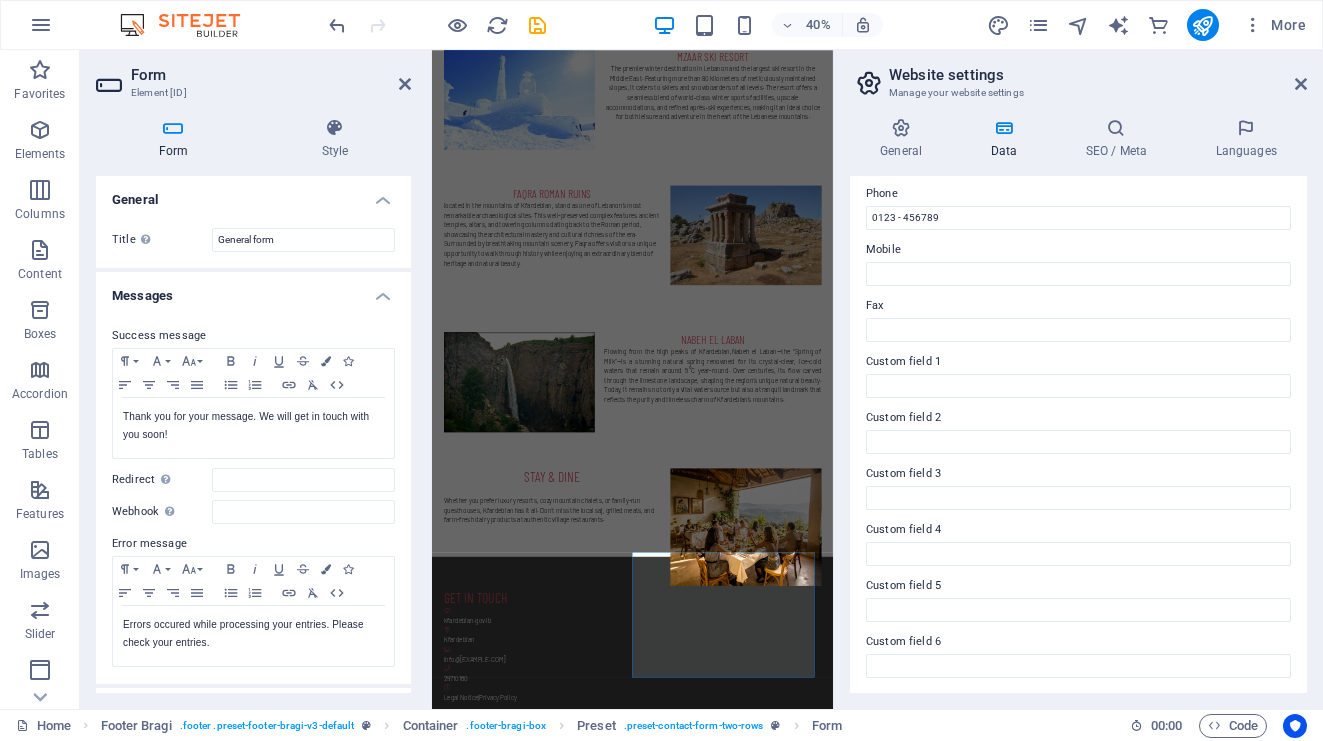 scroll, scrollTop: 0, scrollLeft: 0, axis: both 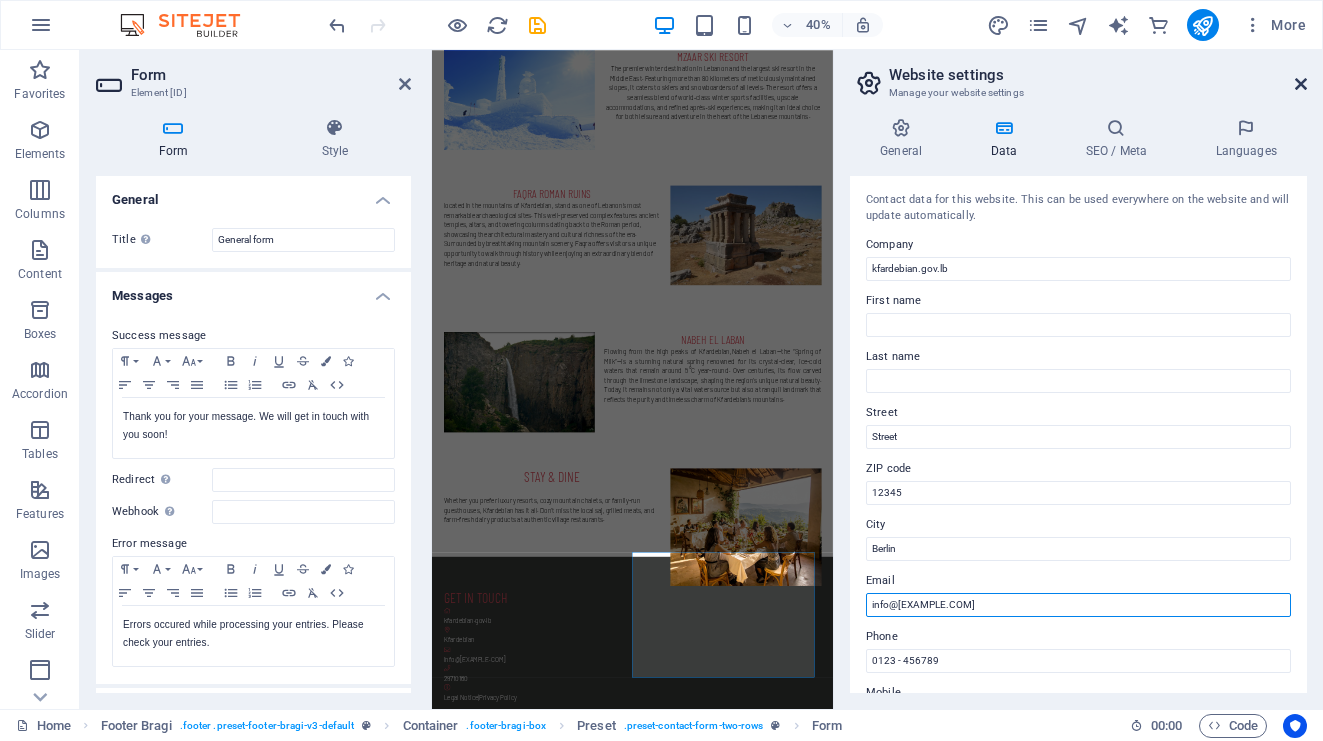 type on "[EMAIL]" 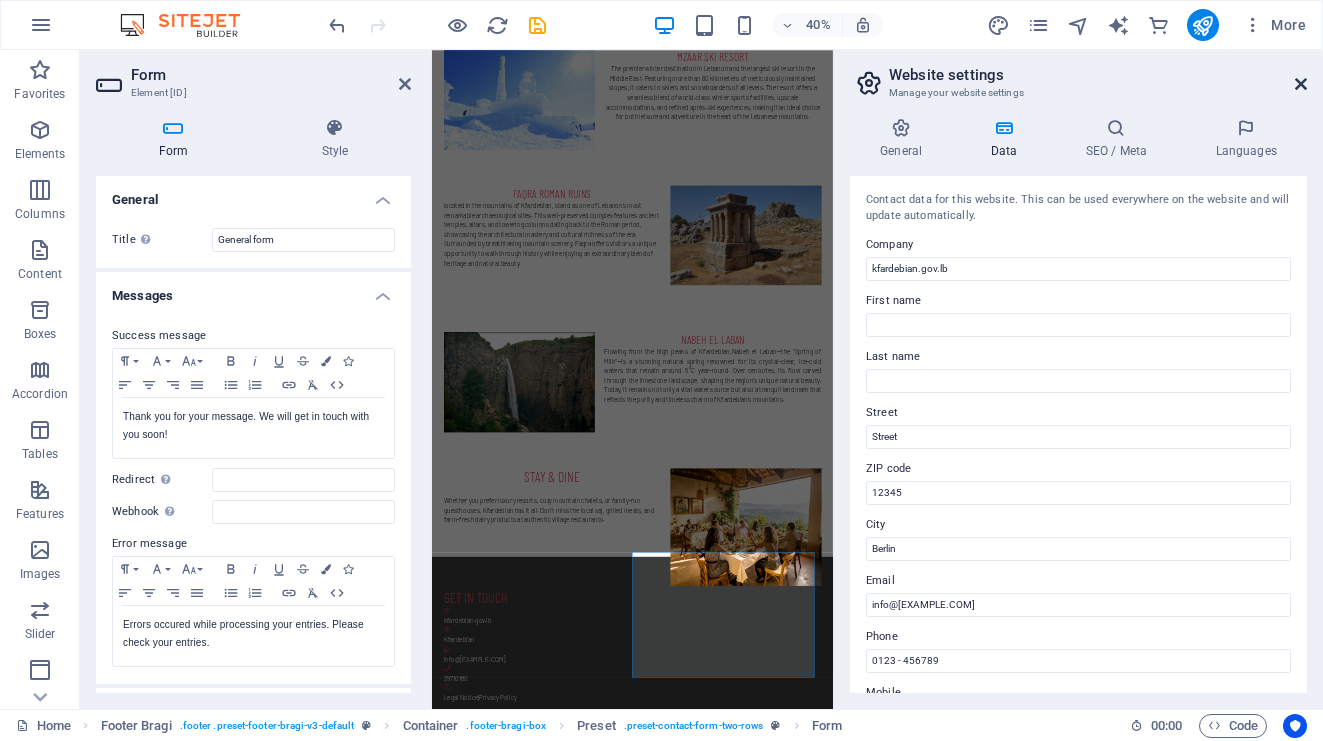click at bounding box center (1301, 84) 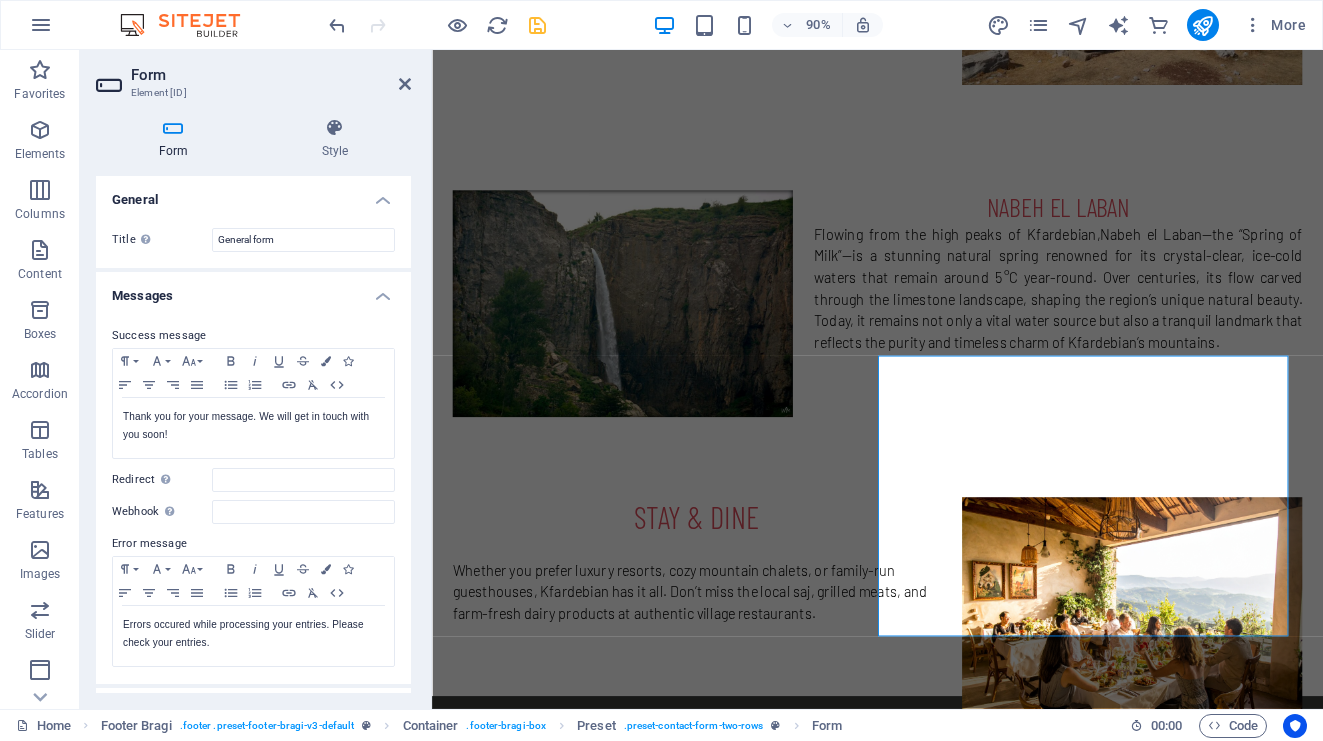 click at bounding box center [537, 25] 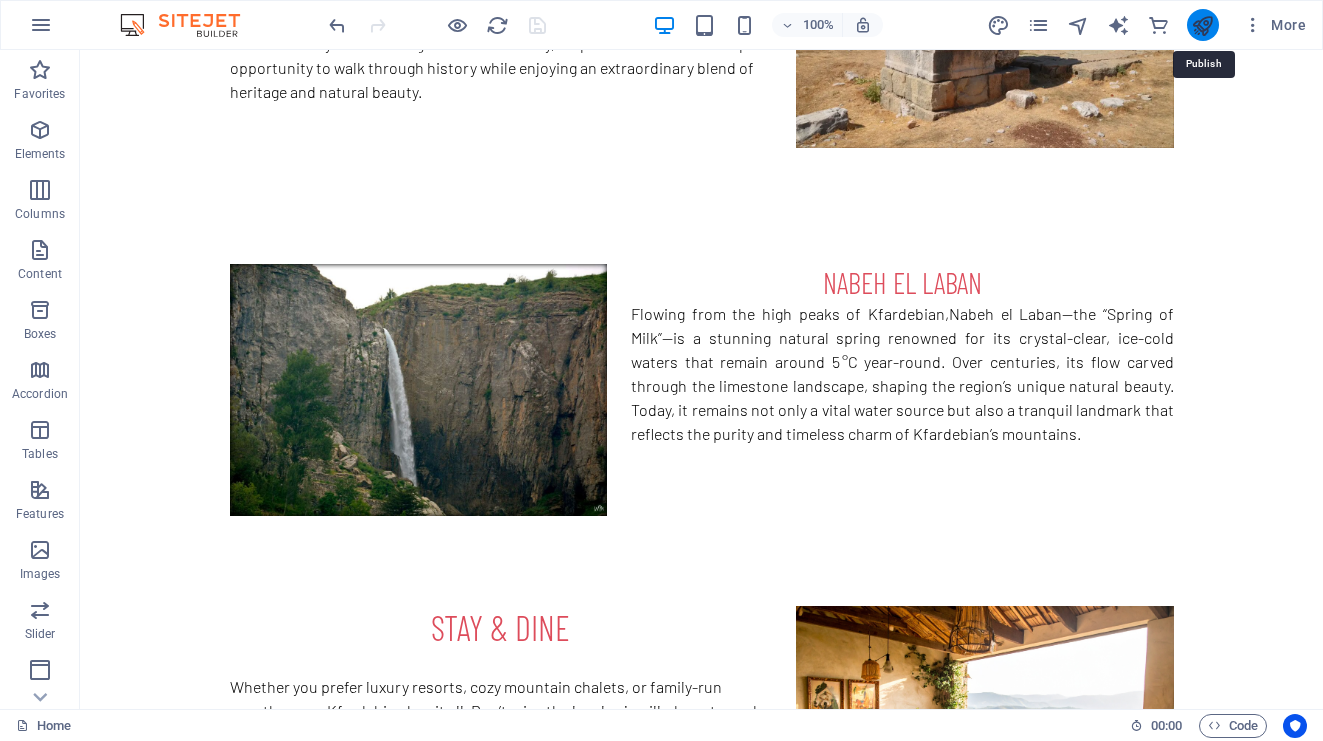 click at bounding box center (1202, 25) 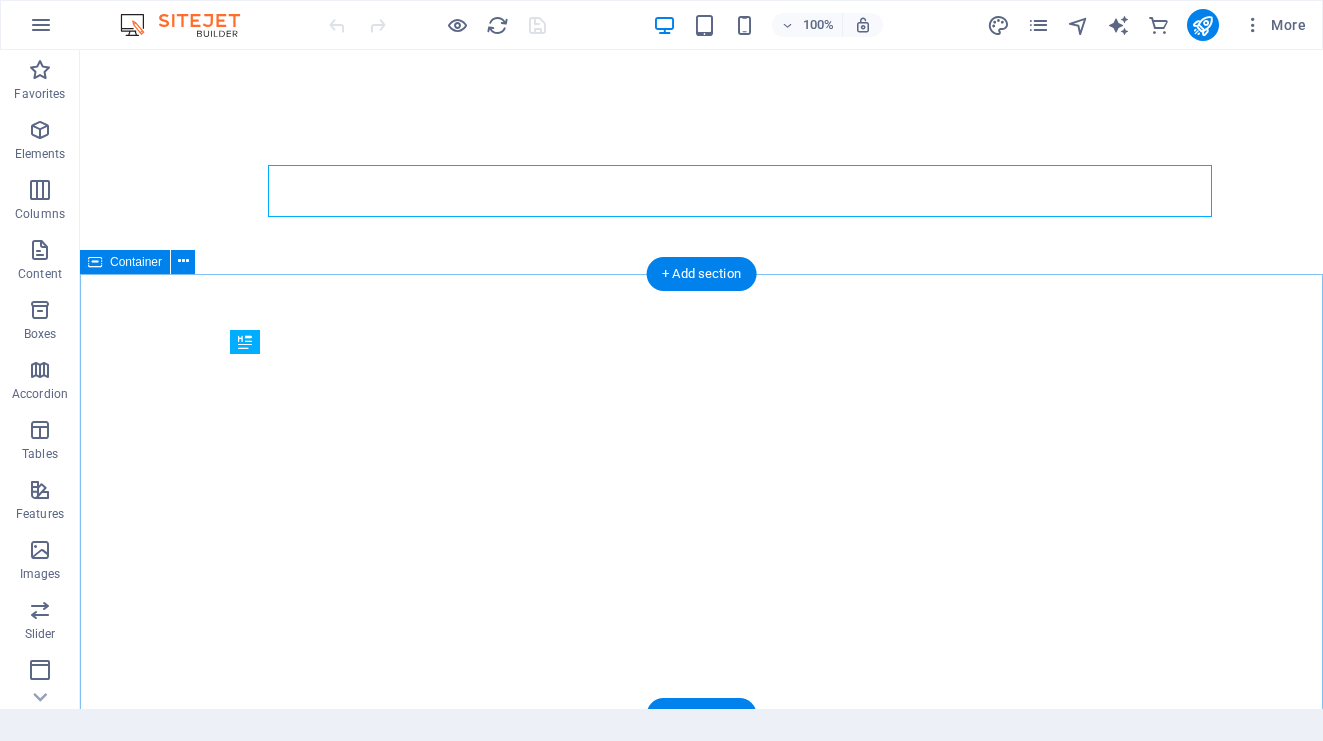 scroll, scrollTop: 0, scrollLeft: 0, axis: both 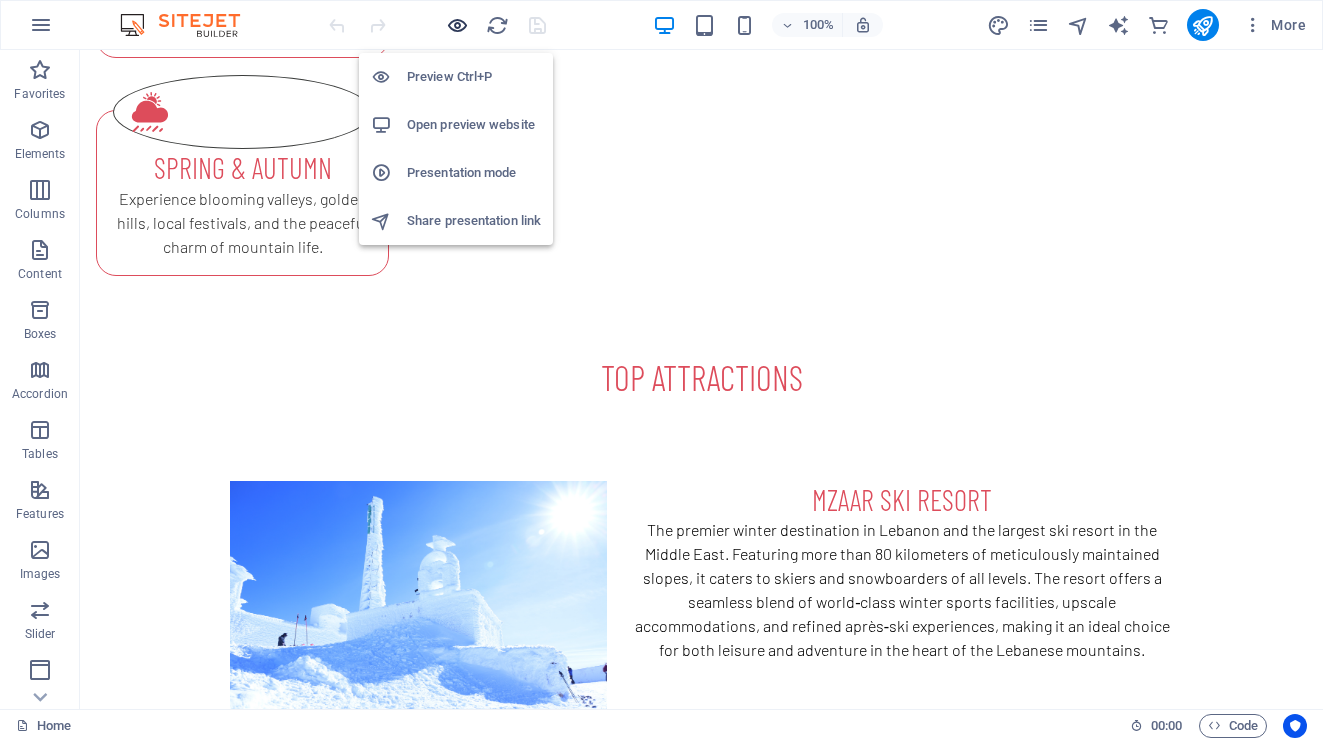 click at bounding box center (457, 25) 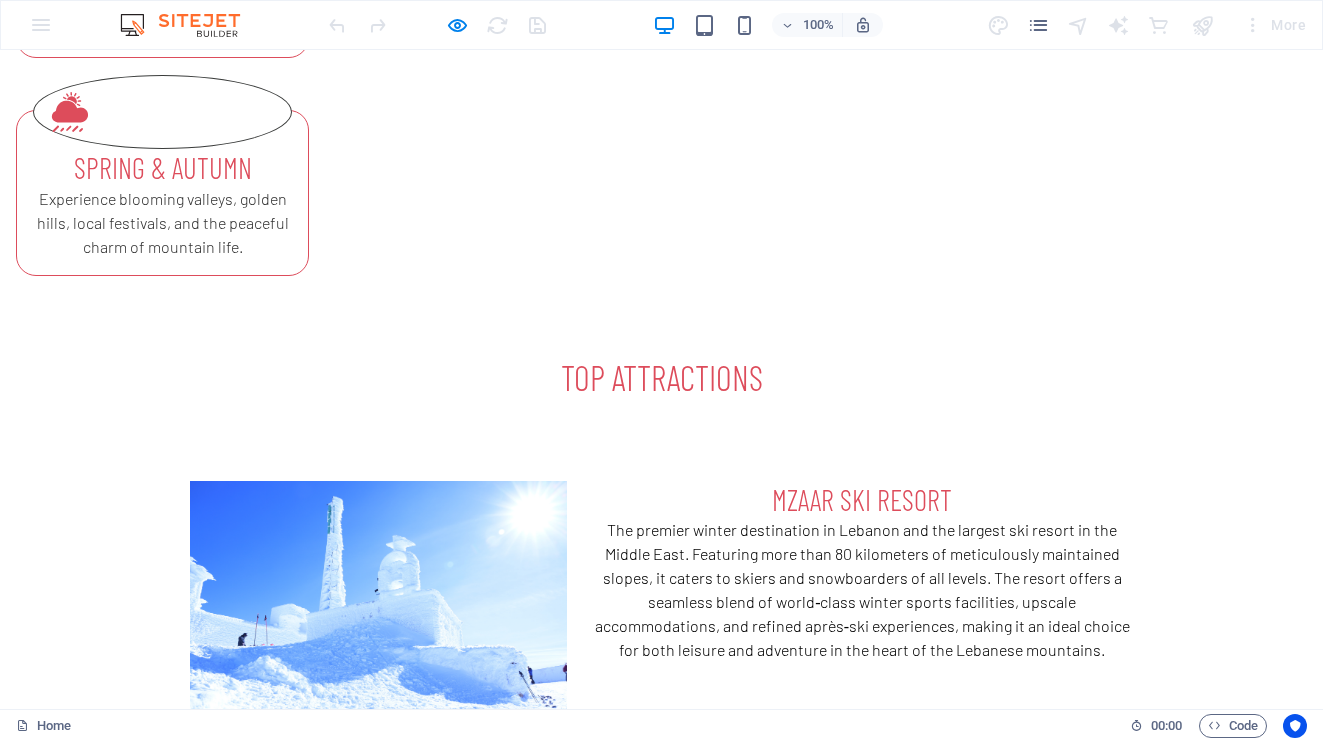 click on "Faqra Roman Ruins located in the mountains of Kfardebian, stand as one of Lebanon’s most remarkable archaeological sites. This well-preserved complex features ancient temples, altars, and towering columns dating back to the Roman period, showcasing the architectural mastery and cultural richness of the era. Surrounded by breathtaking mountain scenery, Faqra offers visitors a unique opportunity to walk through history while enjoying an extraordinary blend of heritage and natural beauty." at bounding box center (661, 924) 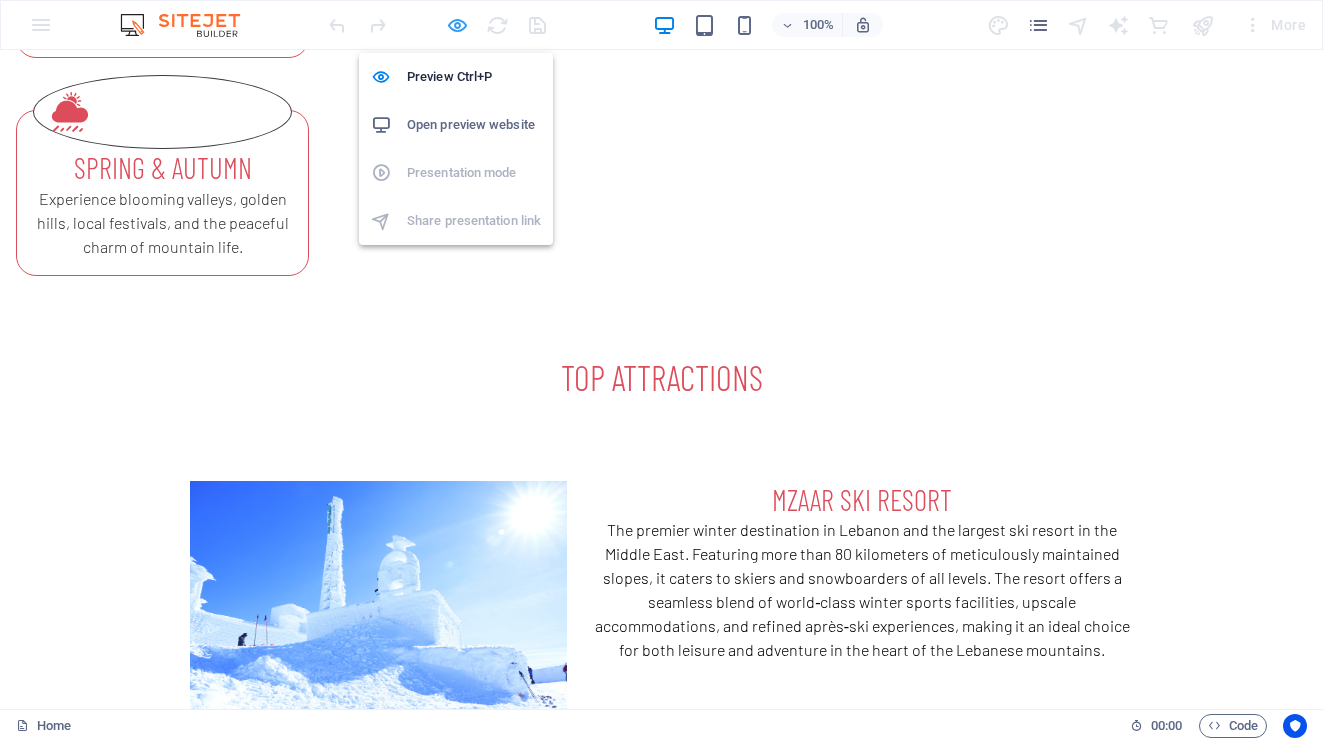 click at bounding box center [457, 25] 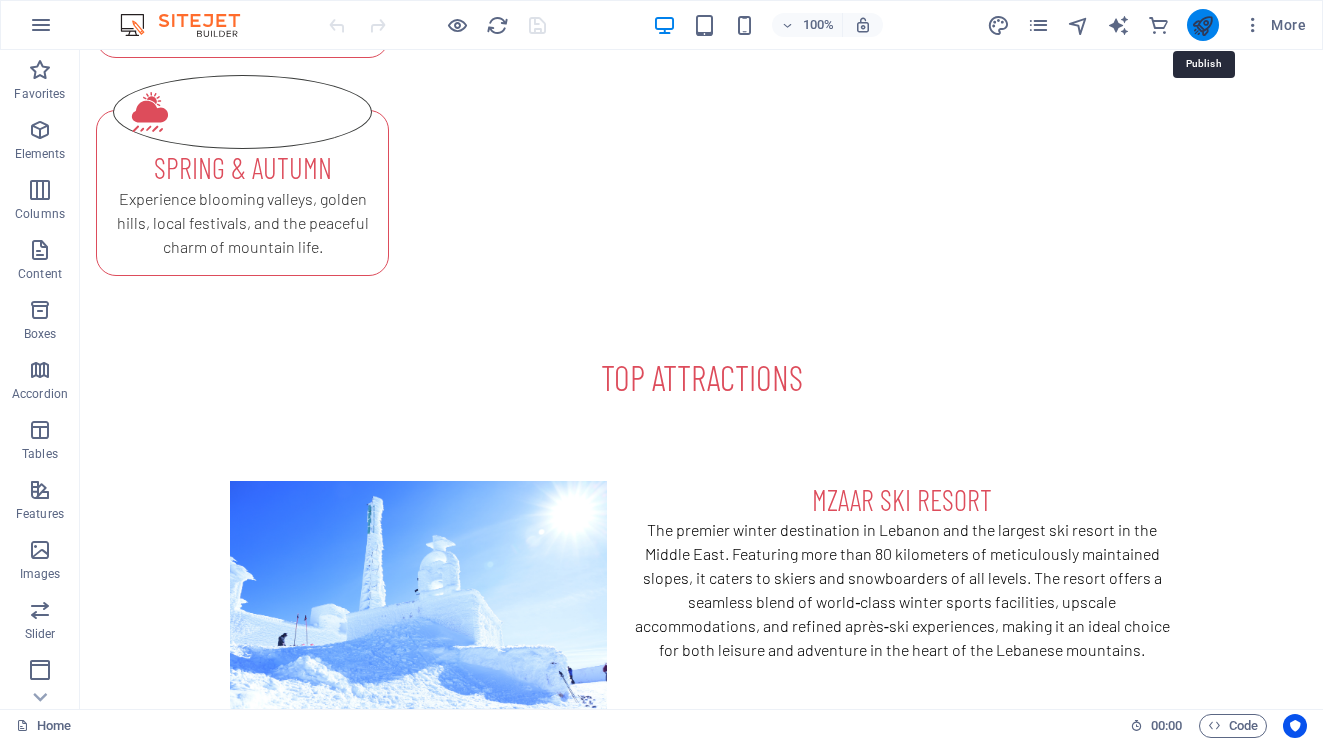 click at bounding box center [1202, 25] 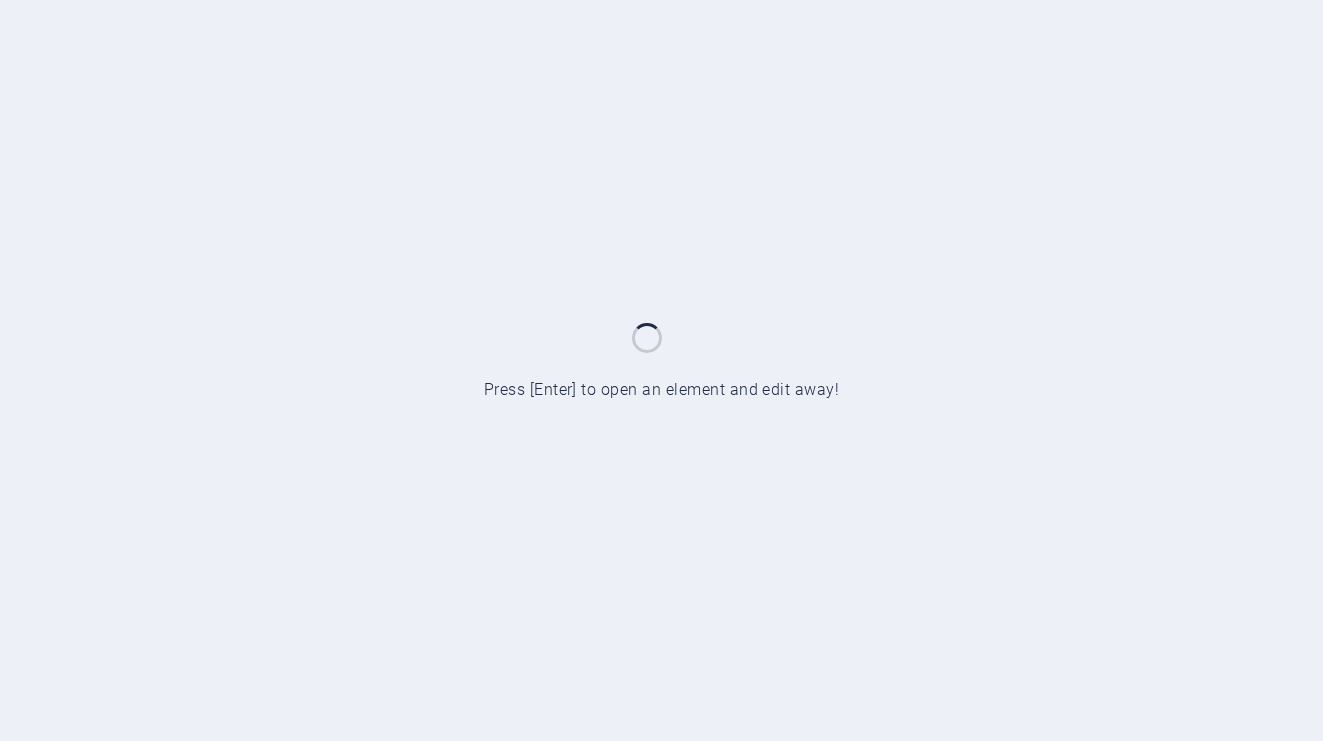 scroll, scrollTop: 0, scrollLeft: 0, axis: both 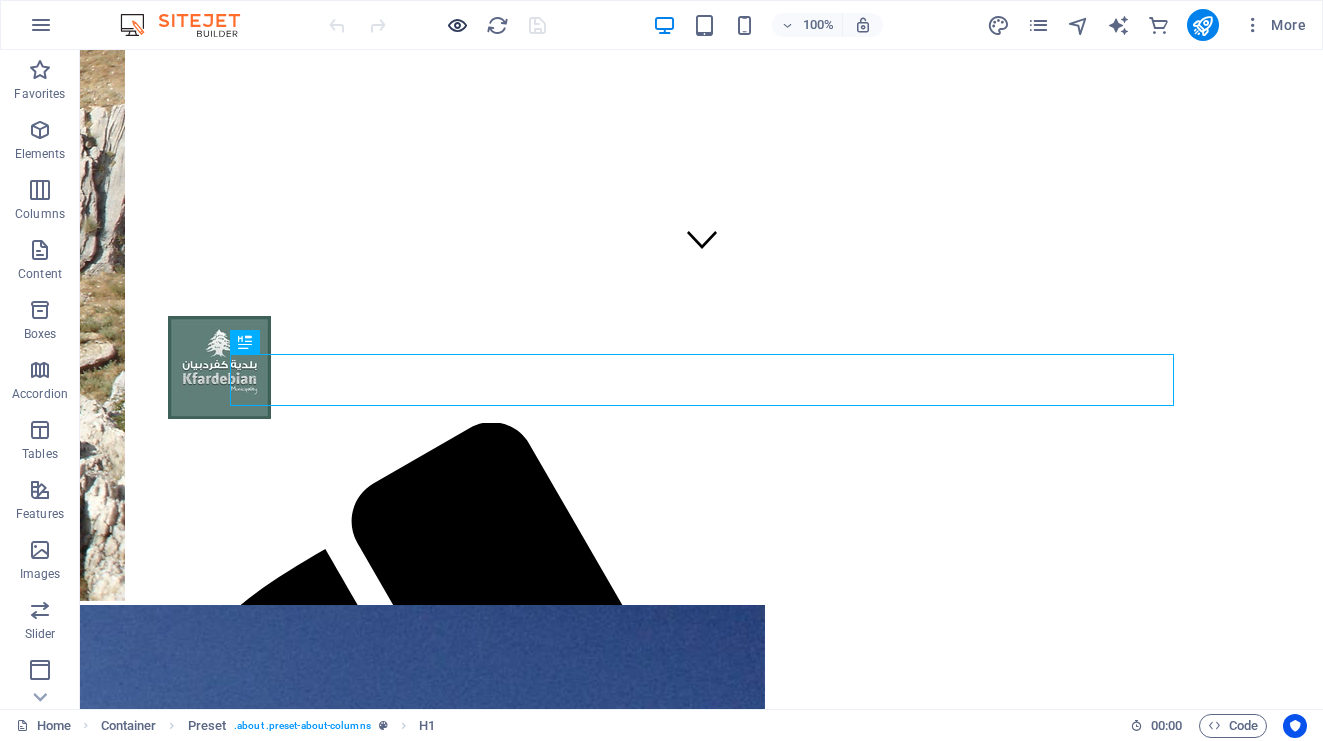 click at bounding box center (457, 25) 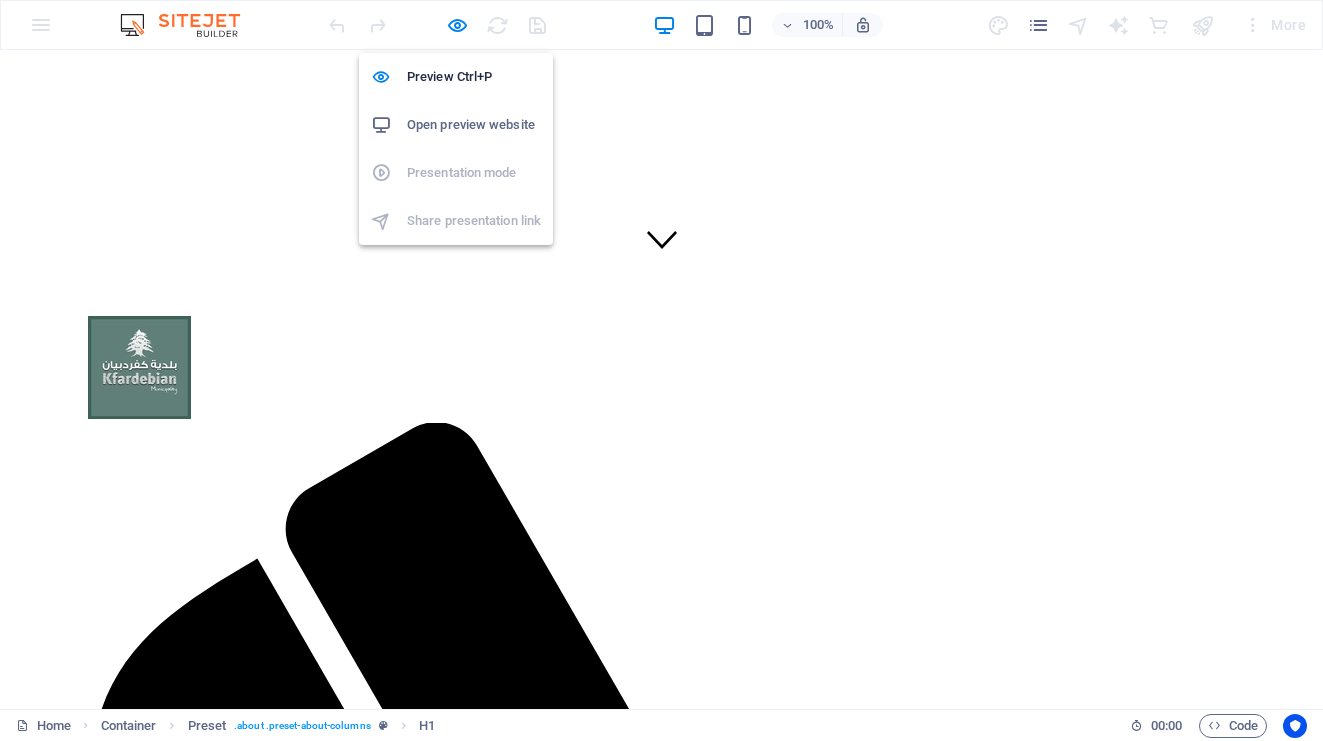 click on "Open preview website" at bounding box center [474, 125] 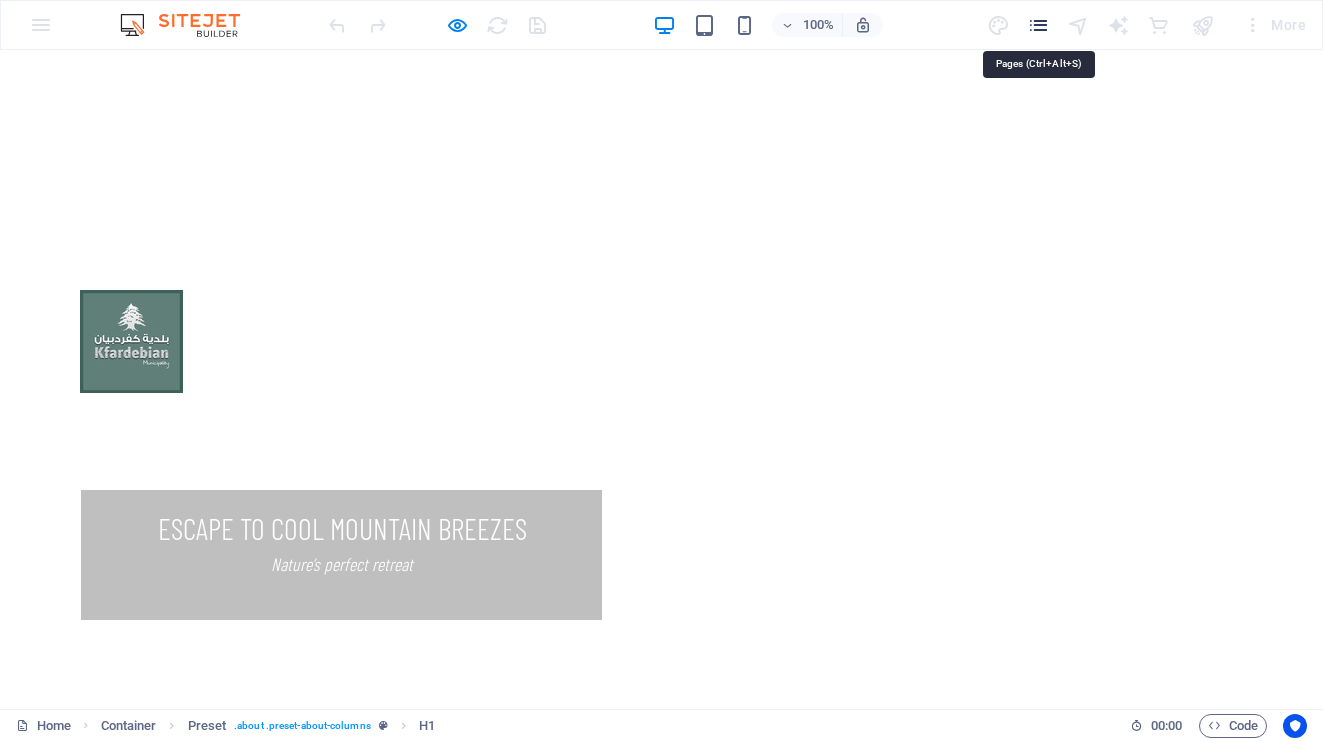 click at bounding box center (1038, 25) 